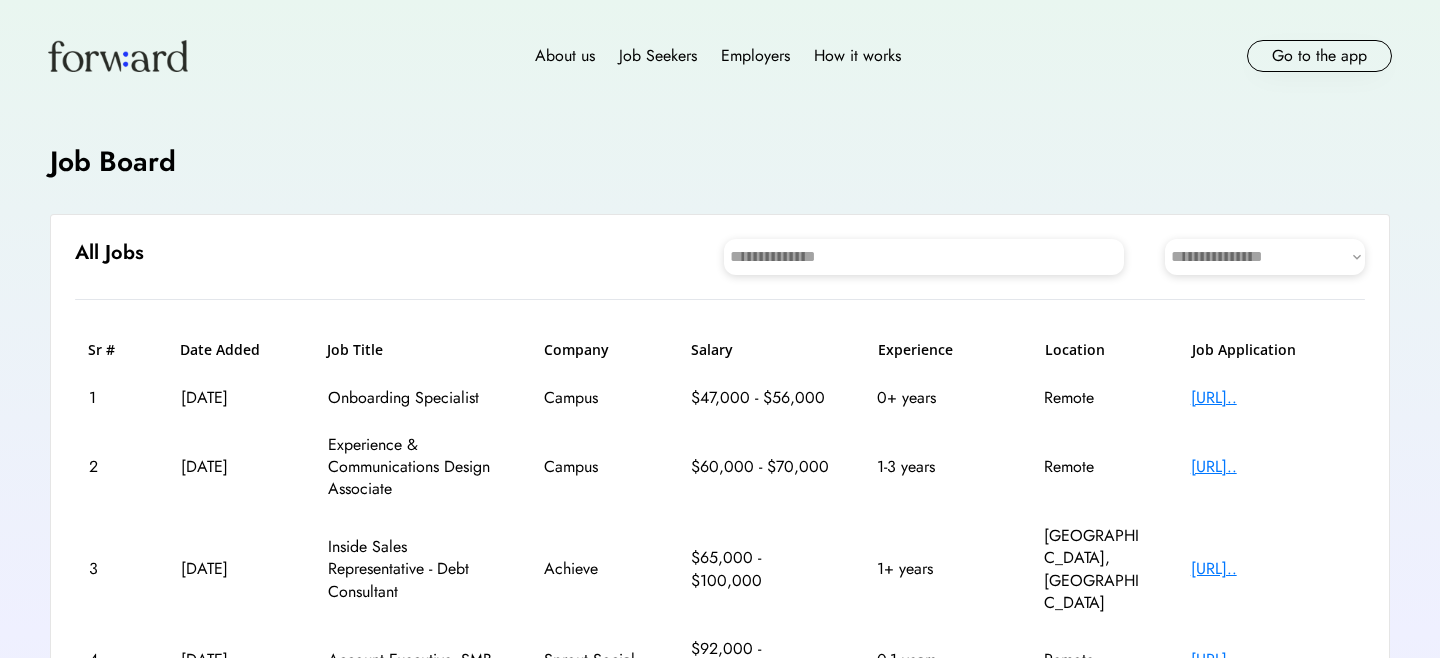 scroll, scrollTop: 0, scrollLeft: 0, axis: both 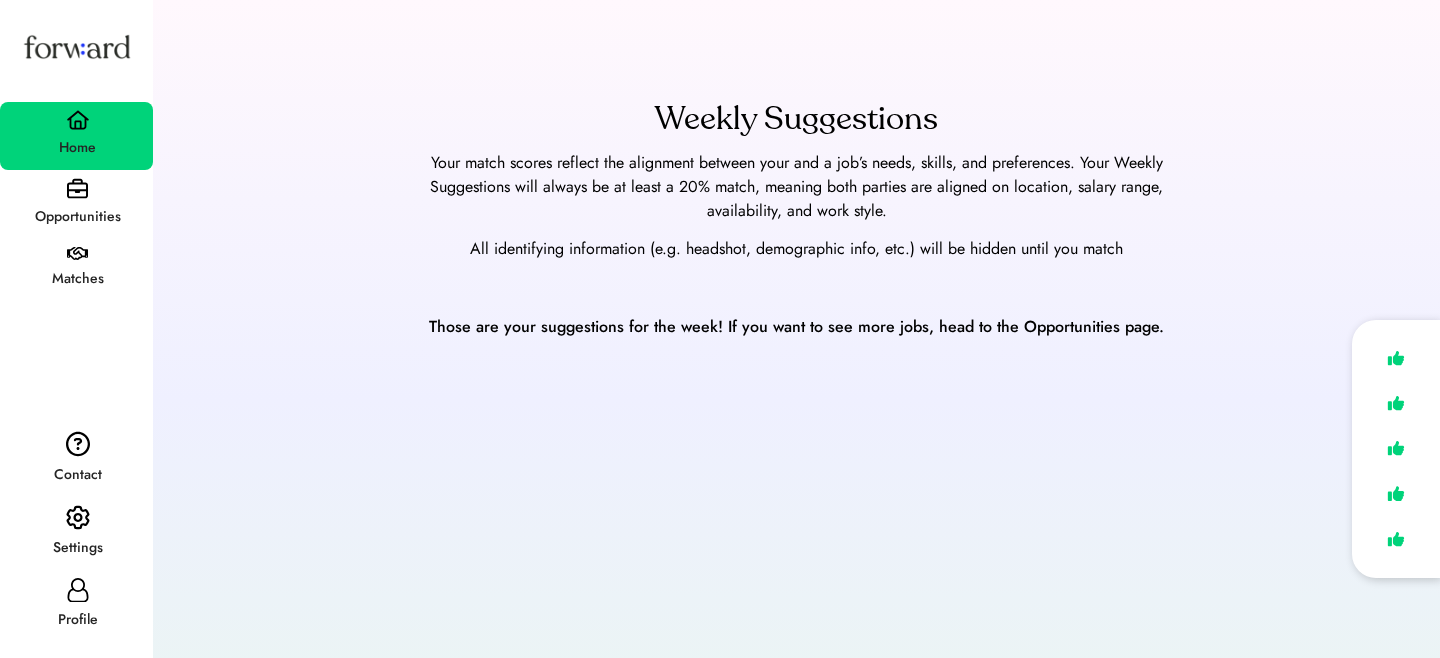 click on "Profile" at bounding box center [76, 606] 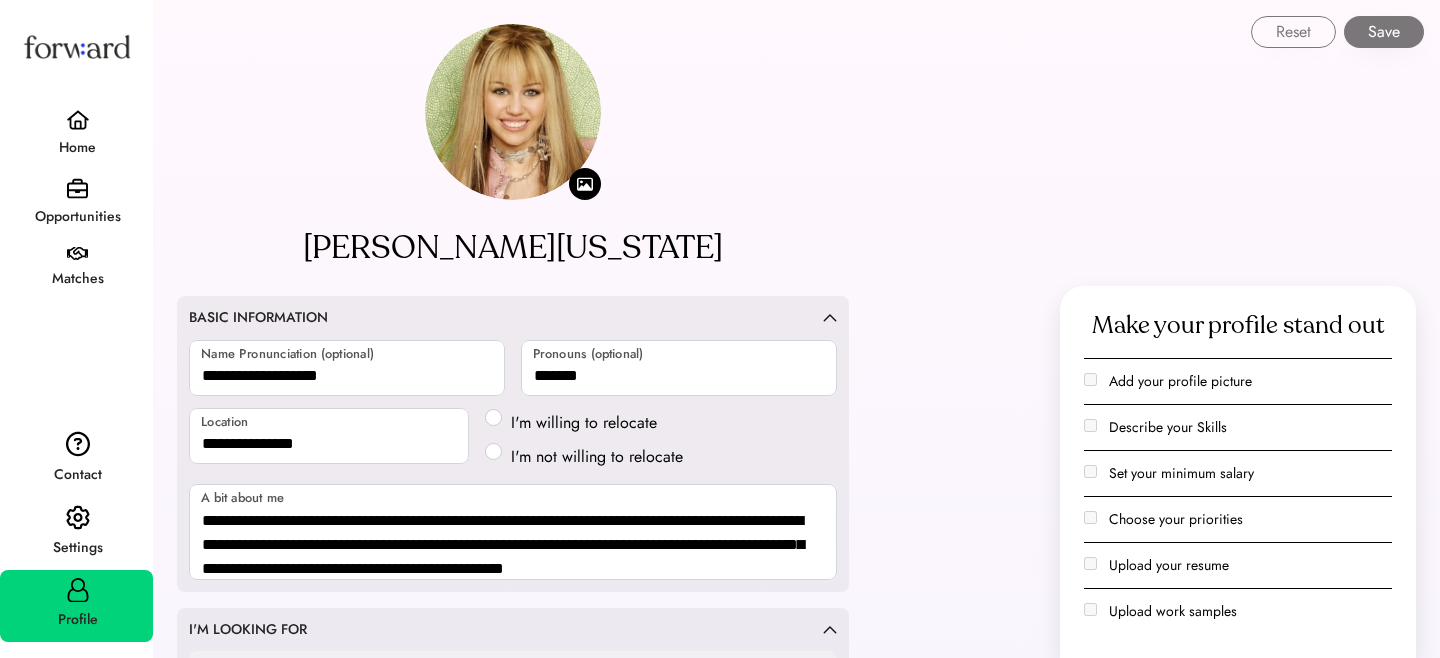click at bounding box center [78, 518] 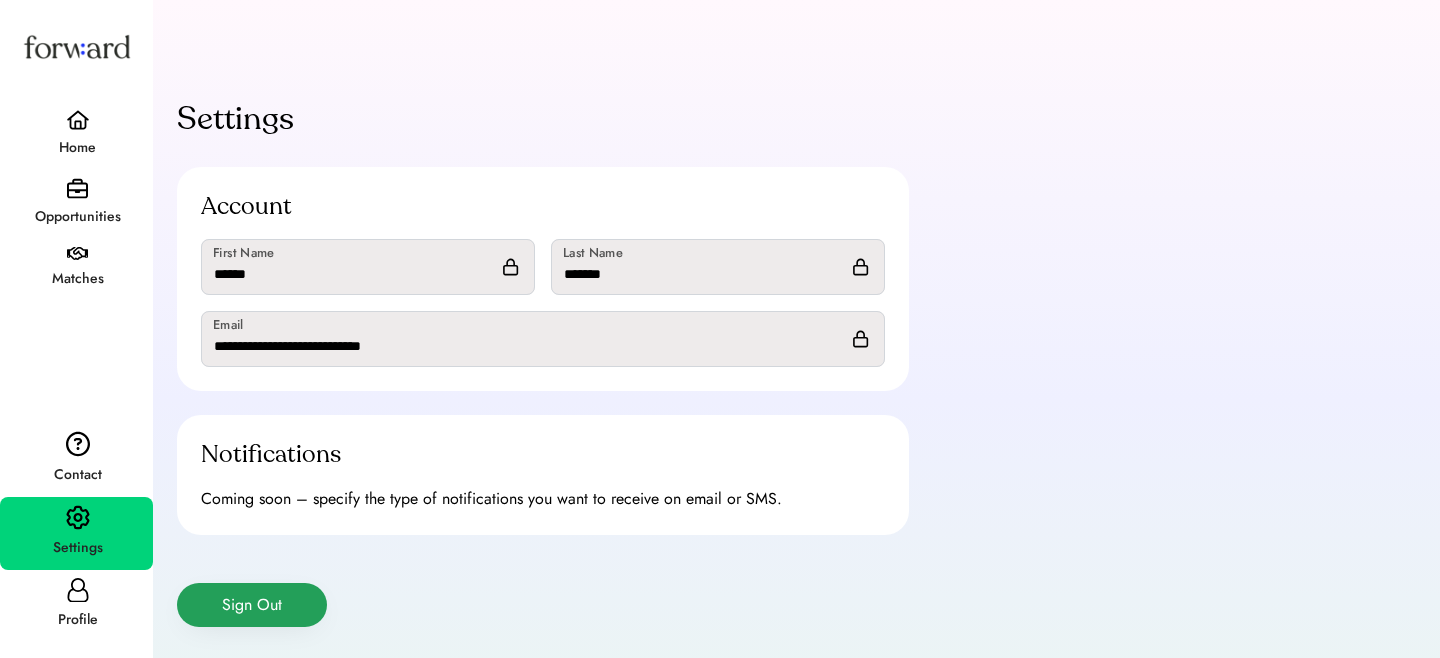 click on "Sign Out" at bounding box center [252, 605] 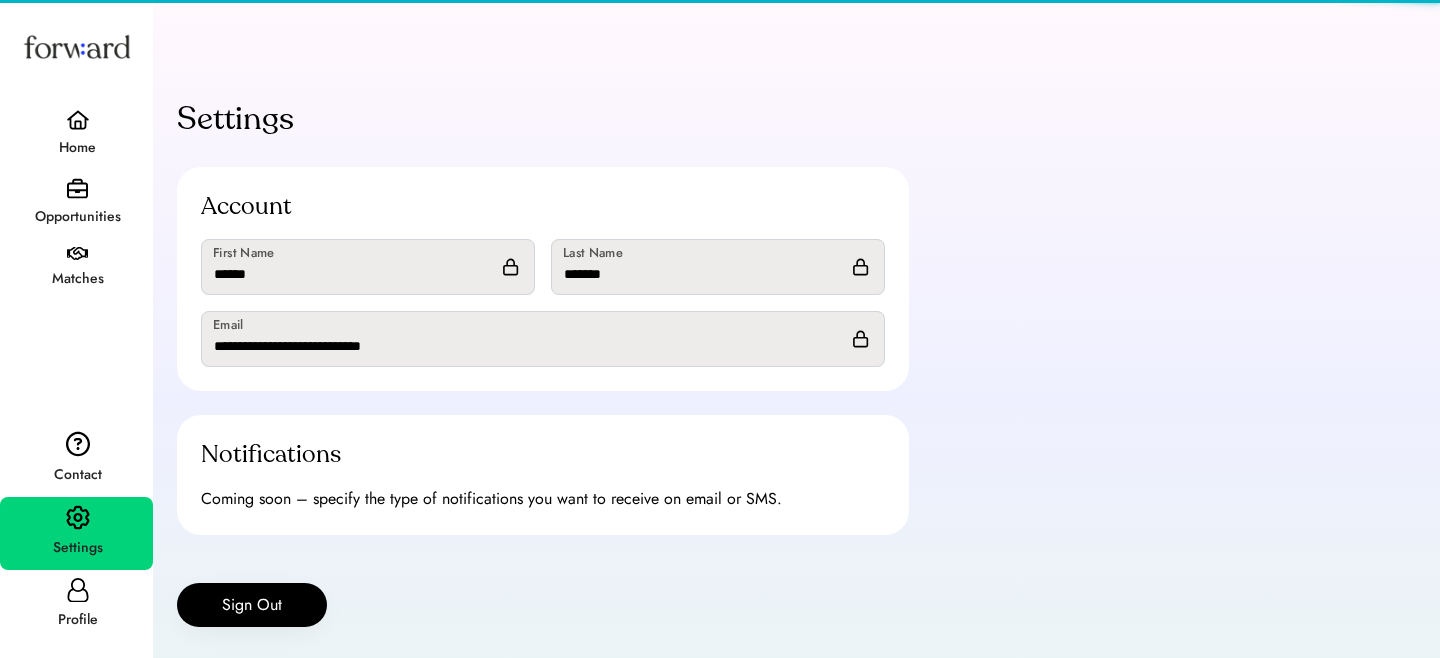 type 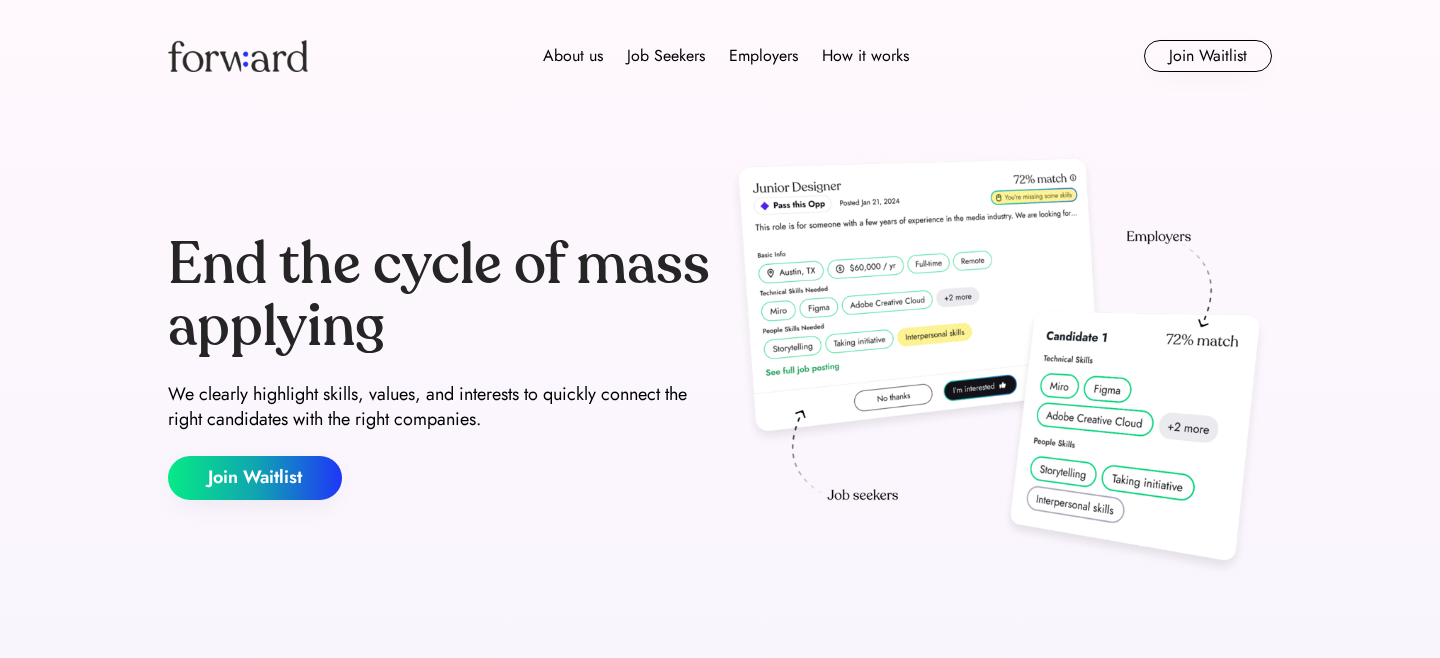 scroll, scrollTop: 0, scrollLeft: 0, axis: both 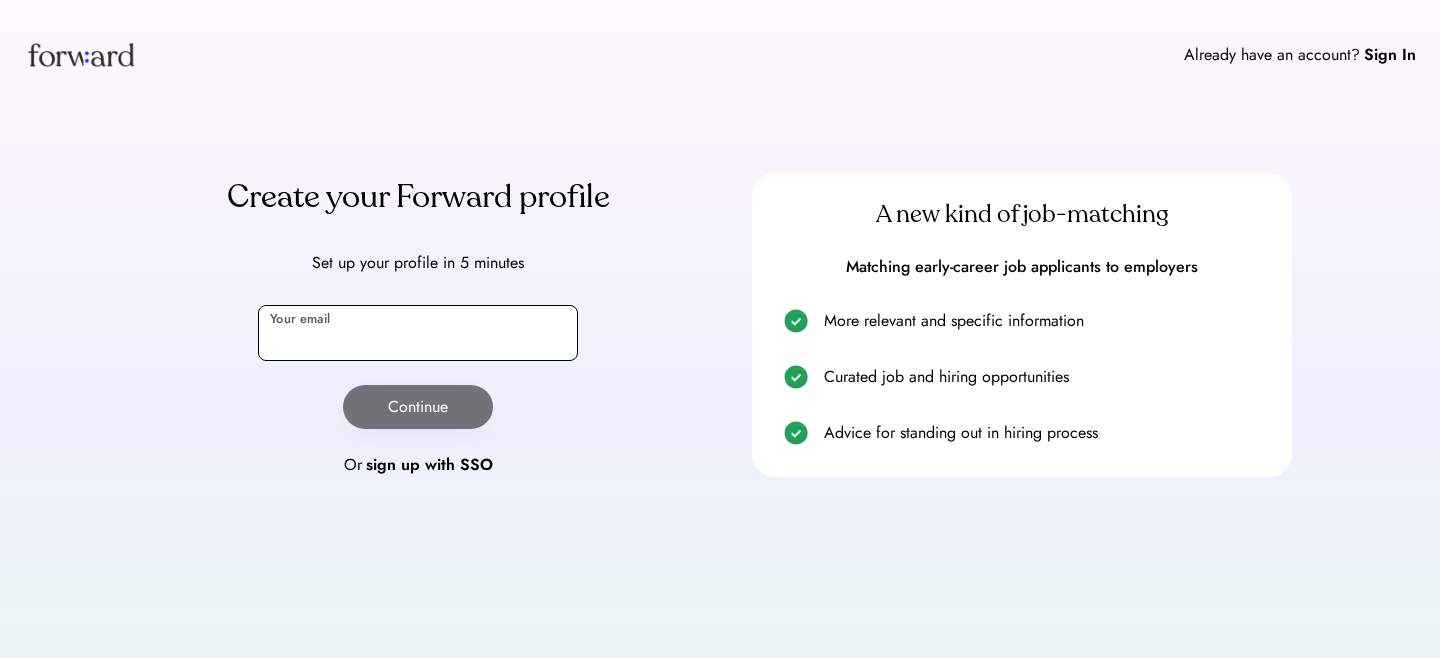 click at bounding box center (418, 333) 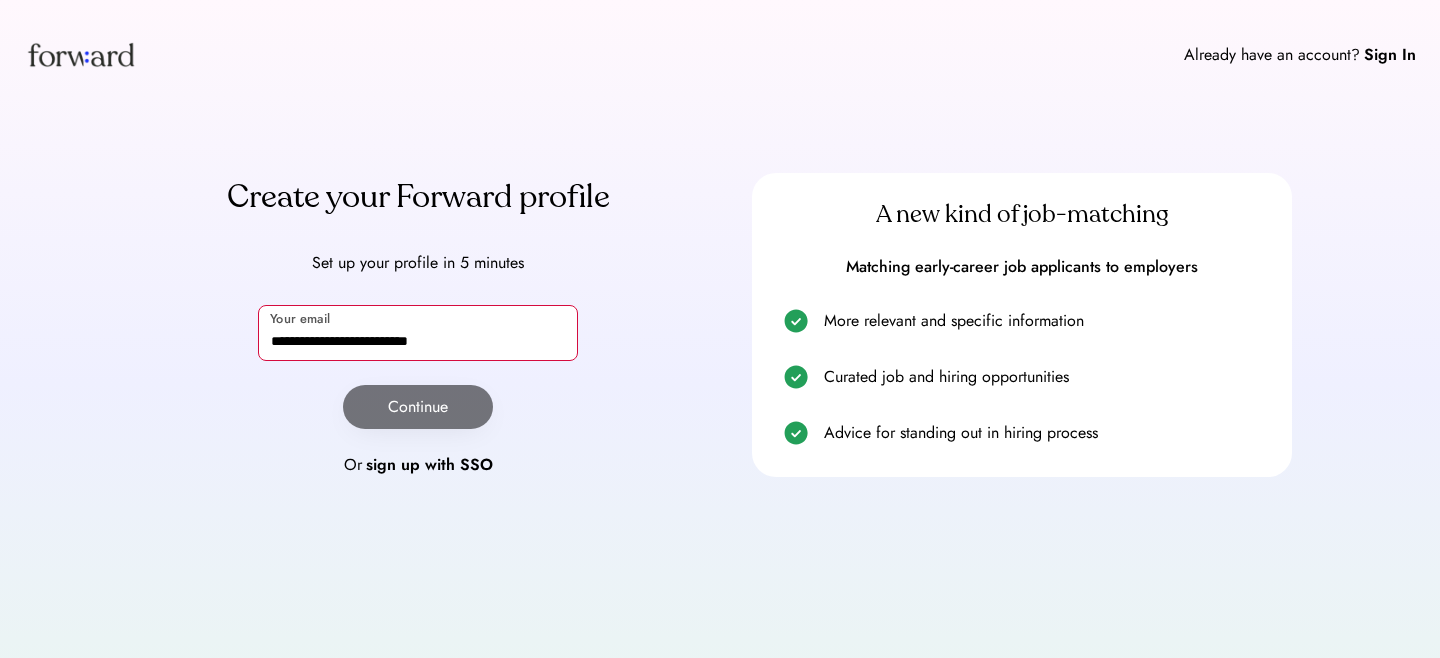 type on "**********" 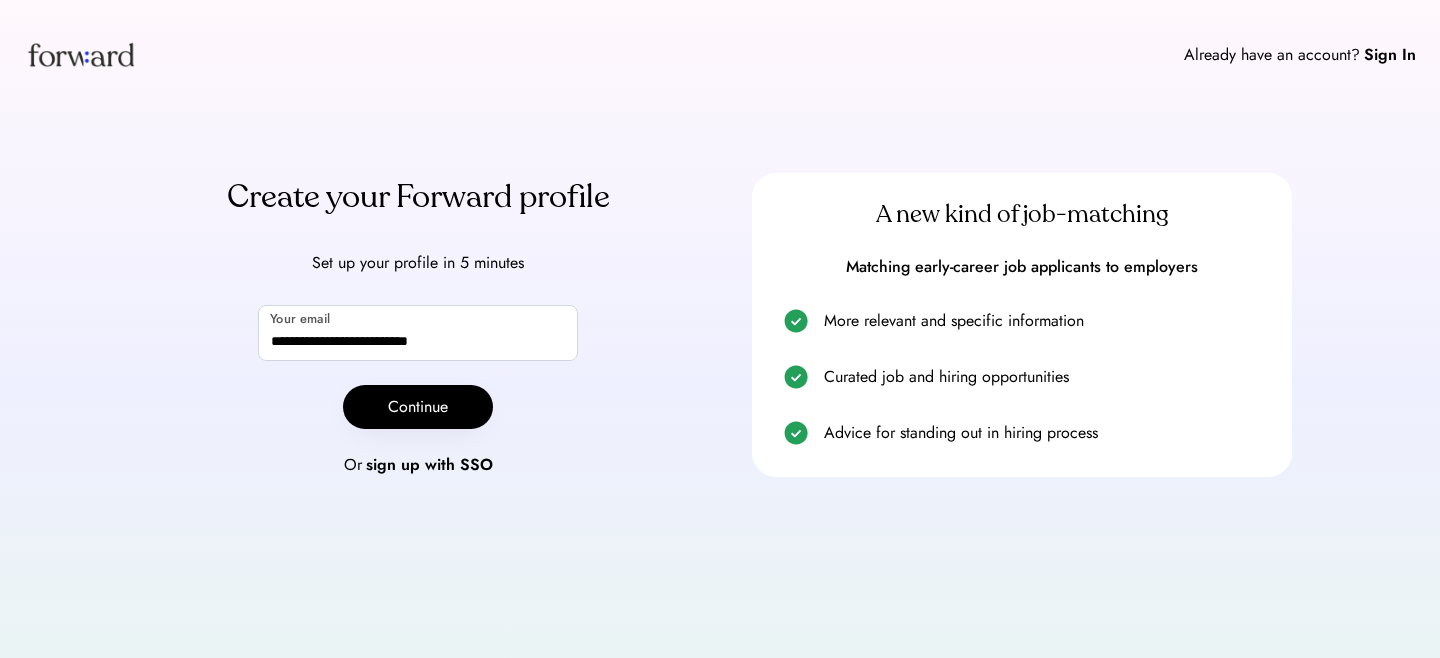 click on "**********" at bounding box center (418, 325) 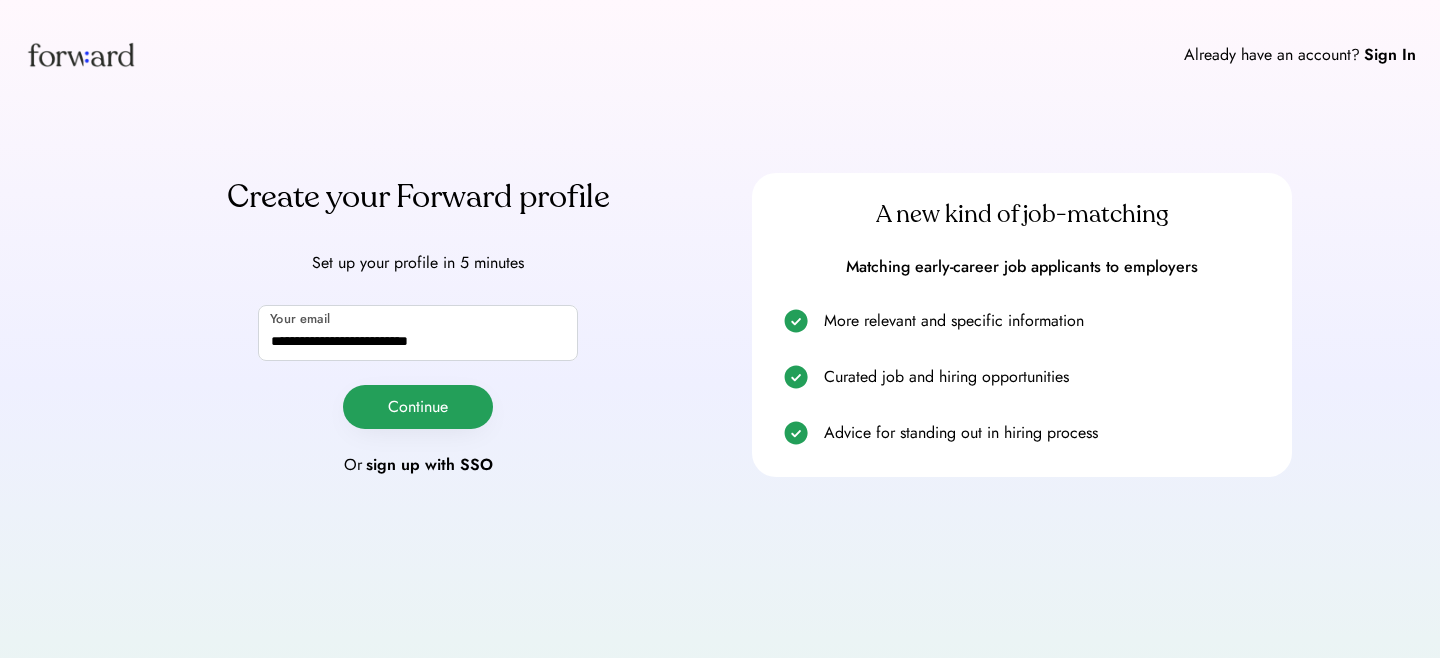 click on "Continue" at bounding box center [418, 407] 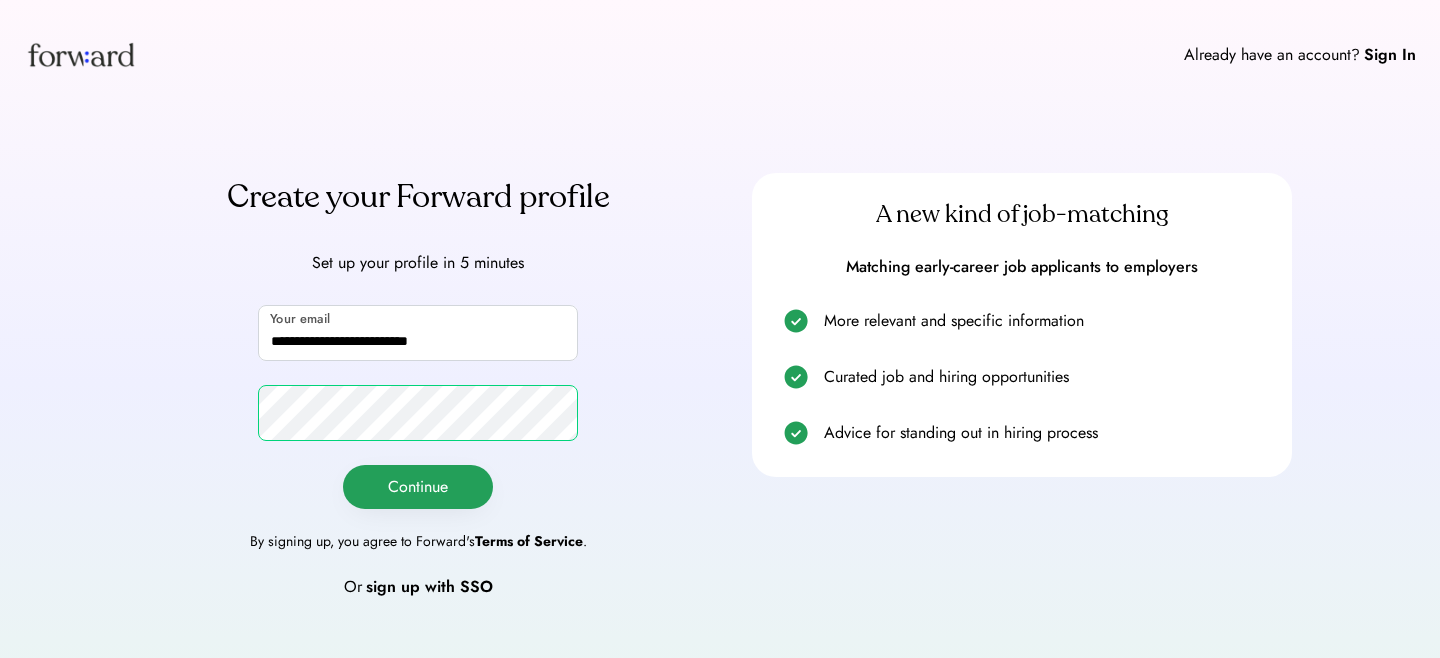 click on "Continue" at bounding box center (418, 487) 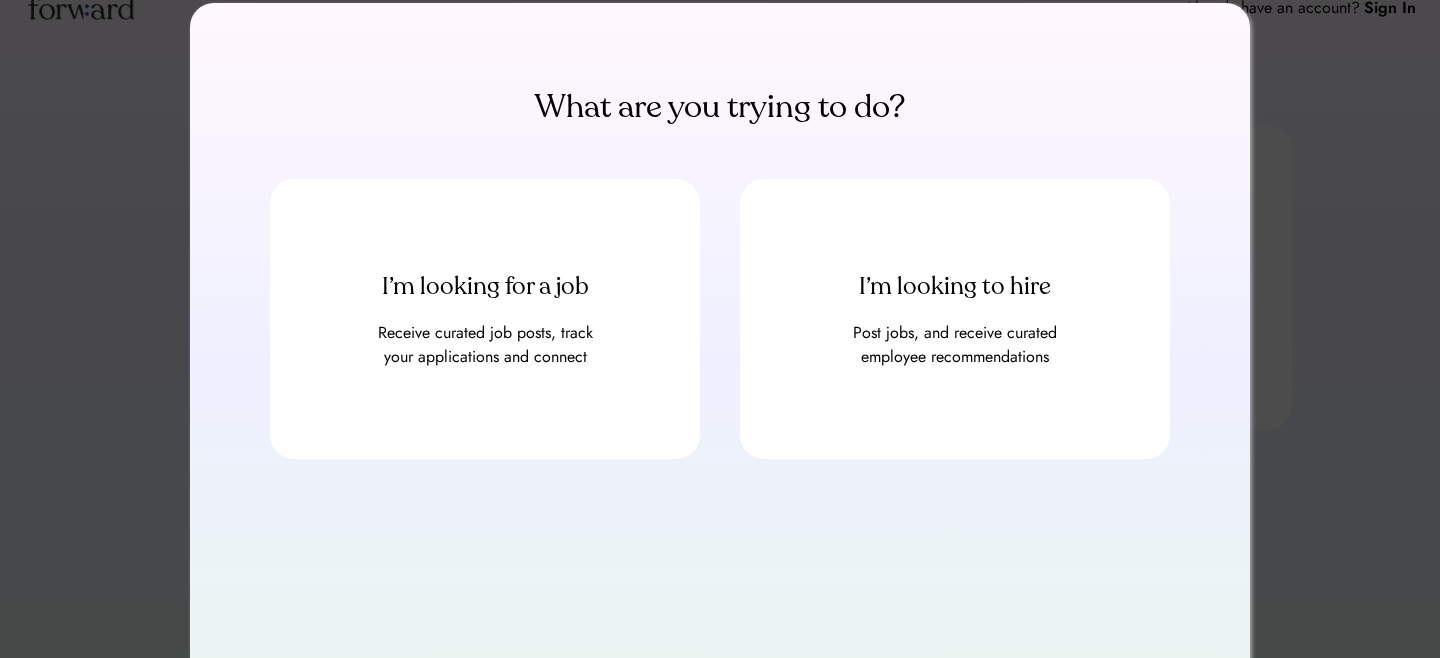 scroll, scrollTop: 50, scrollLeft: 0, axis: vertical 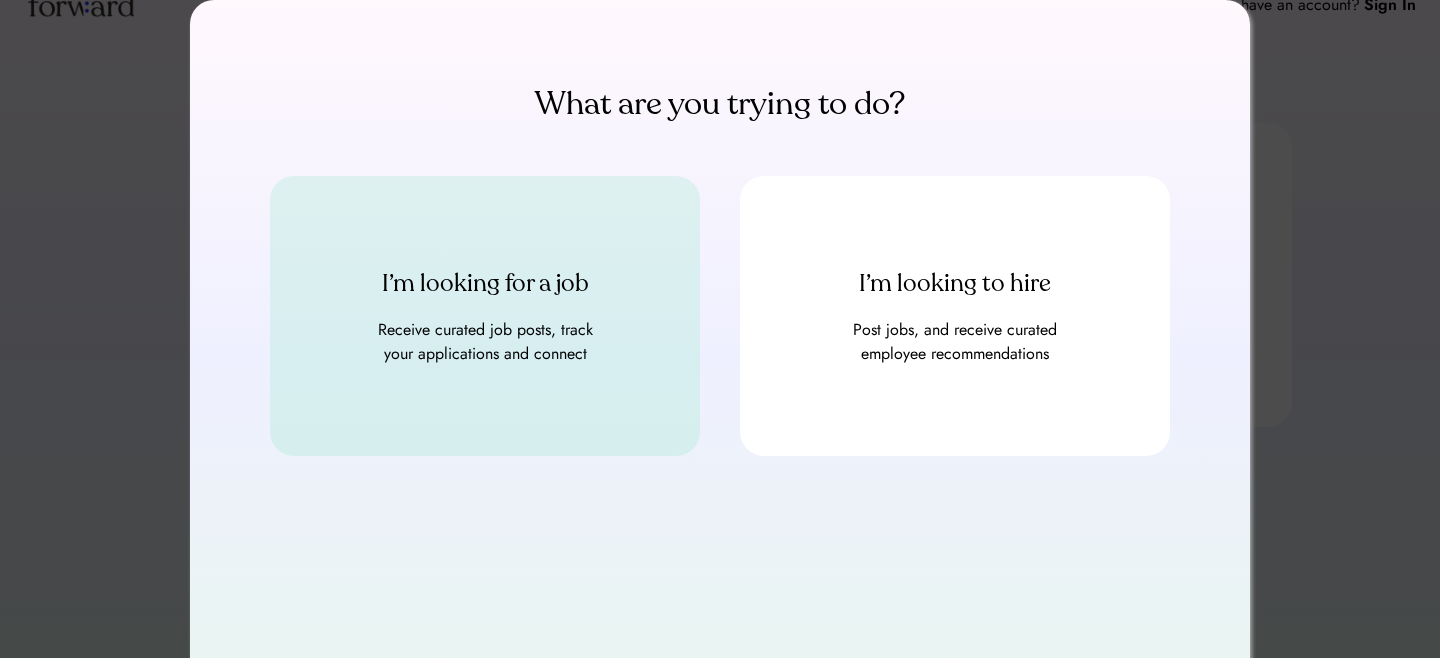 click on "I’m looking for a job" at bounding box center (485, 284) 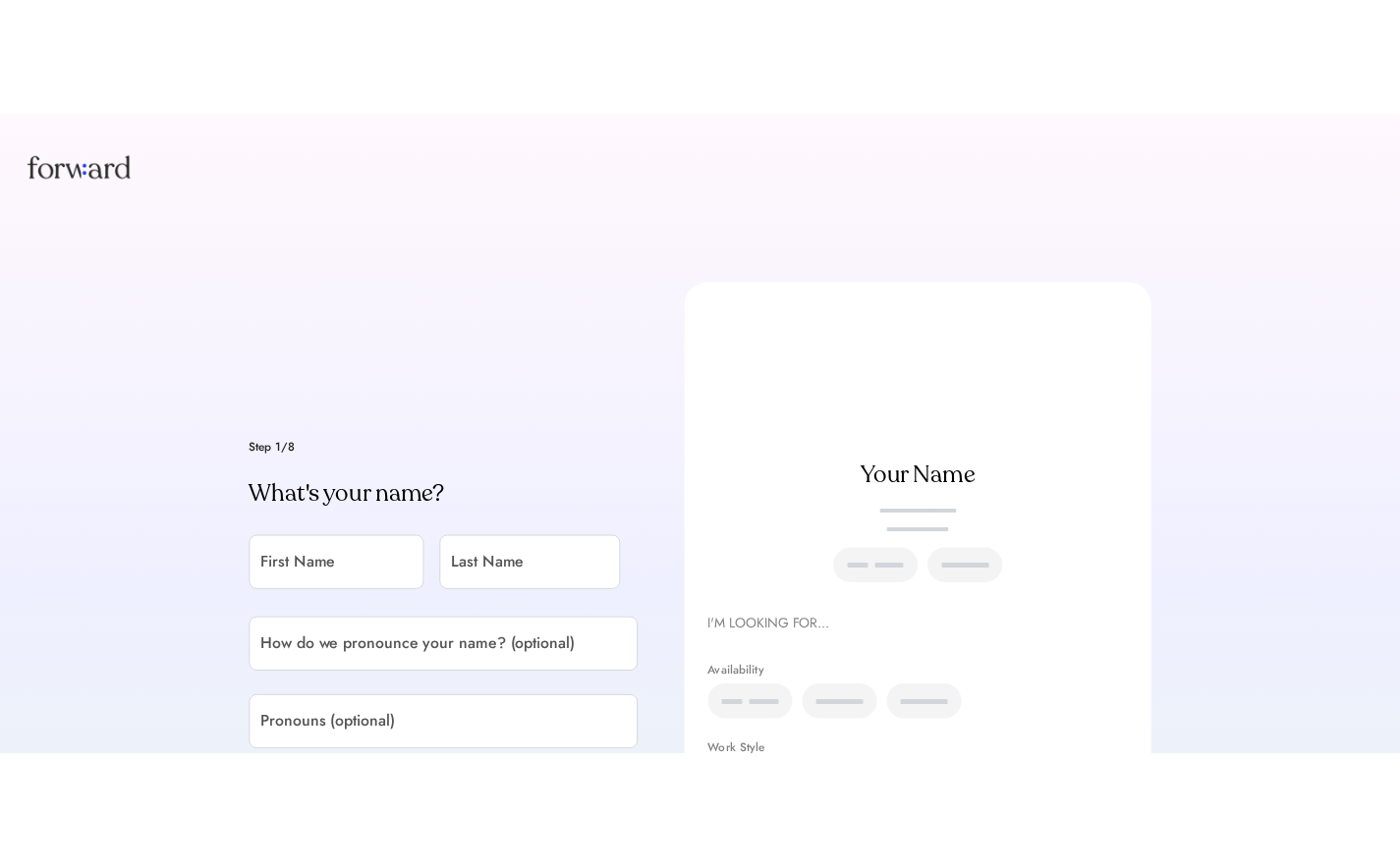 scroll, scrollTop: 0, scrollLeft: 0, axis: both 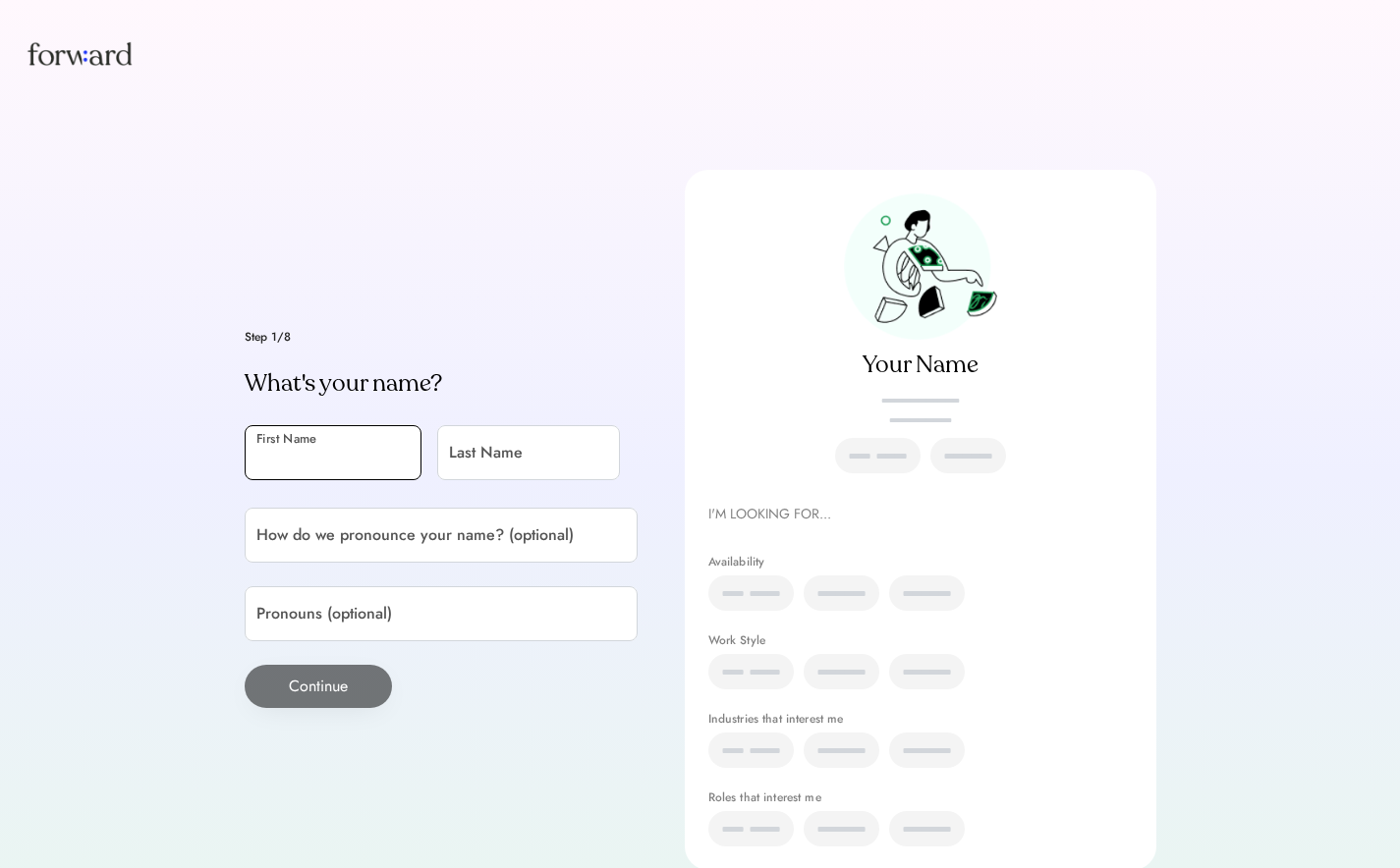 click at bounding box center [333, 453] 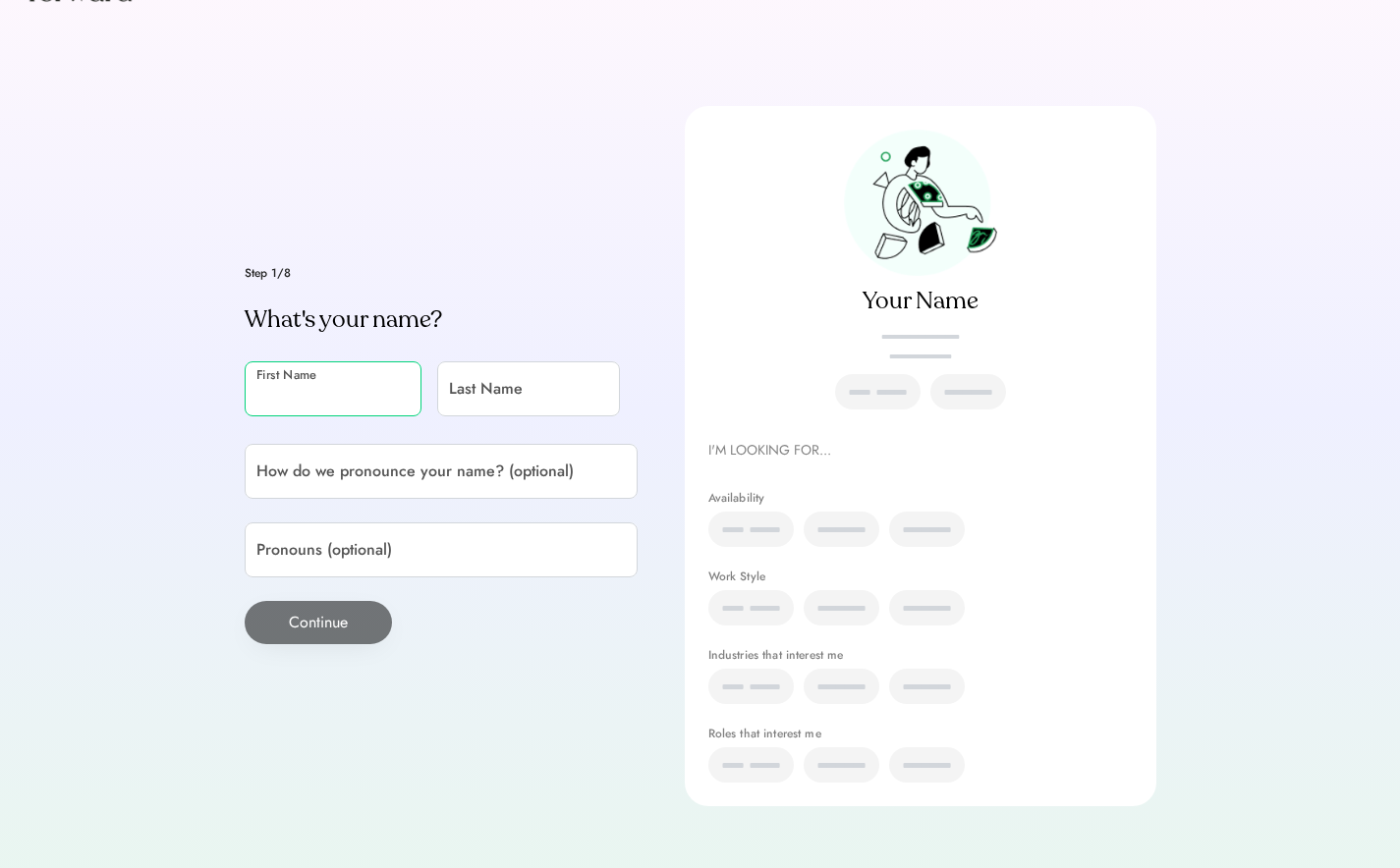 scroll, scrollTop: 81, scrollLeft: 0, axis: vertical 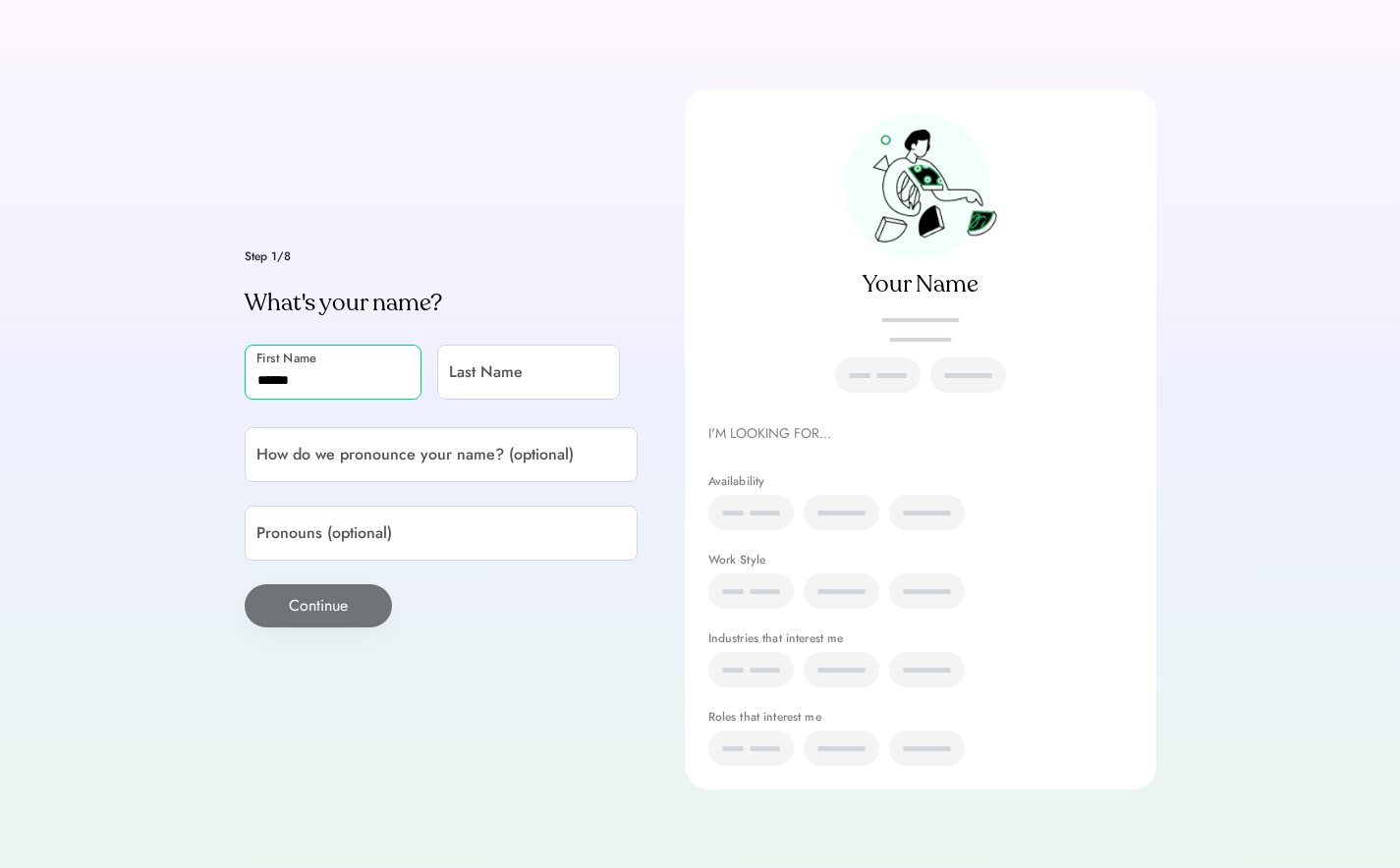 type on "******" 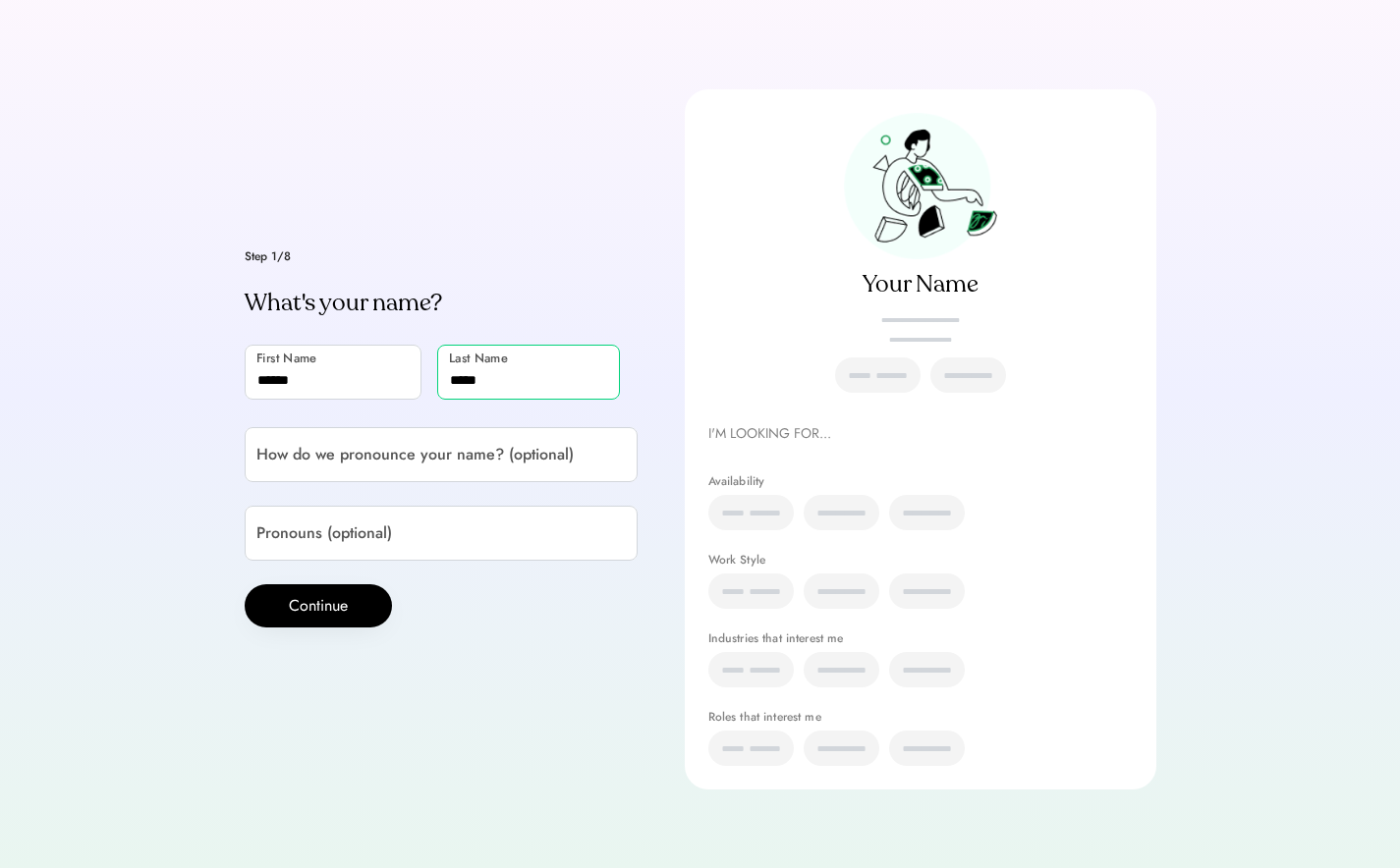 type on "*****" 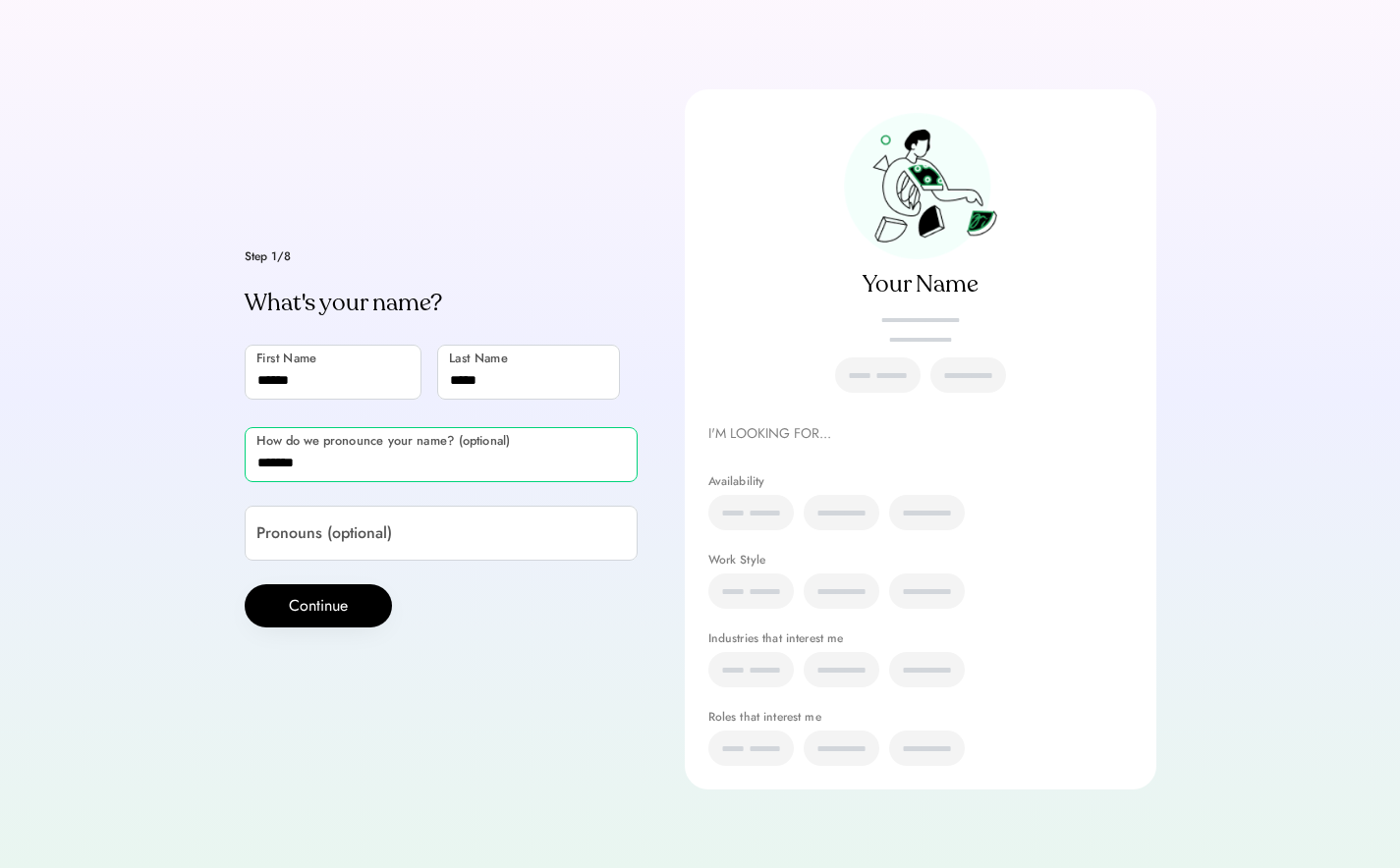 type on "*******" 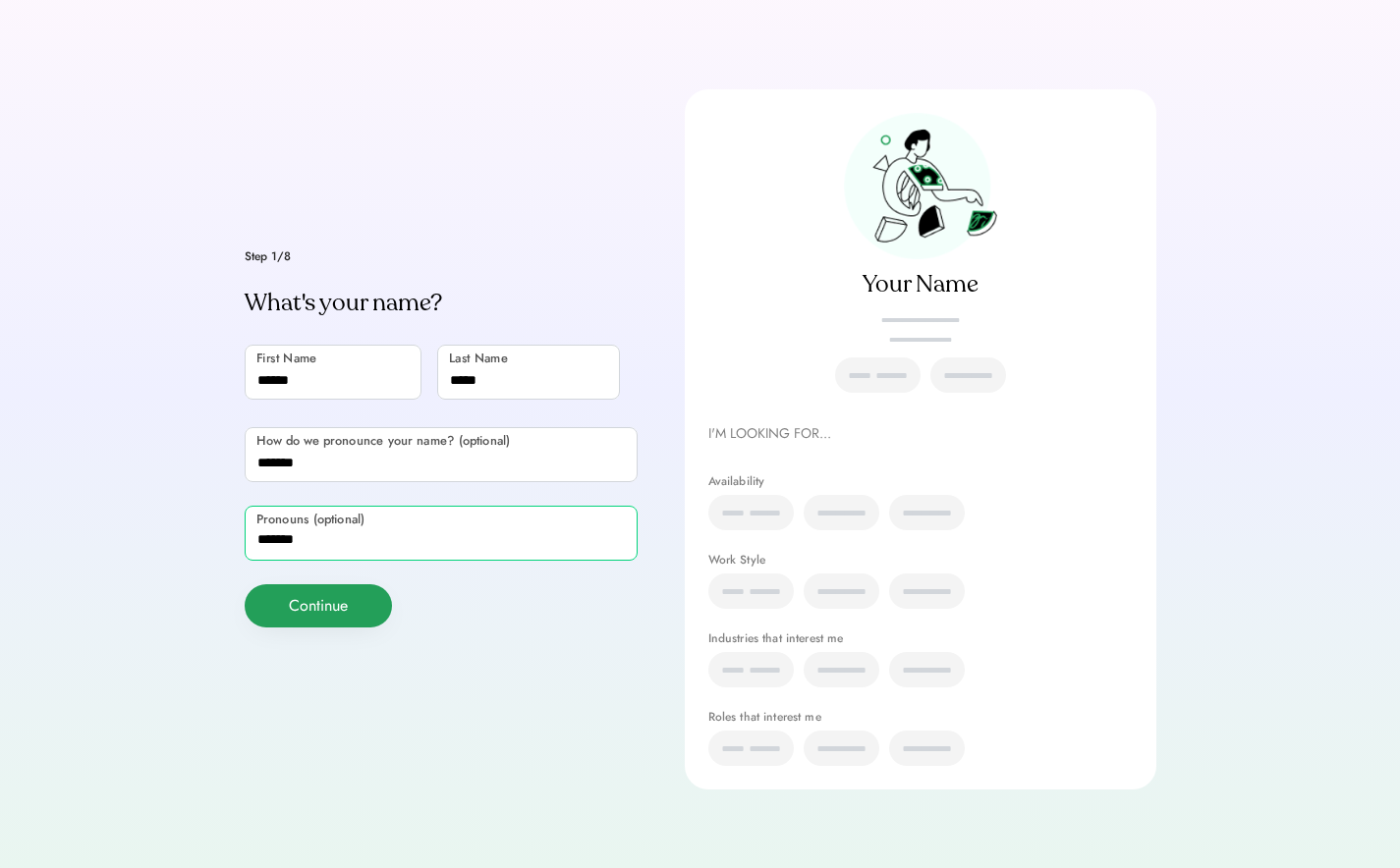 type on "*******" 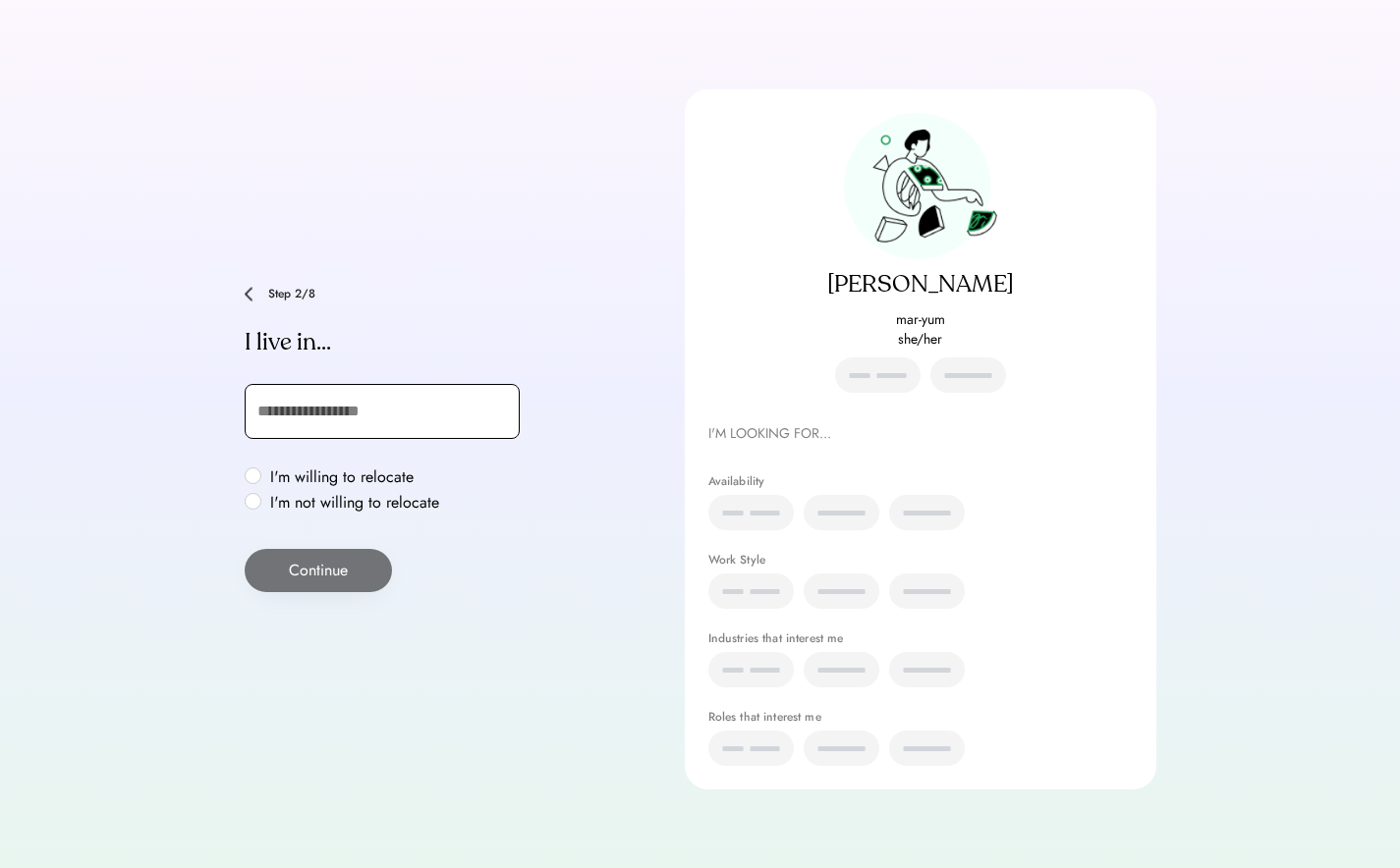 click at bounding box center [382, 411] 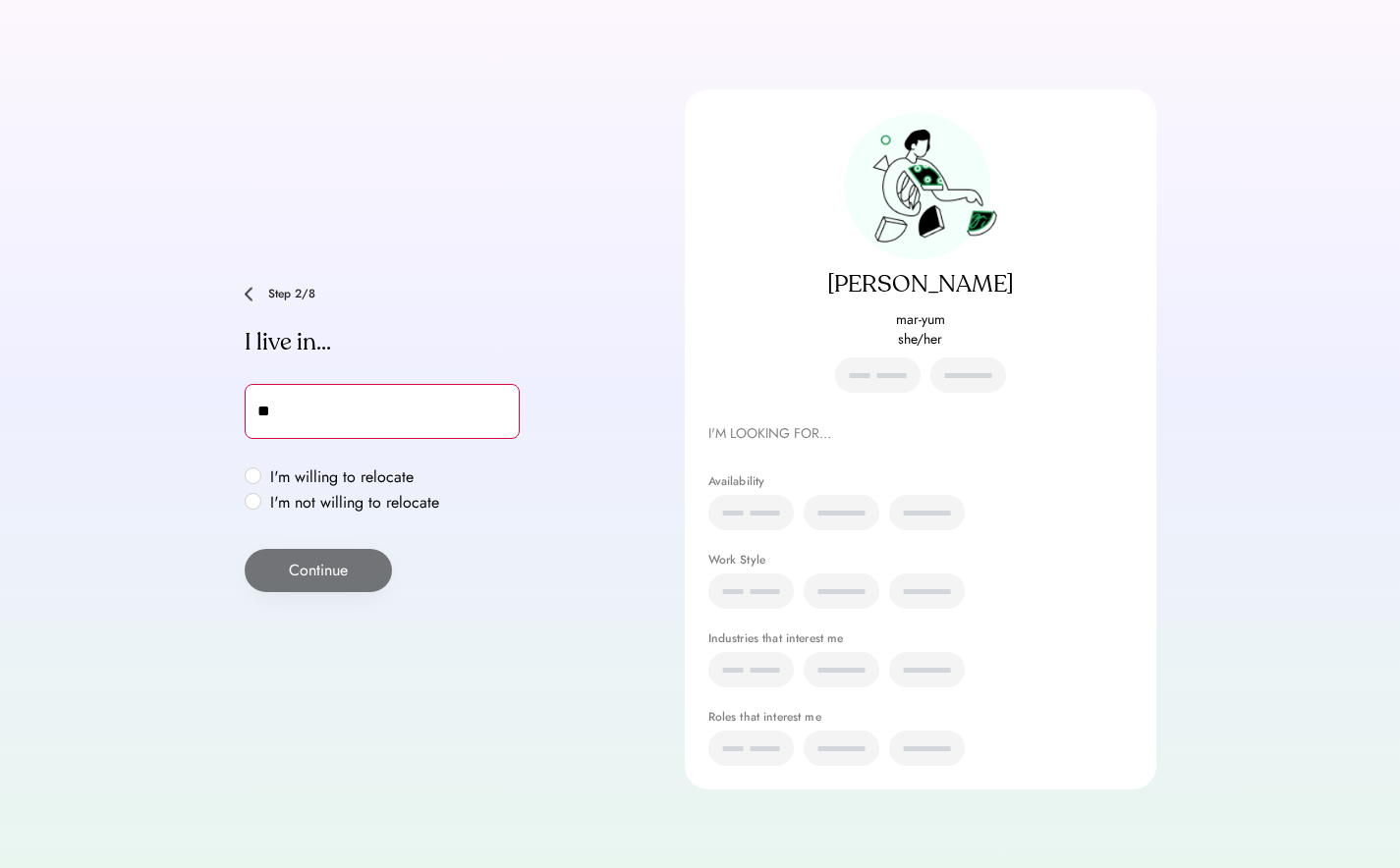 type on "***" 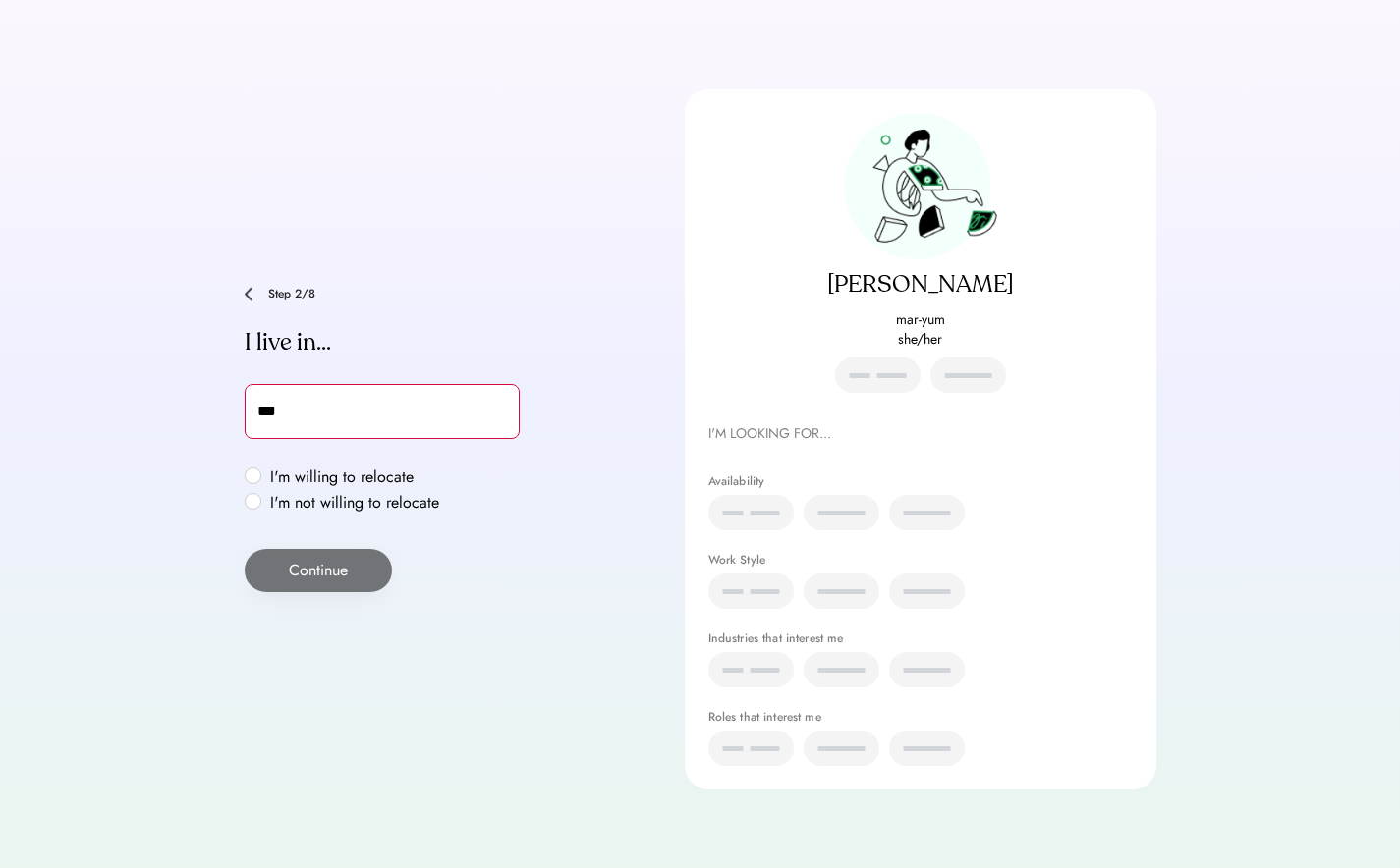 type on "**********" 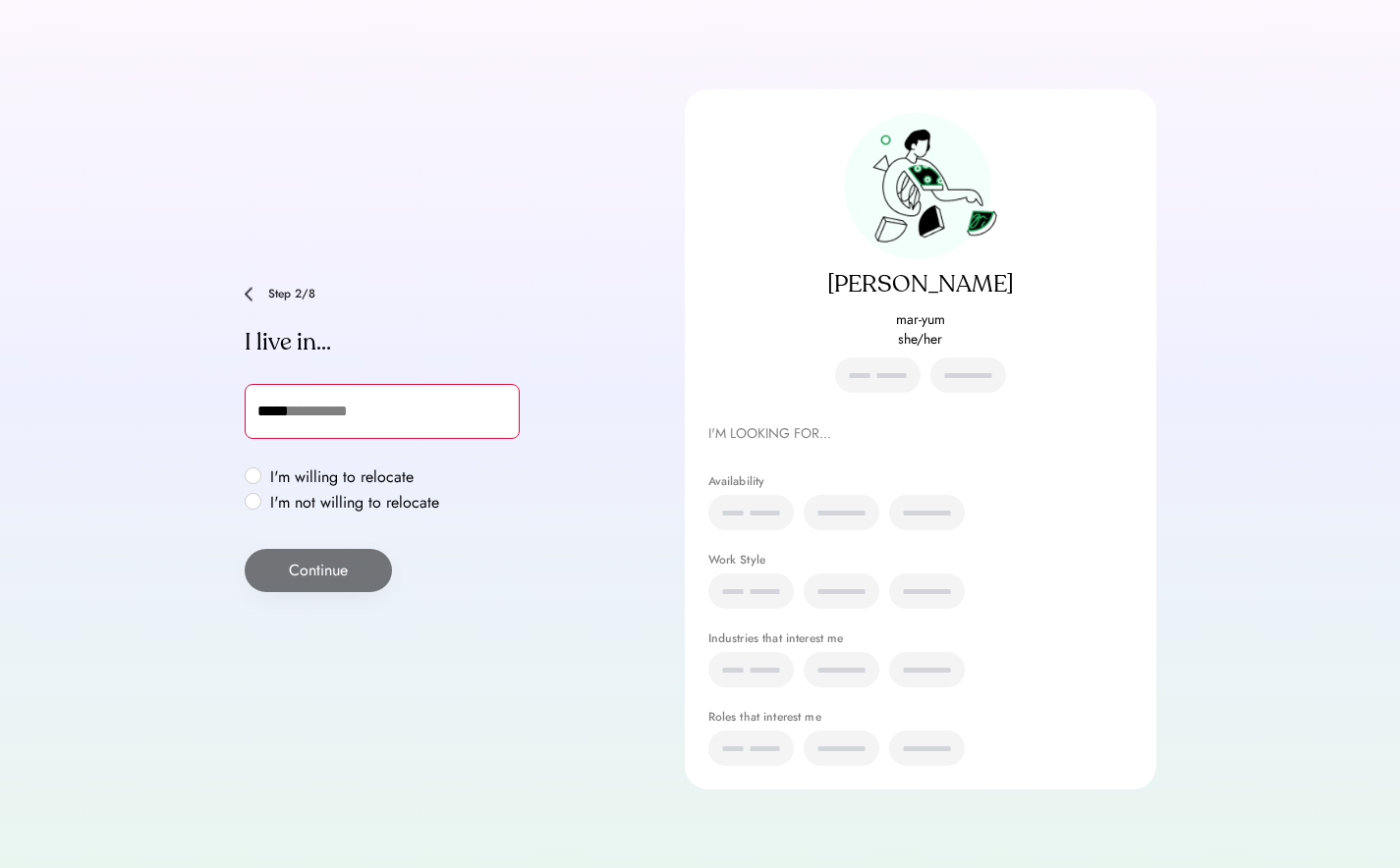 type on "******" 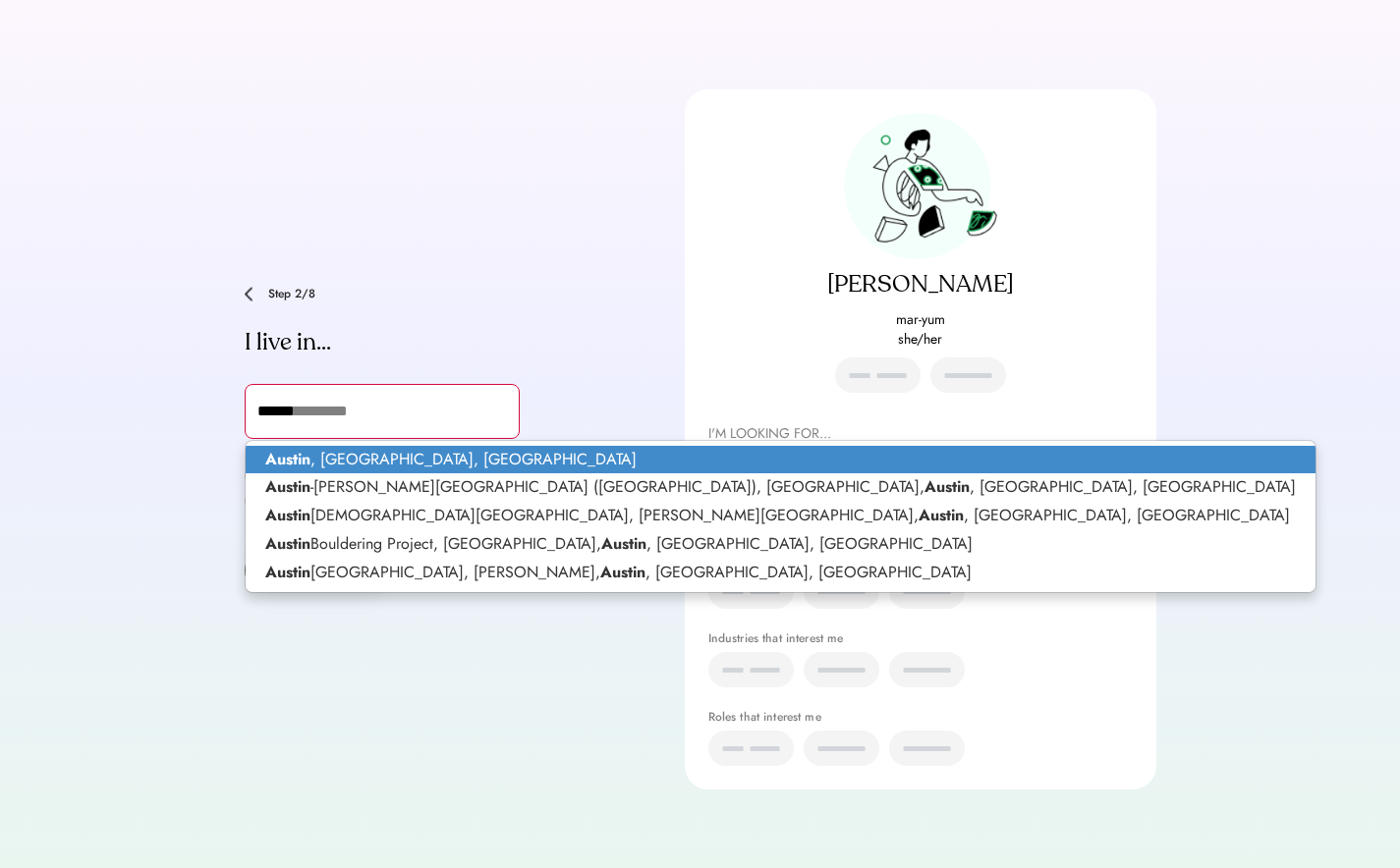 click on "Austin" 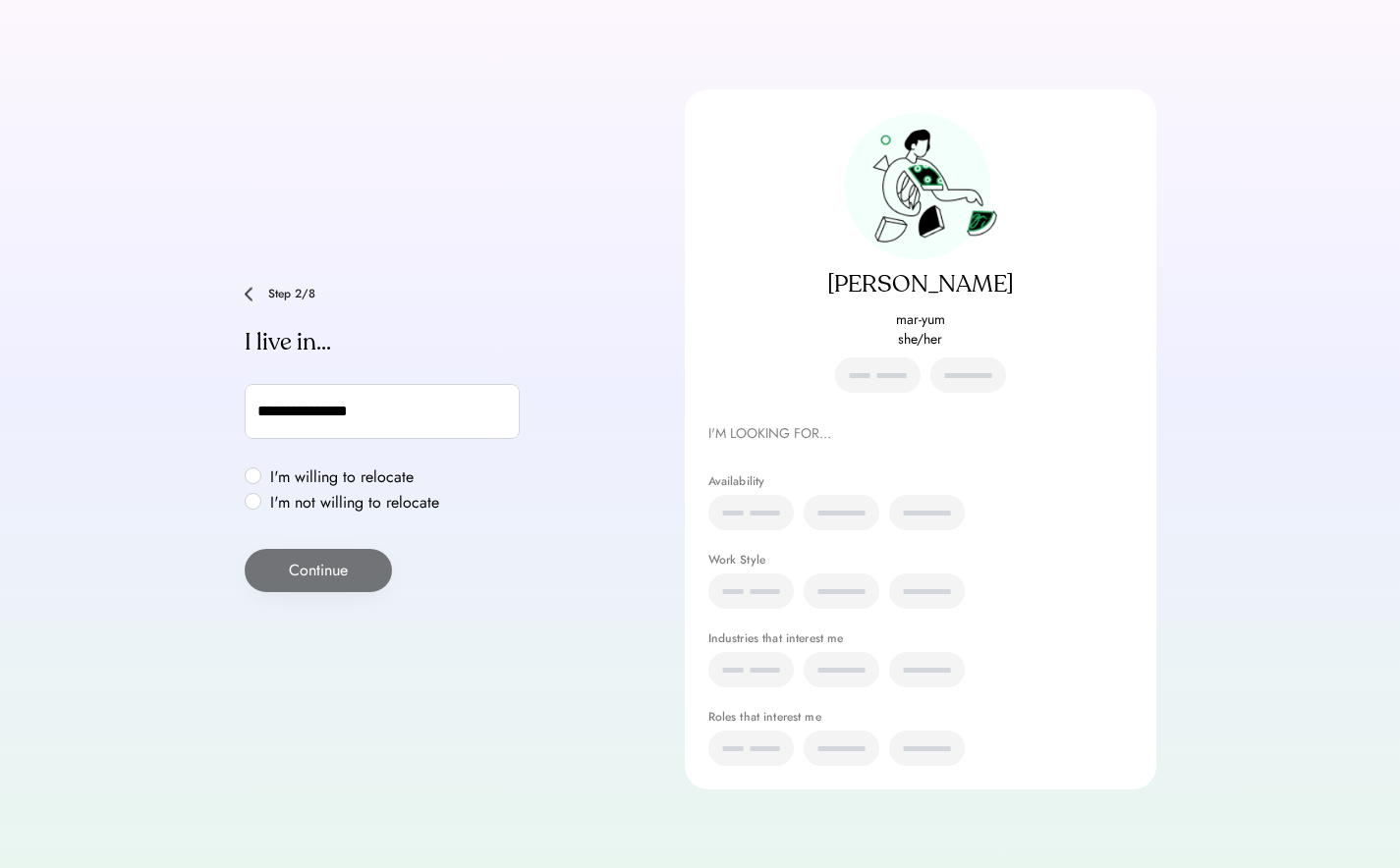 type on "**********" 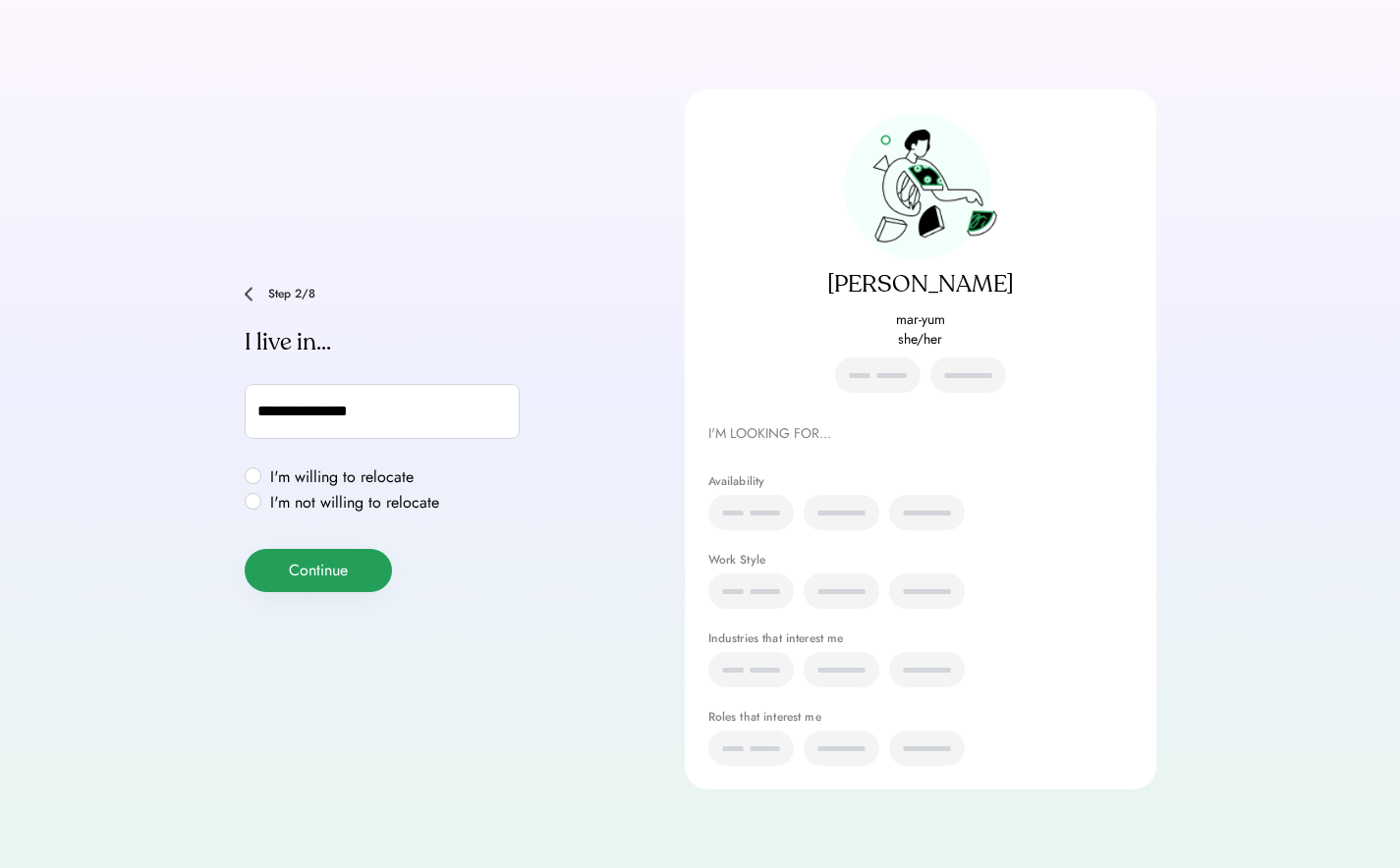 click on "Continue" at bounding box center [318, 570] 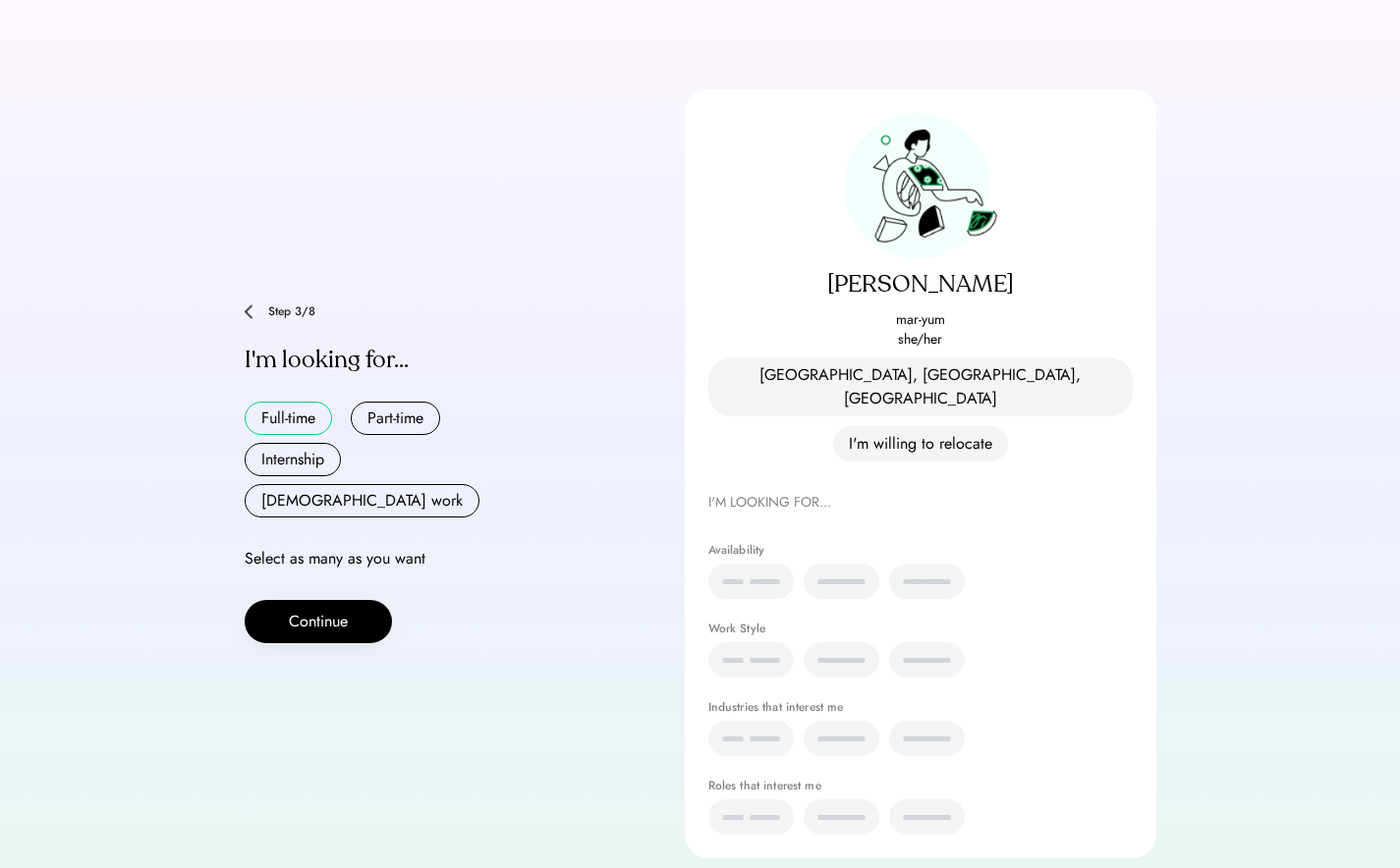 click on "Full-time" at bounding box center [288, 418] 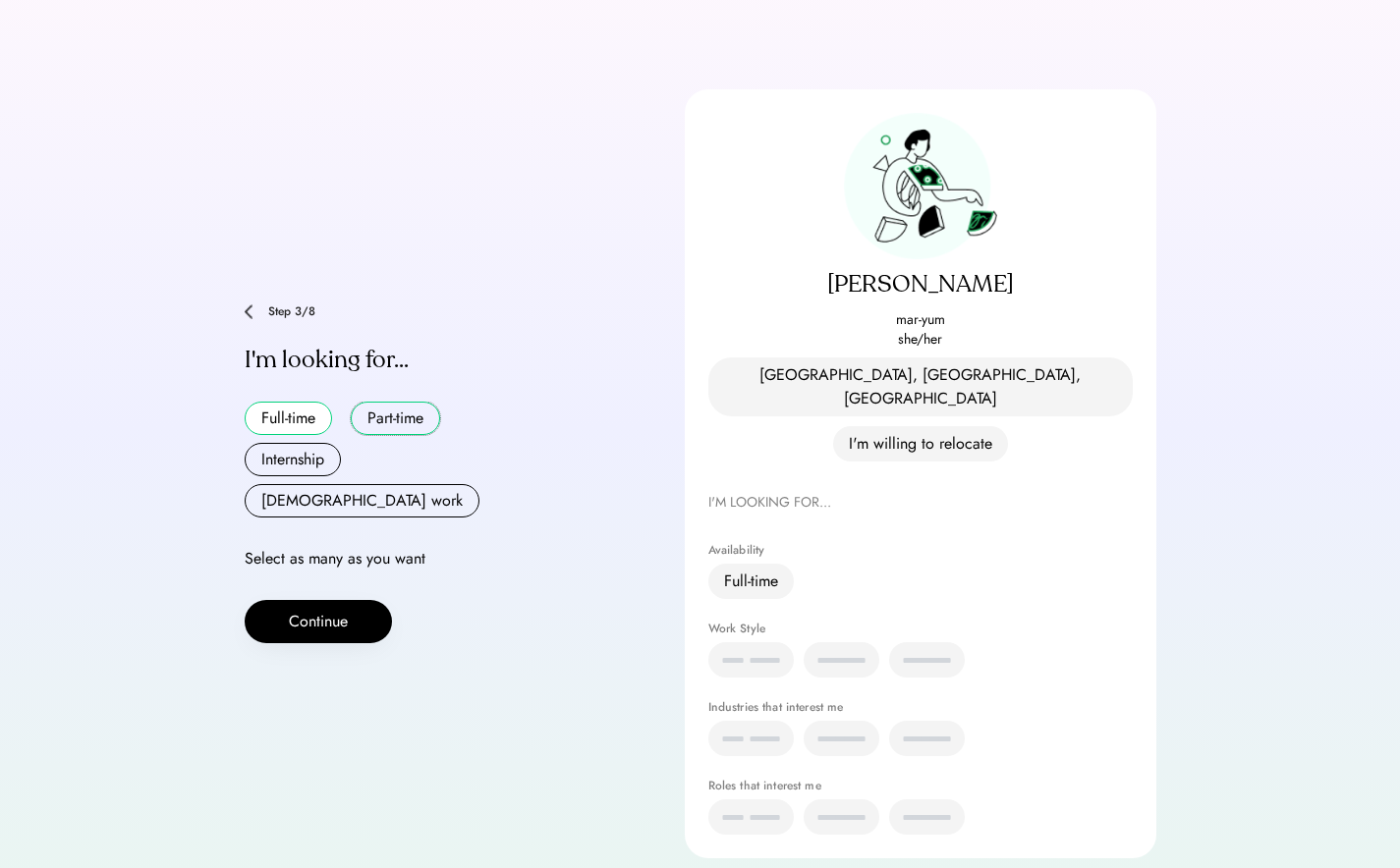 click on "Part-time" at bounding box center (395, 418) 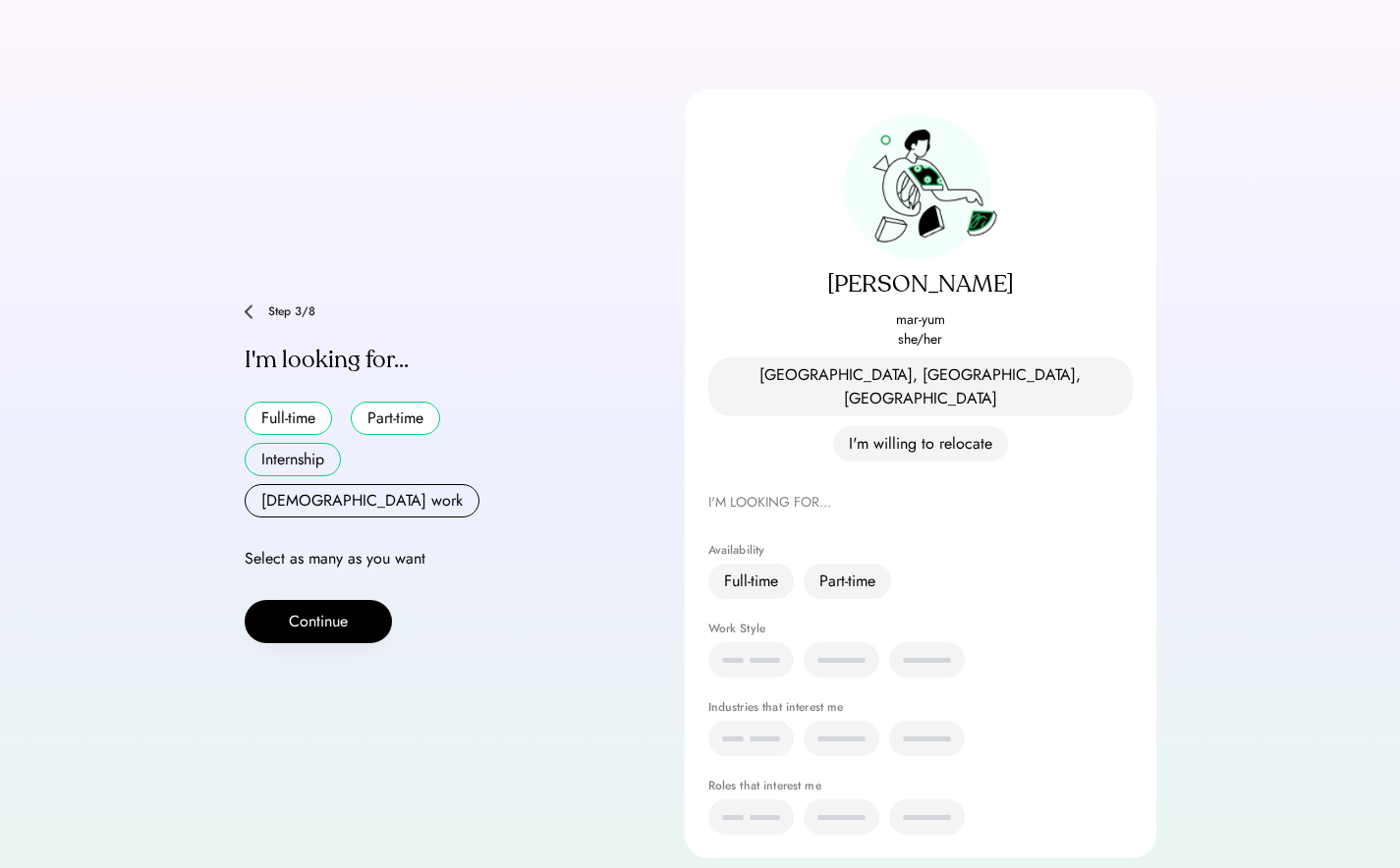 click on "Internship" at bounding box center (293, 460) 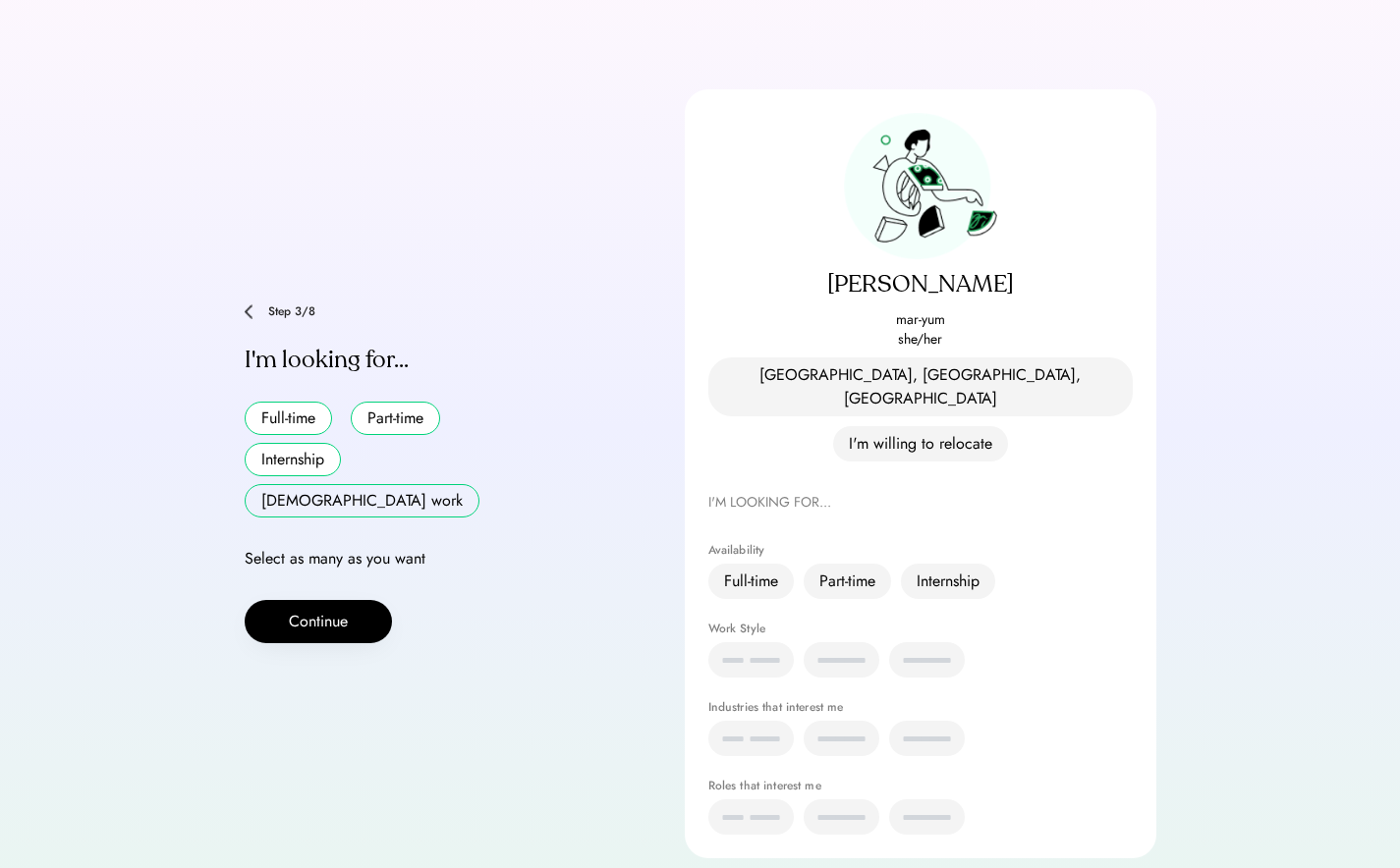 click on "Contract work" at bounding box center (362, 501) 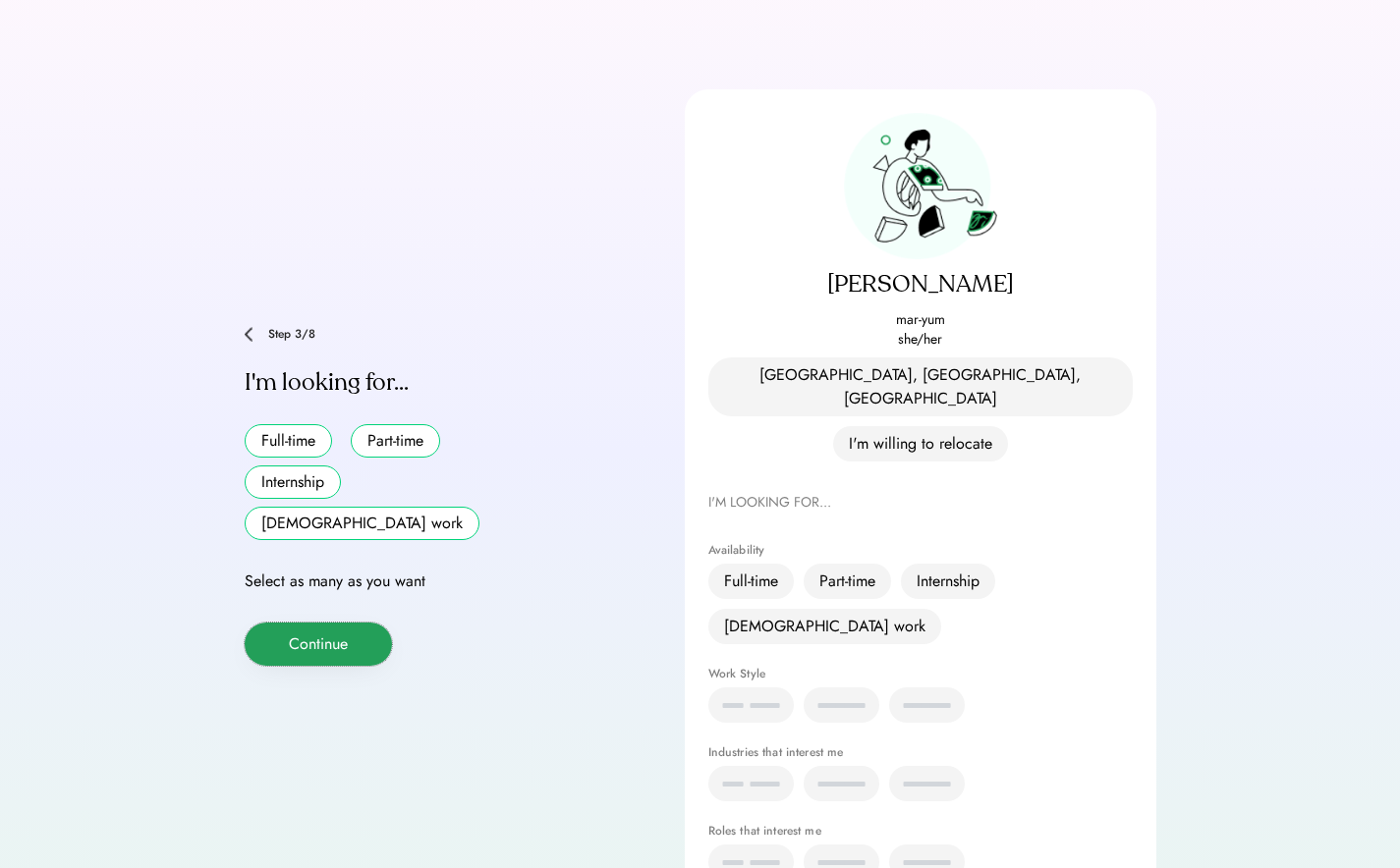 click on "Continue" at bounding box center (318, 644) 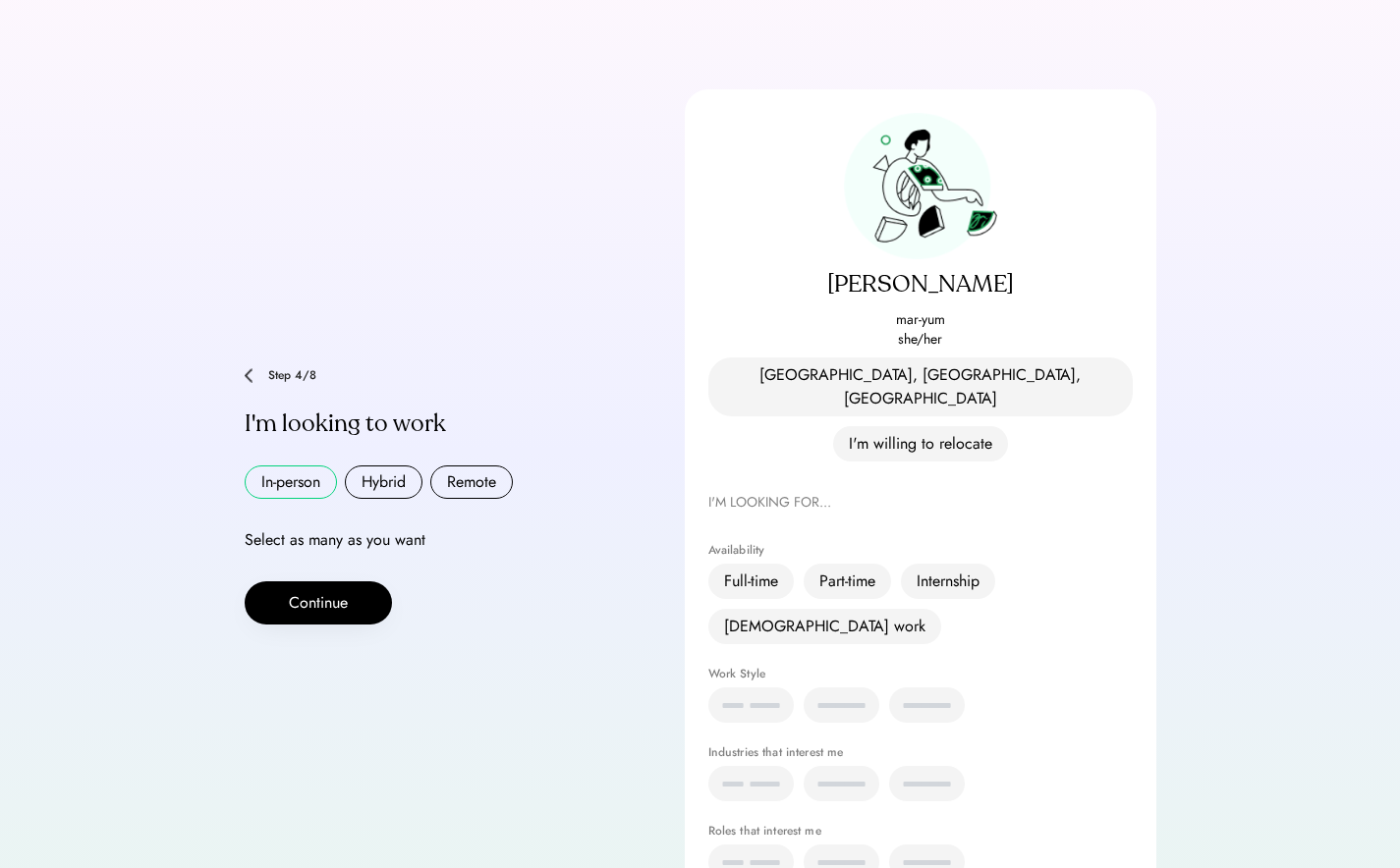 click on "In-person" at bounding box center [291, 482] 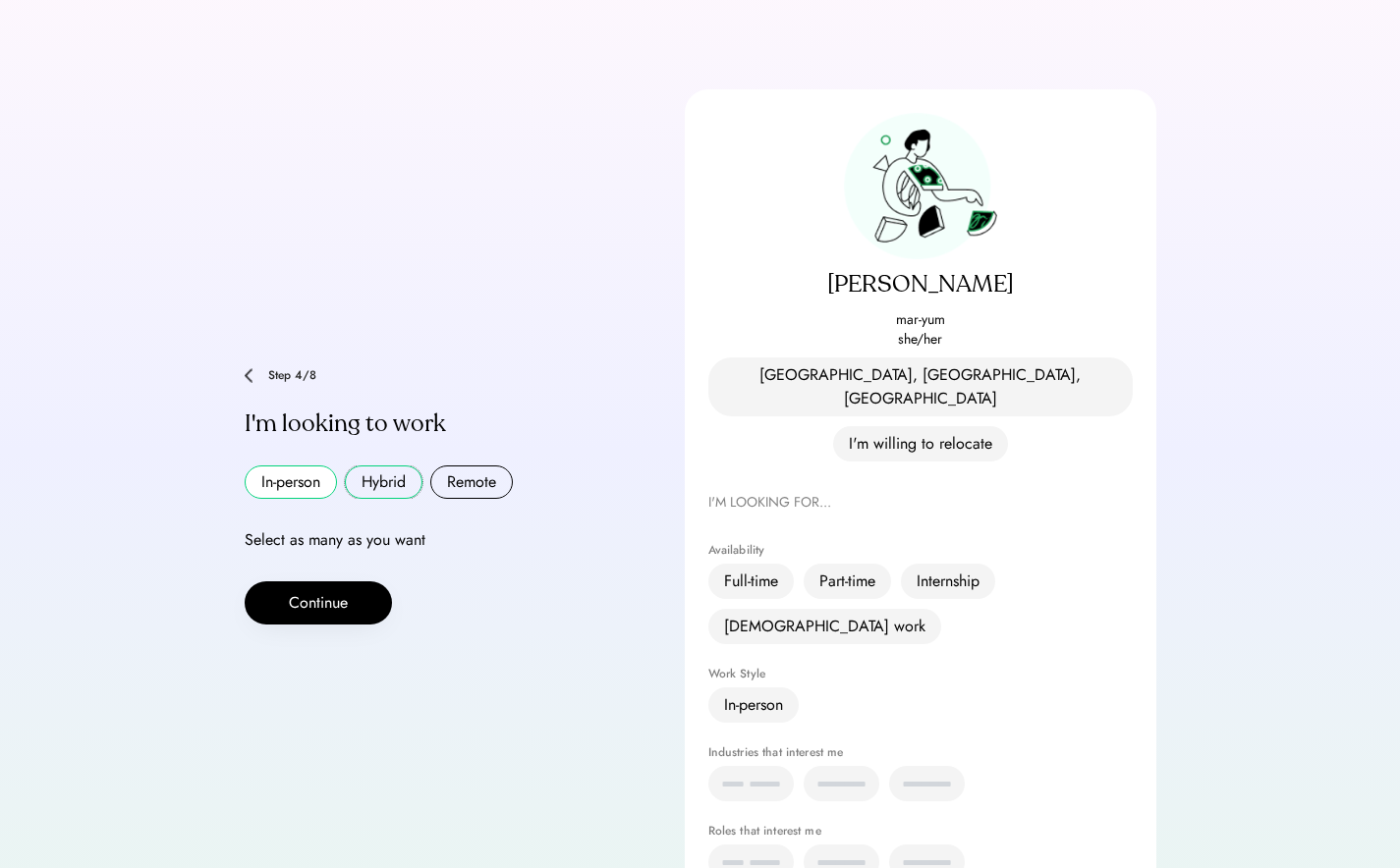 click on "Hybrid" at bounding box center (383, 482) 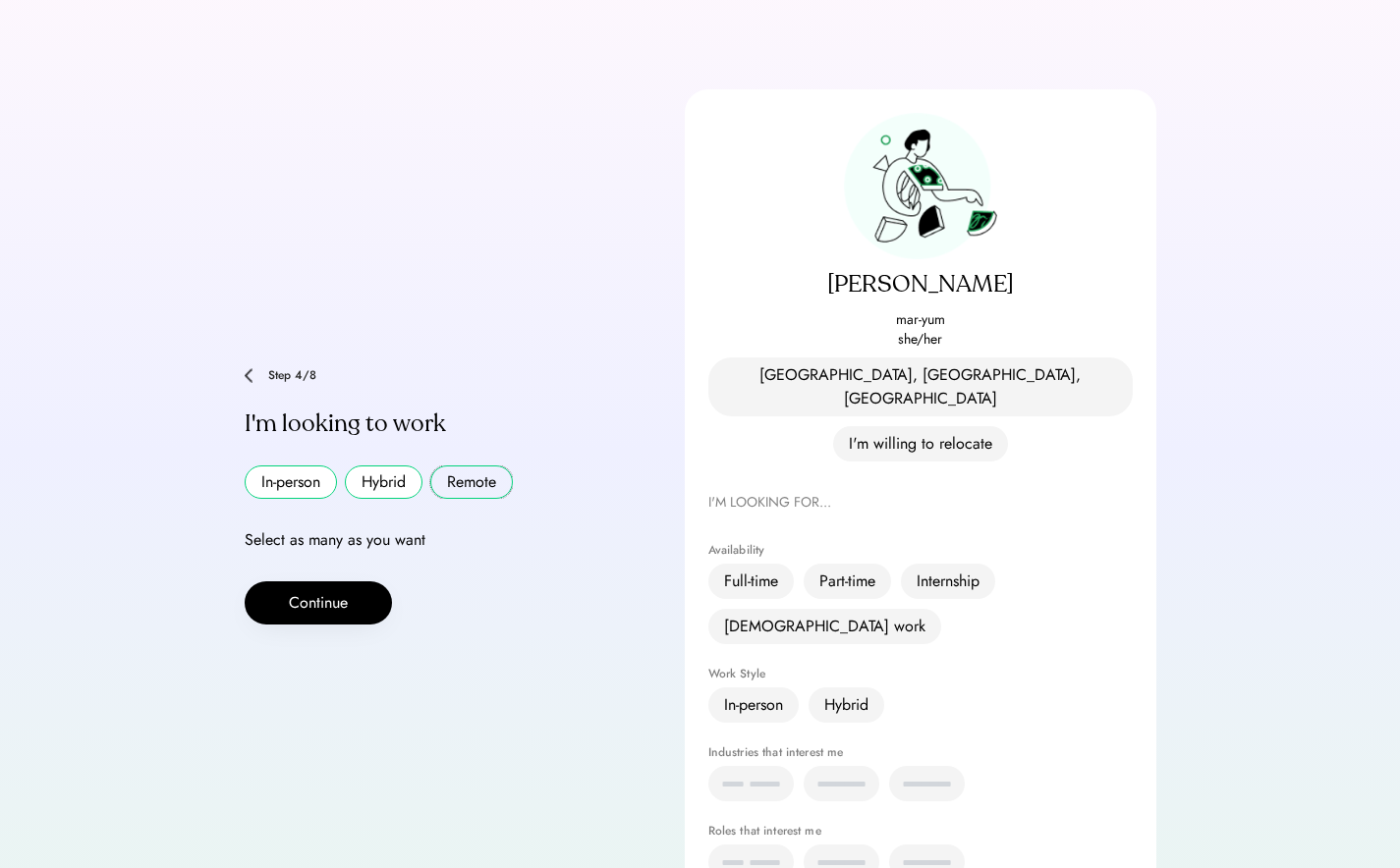 click on "Remote" at bounding box center [472, 482] 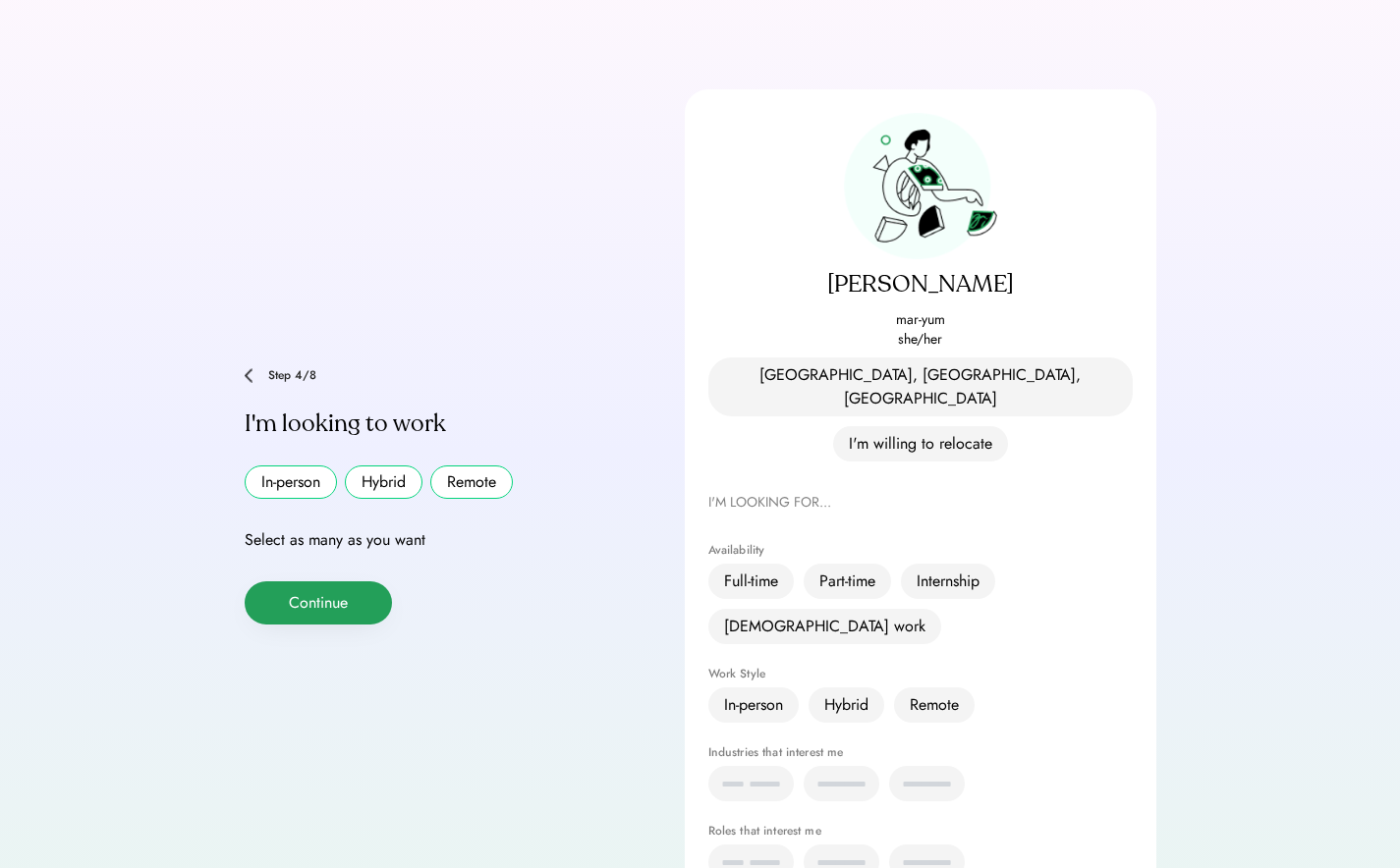 click on "Continue" at bounding box center (318, 603) 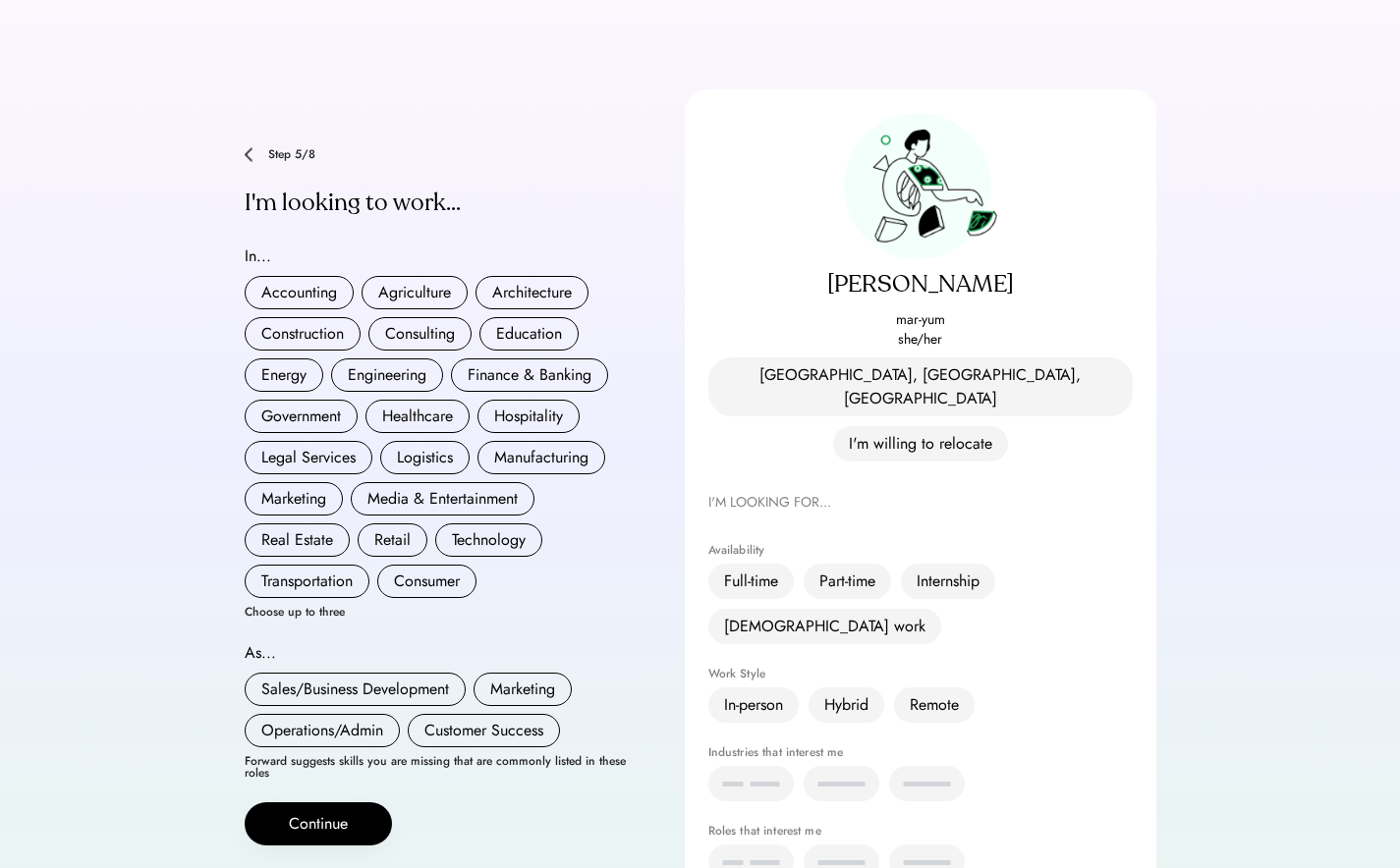 click on "**********" at bounding box center (700, 451) 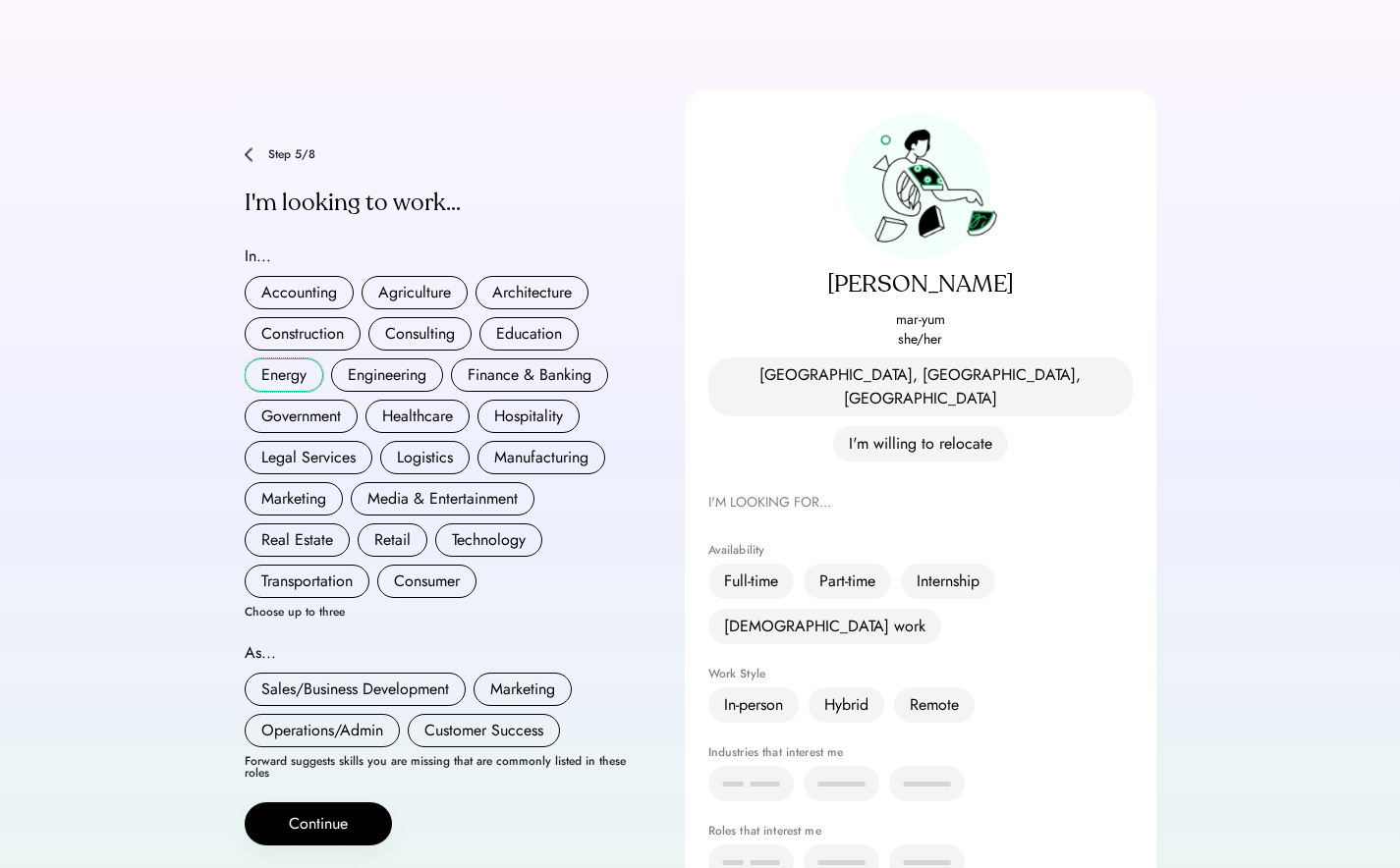 click on "Energy" at bounding box center (284, 375) 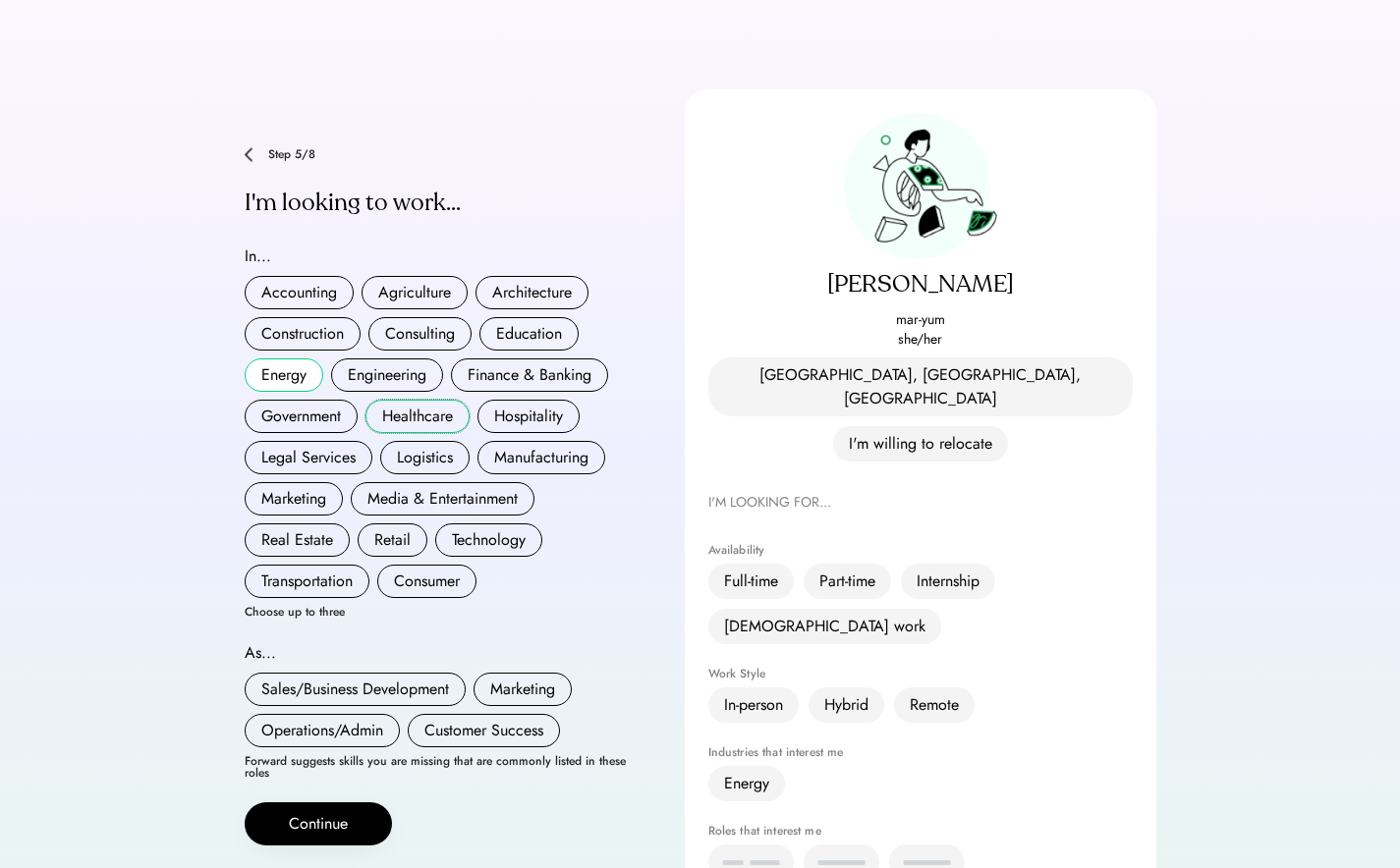 click on "Healthcare" at bounding box center [418, 416] 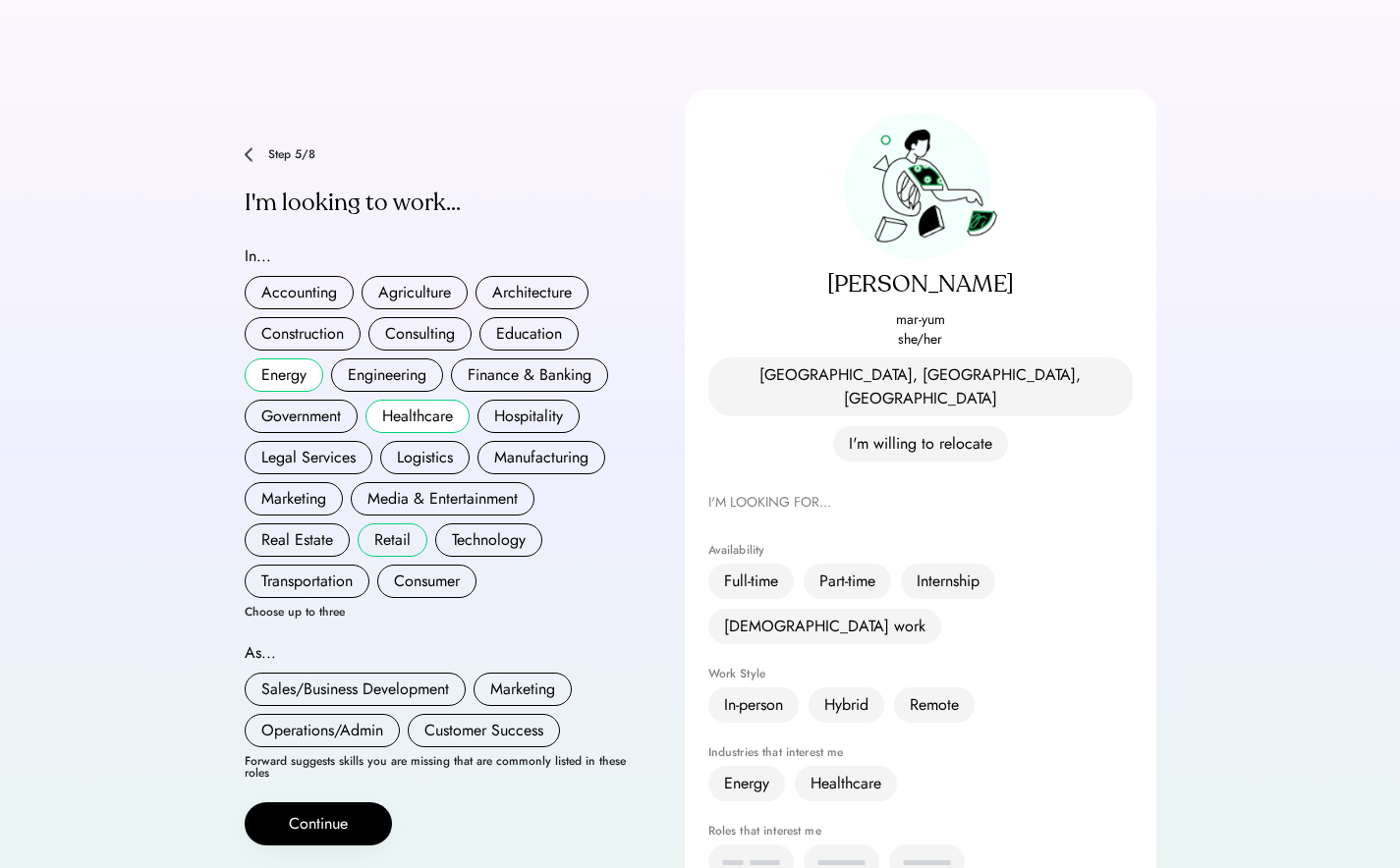 click on "Retail" at bounding box center [392, 540] 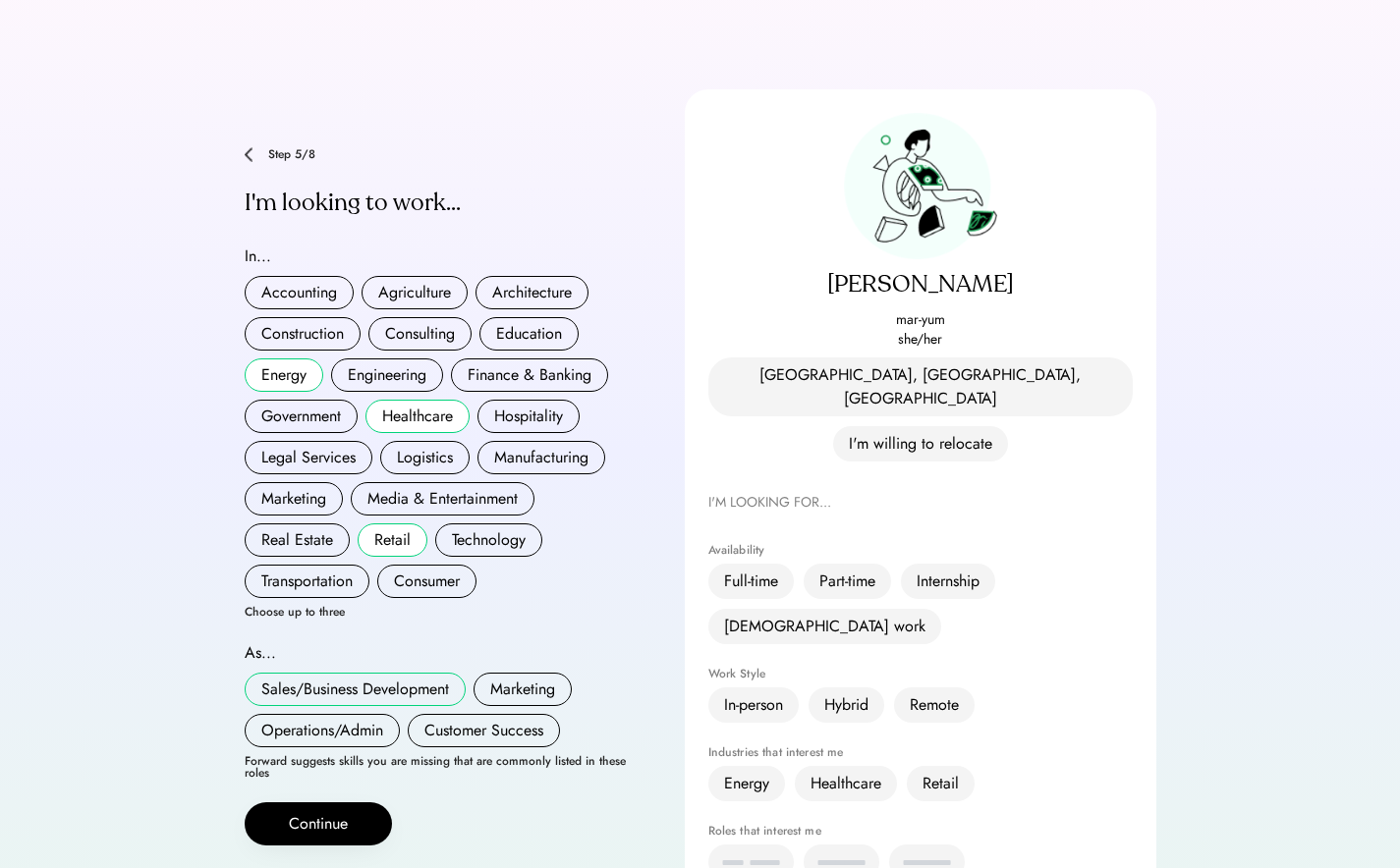 click on "Sales/Business Development" at bounding box center (355, 689) 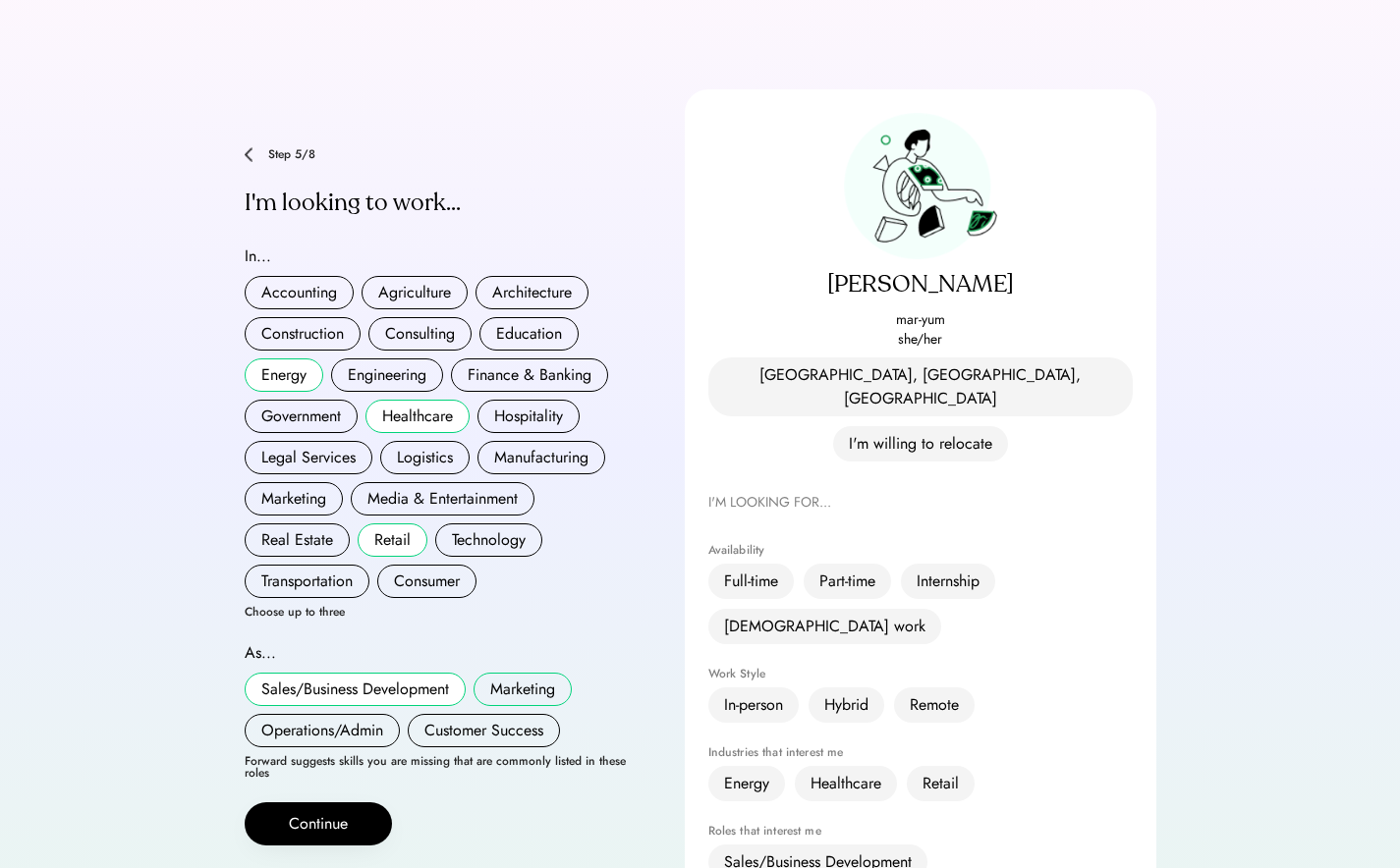 click on "Marketing" at bounding box center (523, 689) 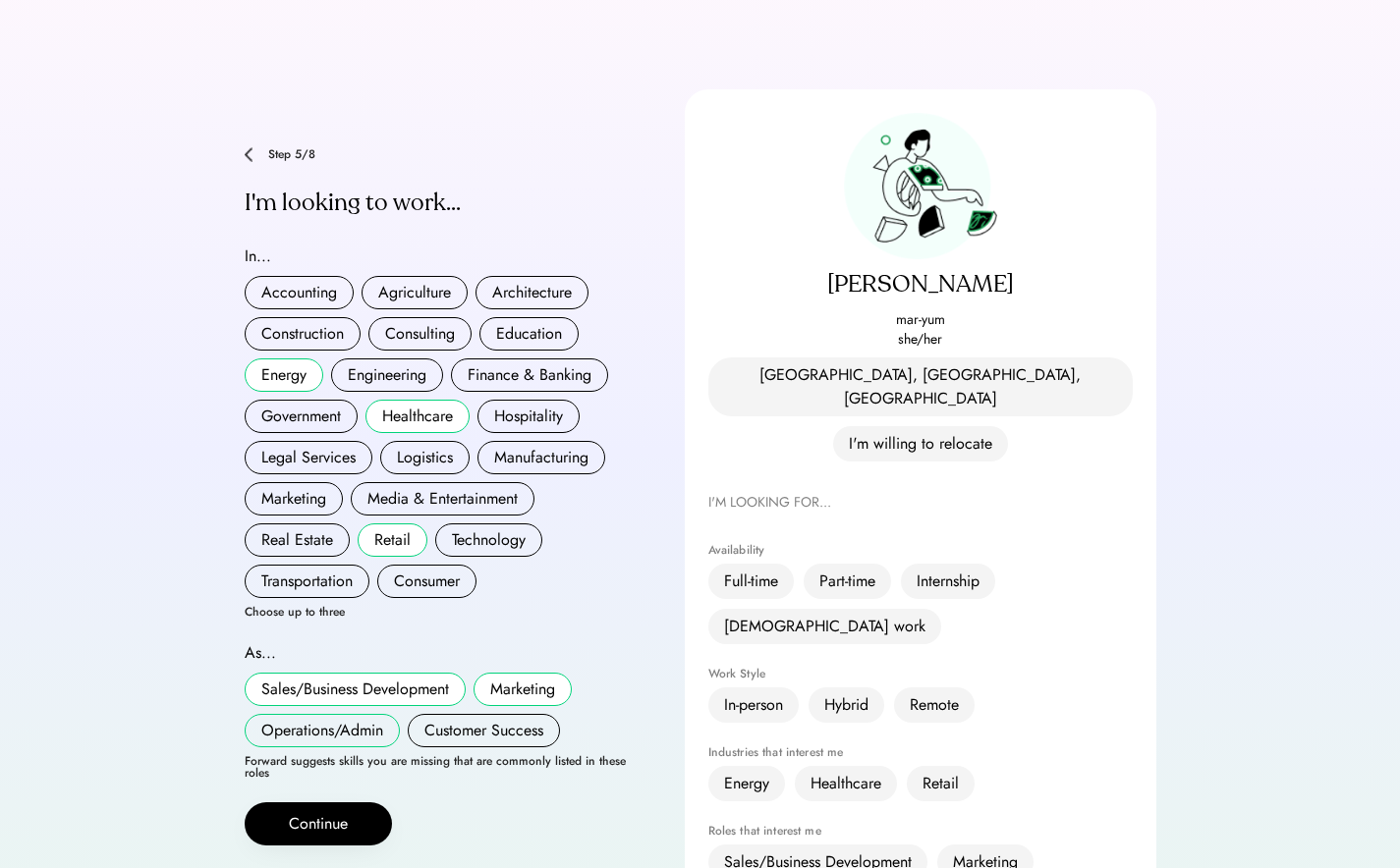 click on "Operations/Admin" at bounding box center (322, 731) 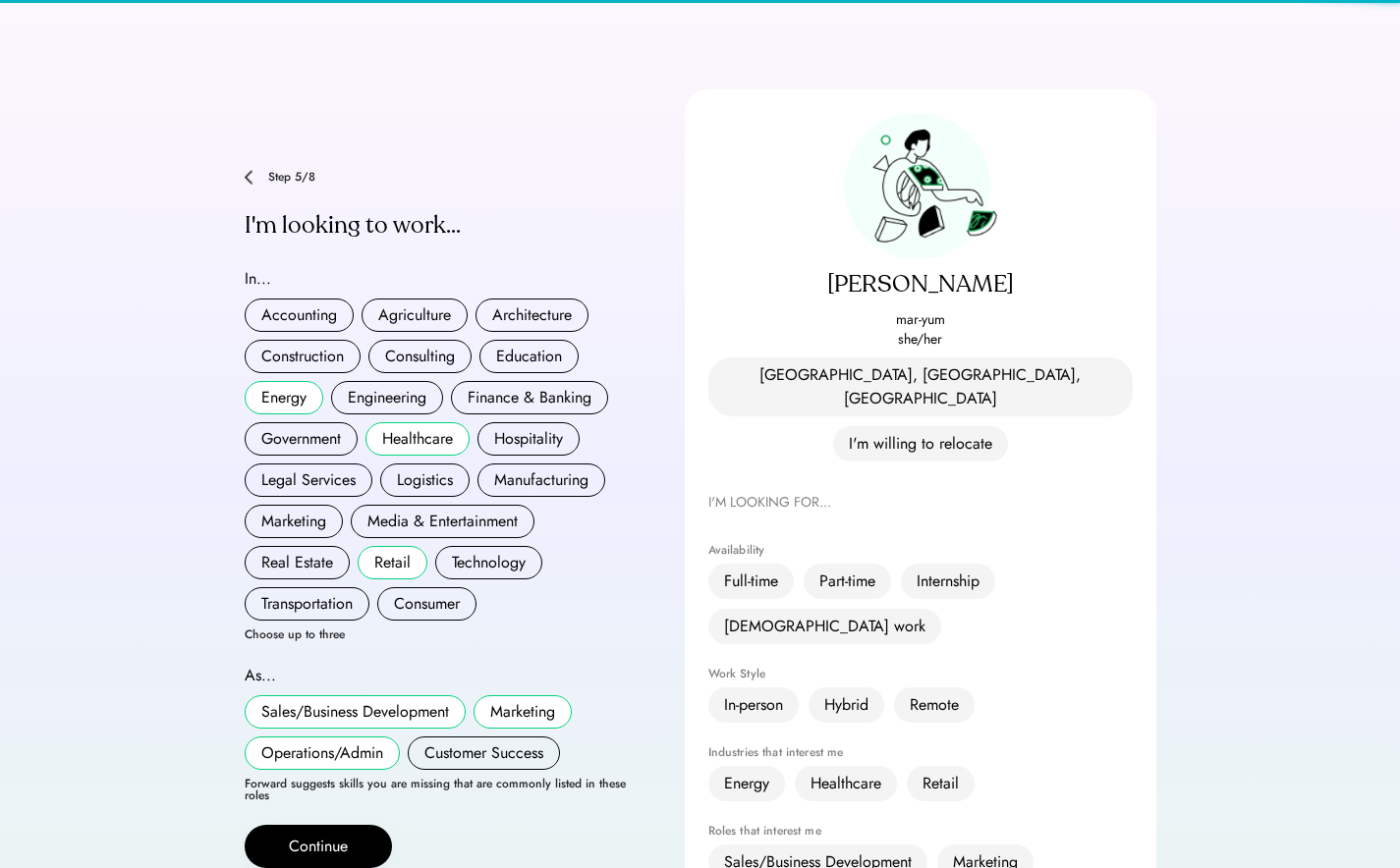 click on "Sales/Business Development Marketing Operations/Admin Customer Success" at bounding box center (441, 732) 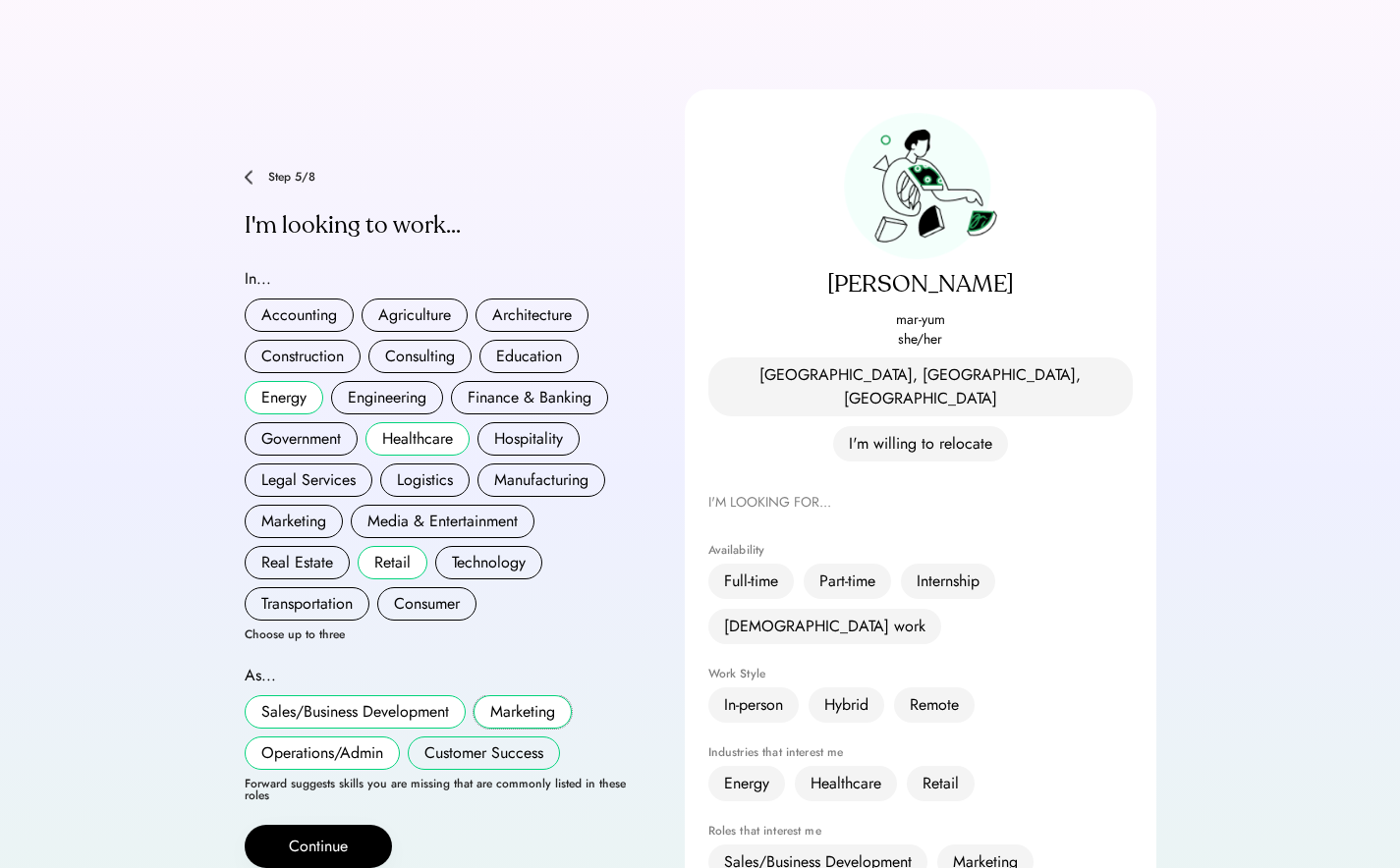 click on "Customer Success" at bounding box center (483, 753) 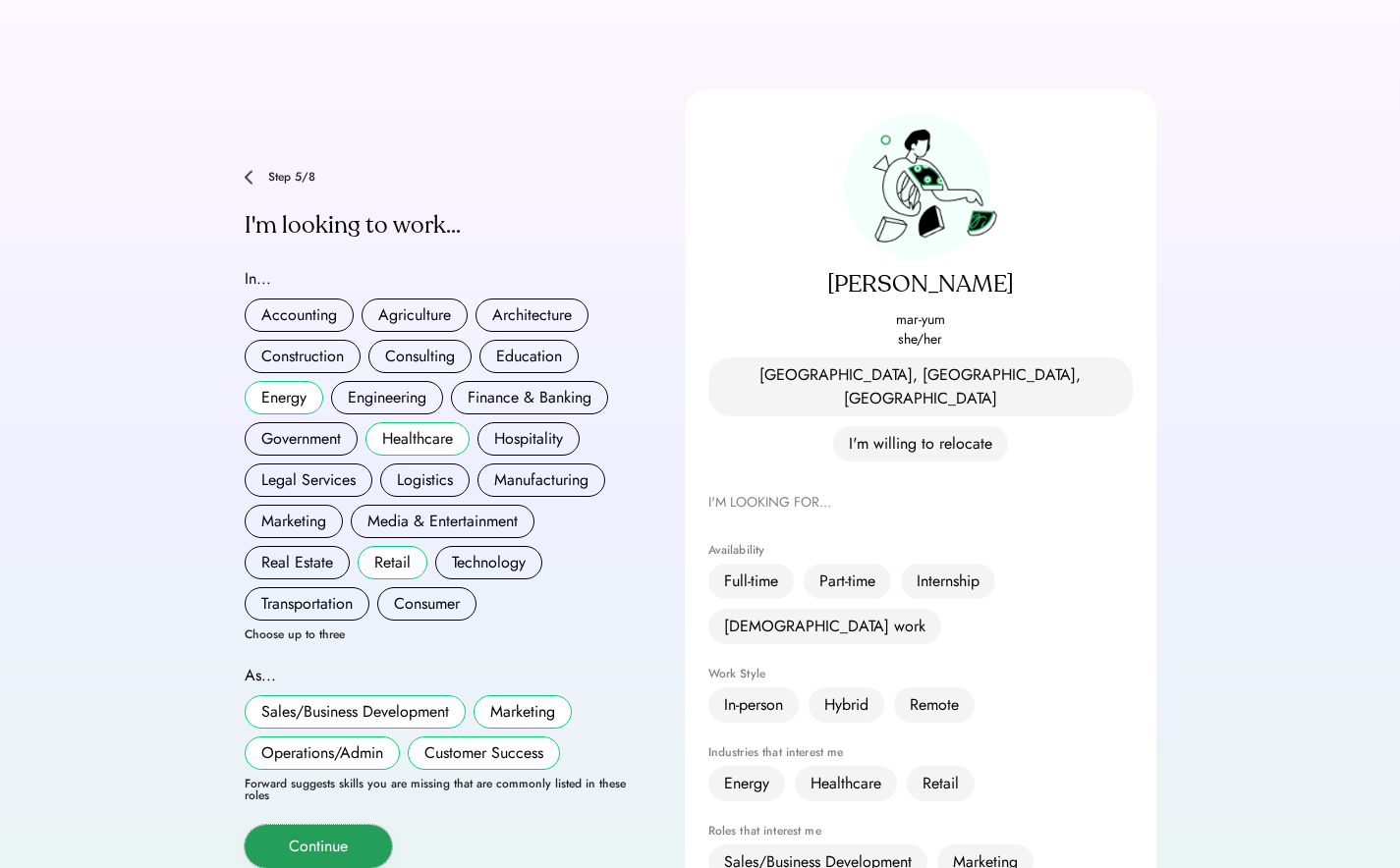 click on "Continue" at bounding box center (318, 846) 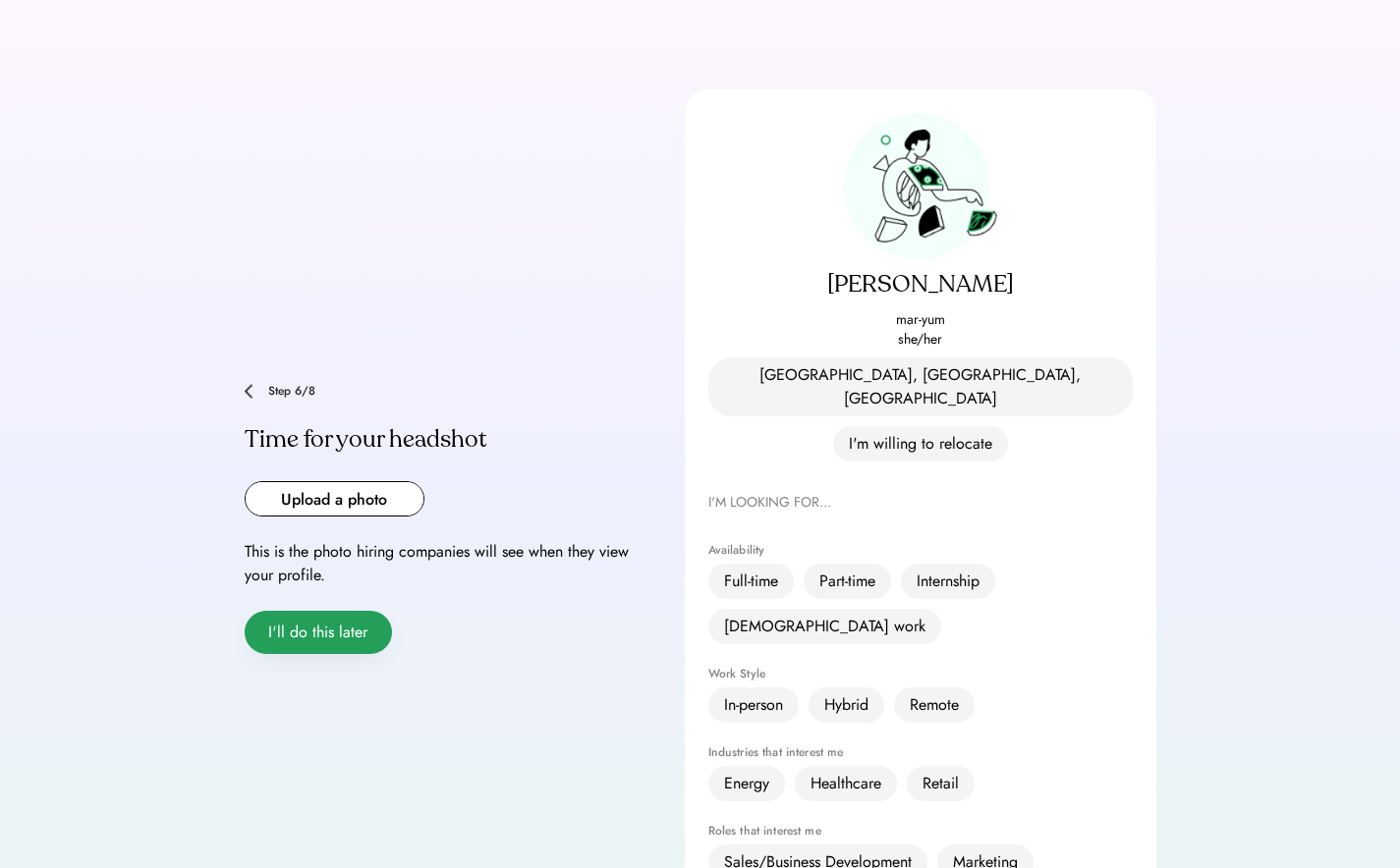 click on "I'll do this later" at bounding box center [318, 632] 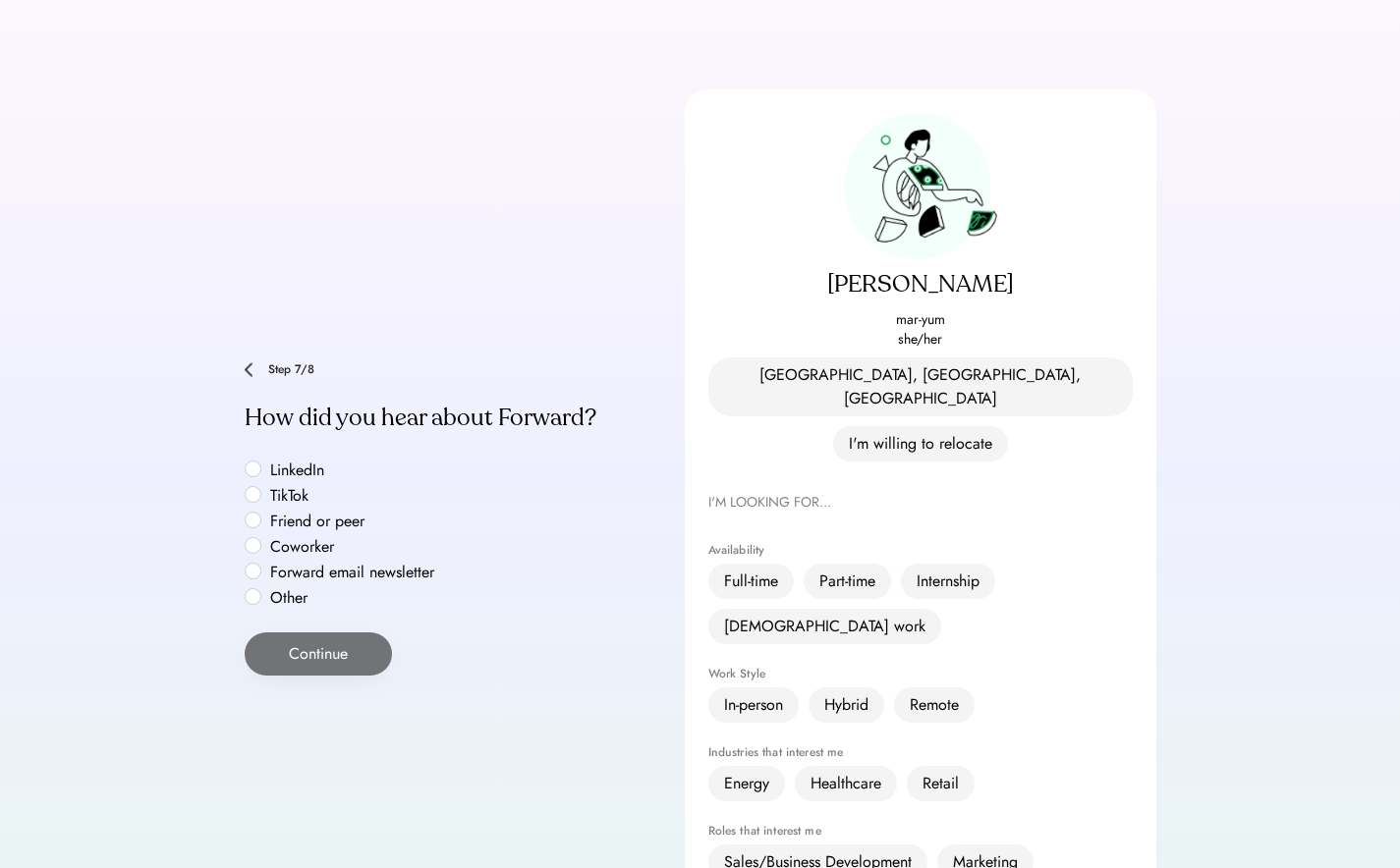 click on "LinkedIn" at bounding box center (353, 470) 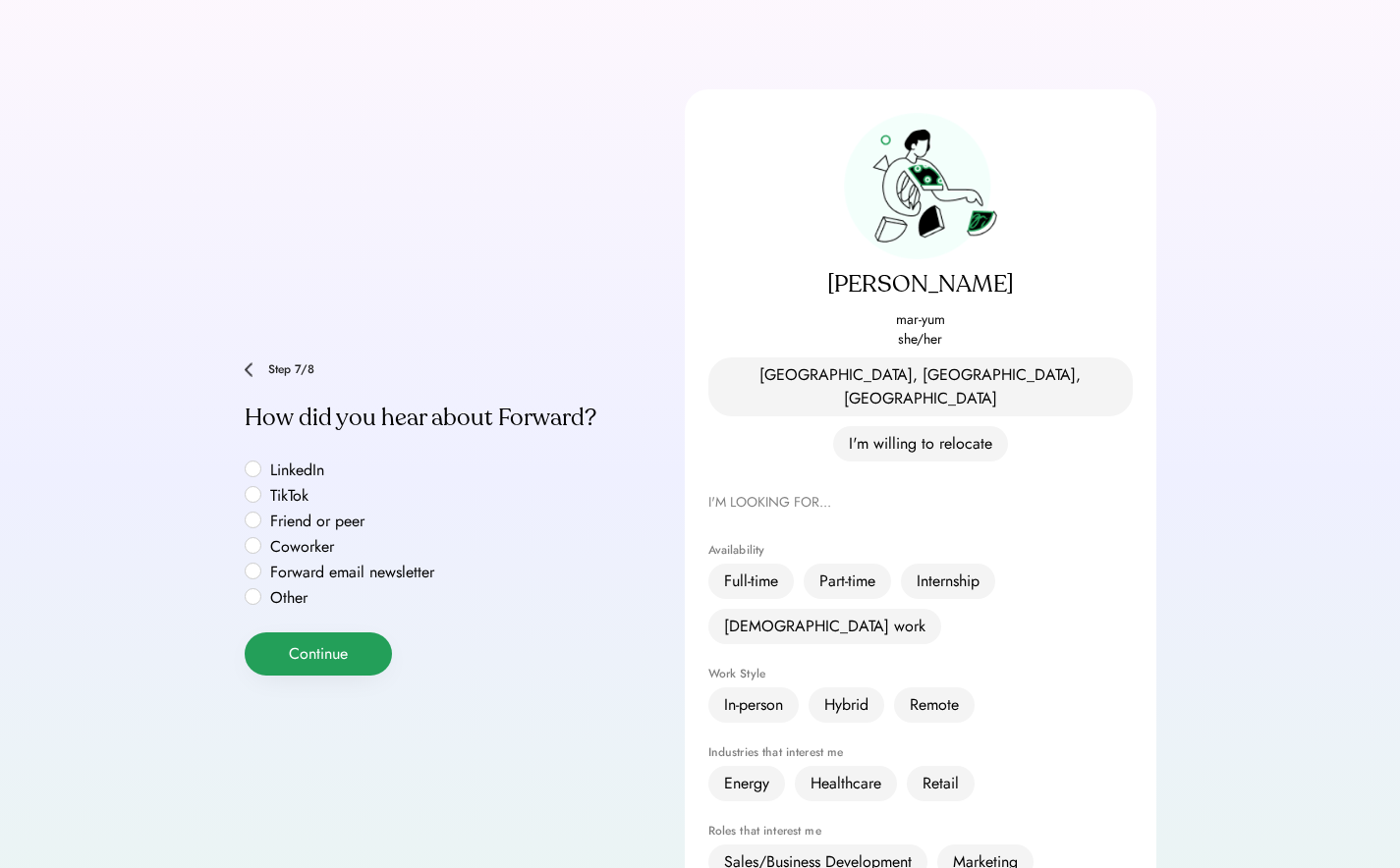 click on "Continue" at bounding box center (318, 654) 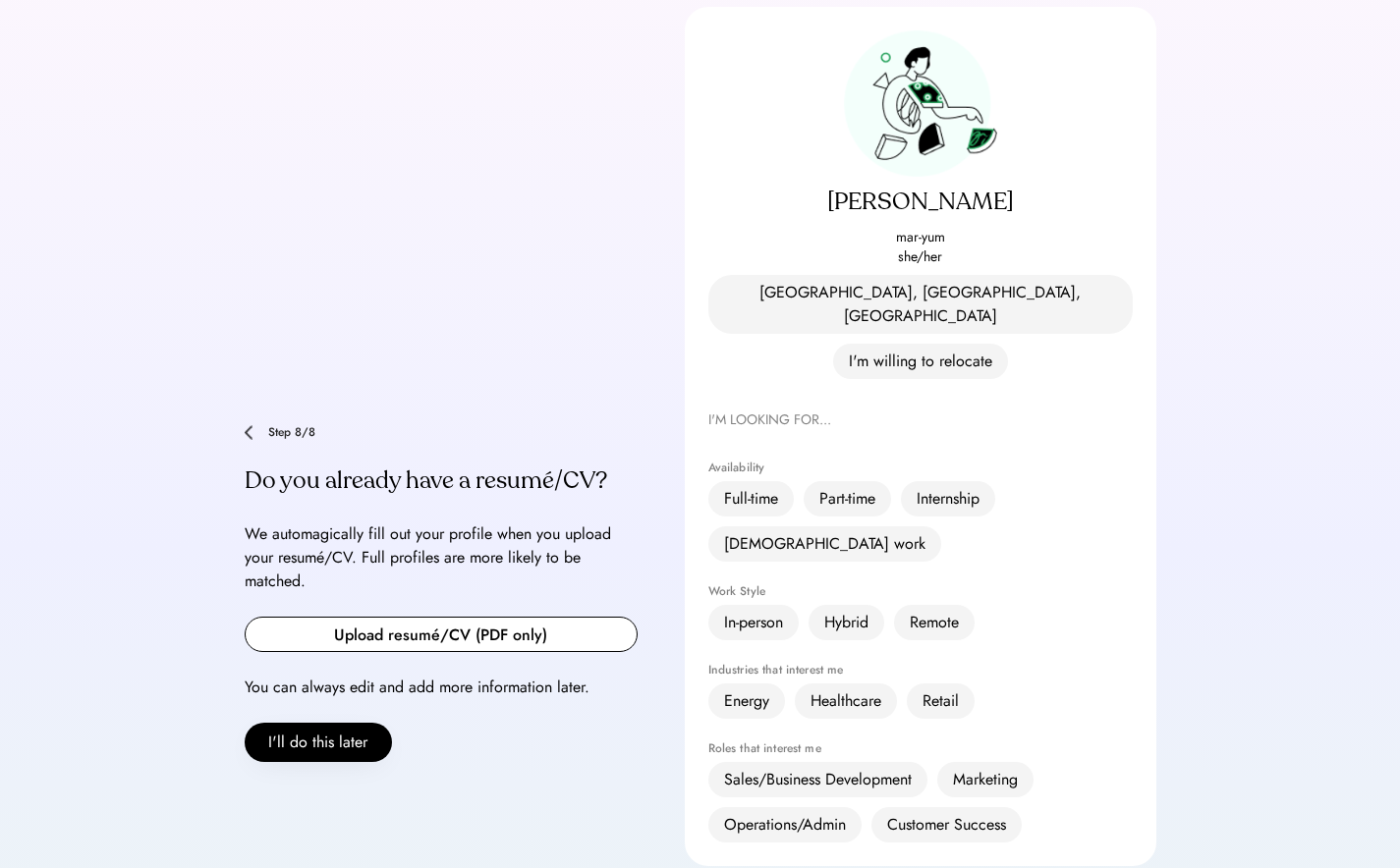 scroll, scrollTop: 157, scrollLeft: 0, axis: vertical 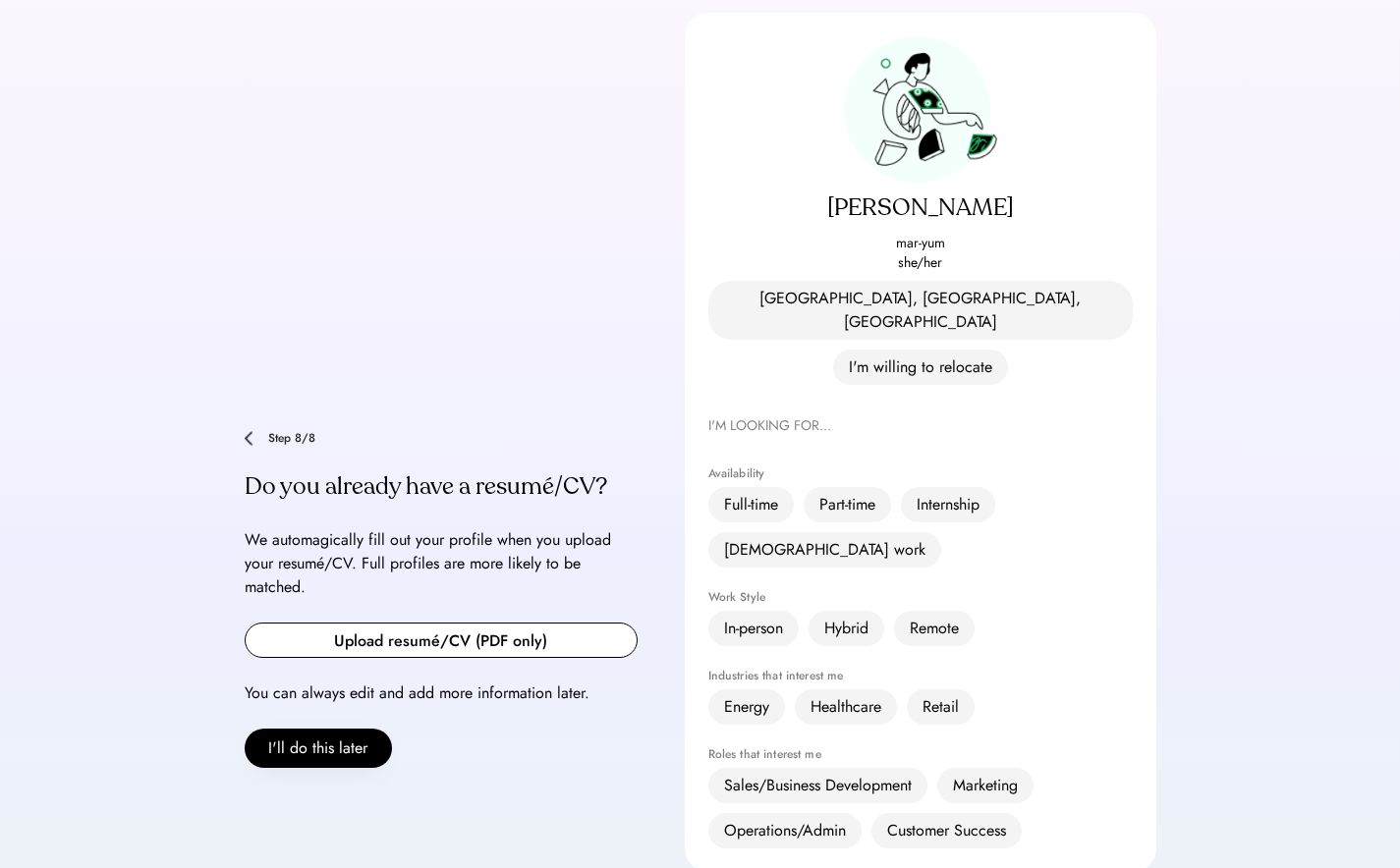 click on "**********" at bounding box center [700, 553] 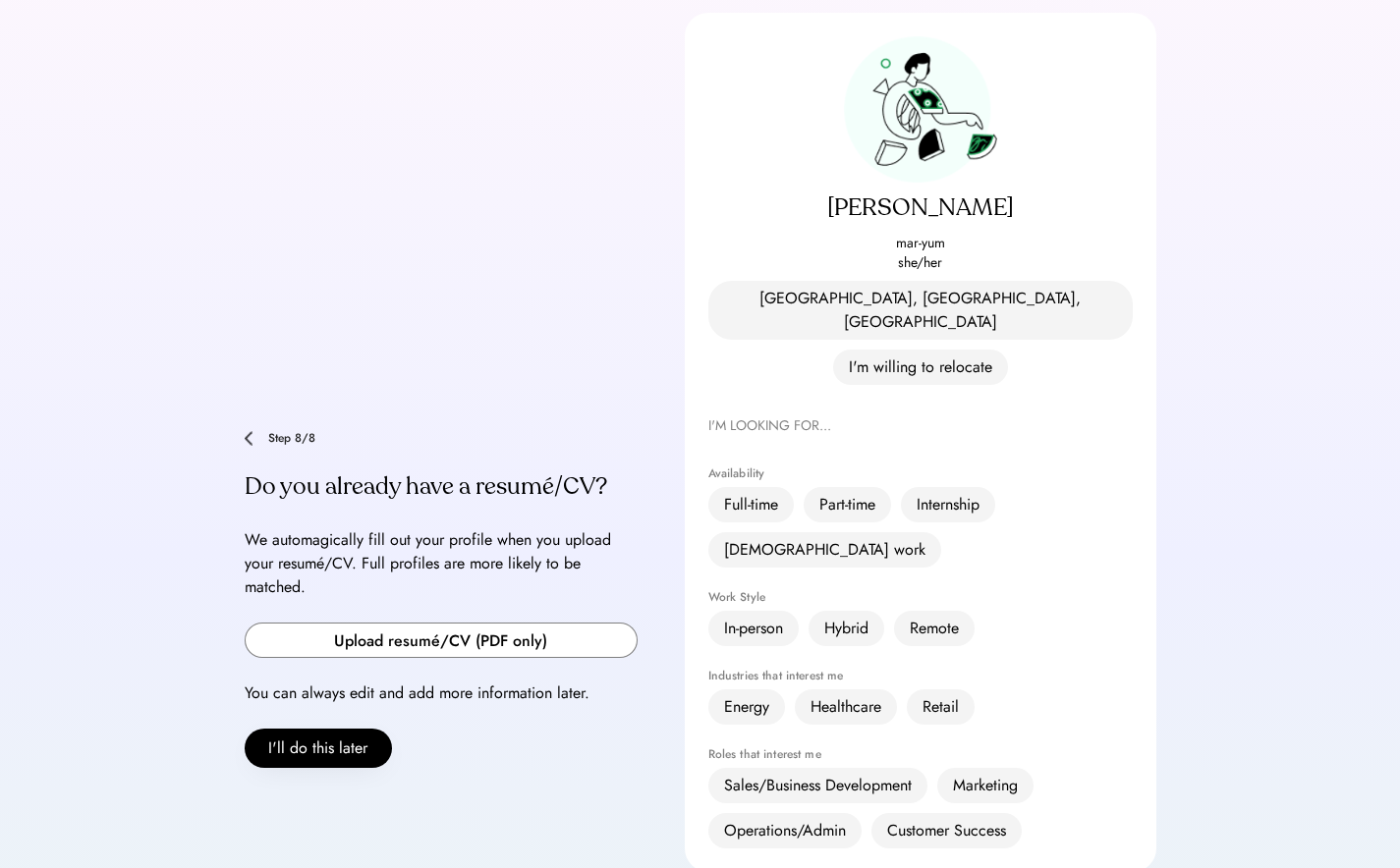 click at bounding box center (441, 640) 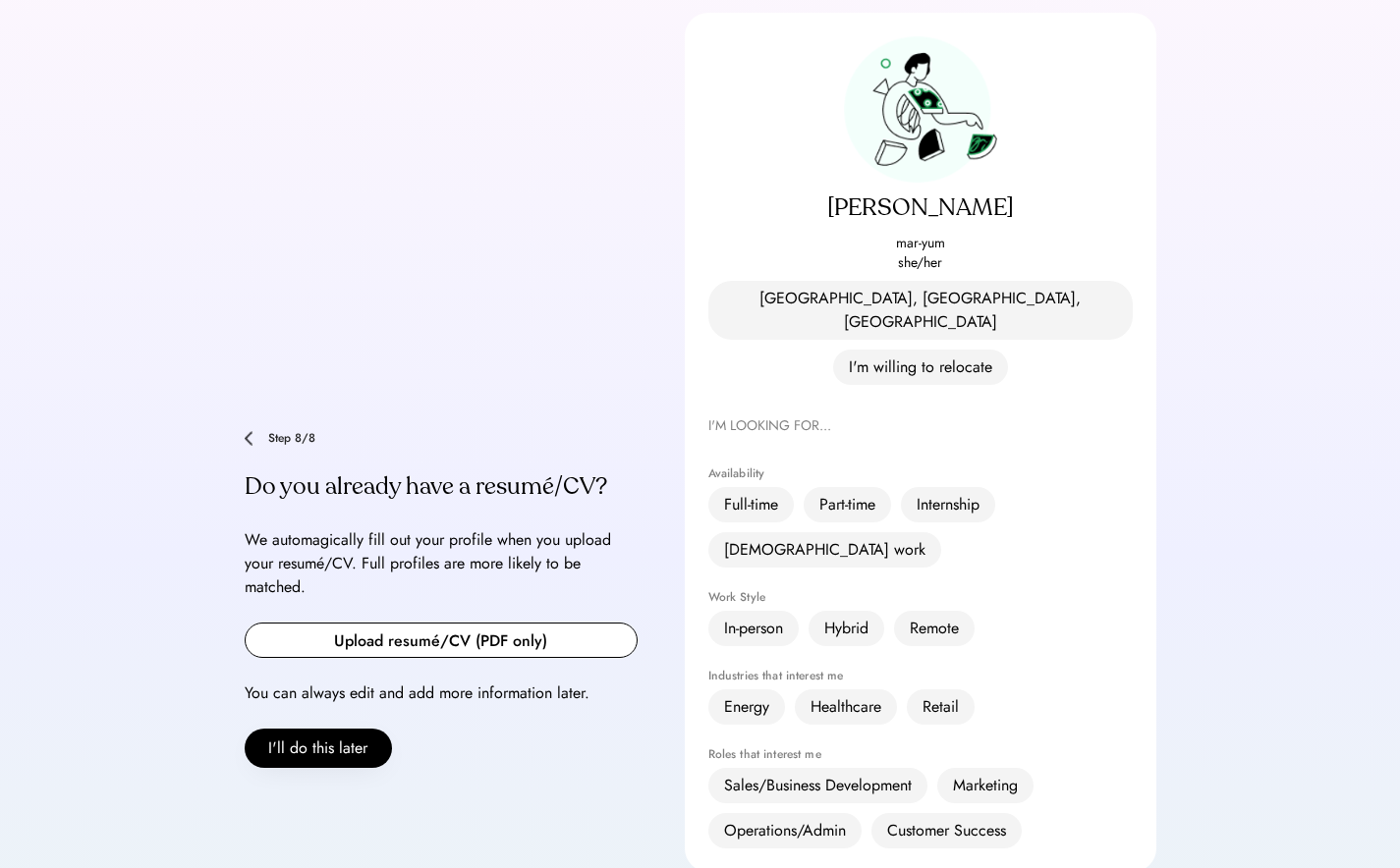 type on "**********" 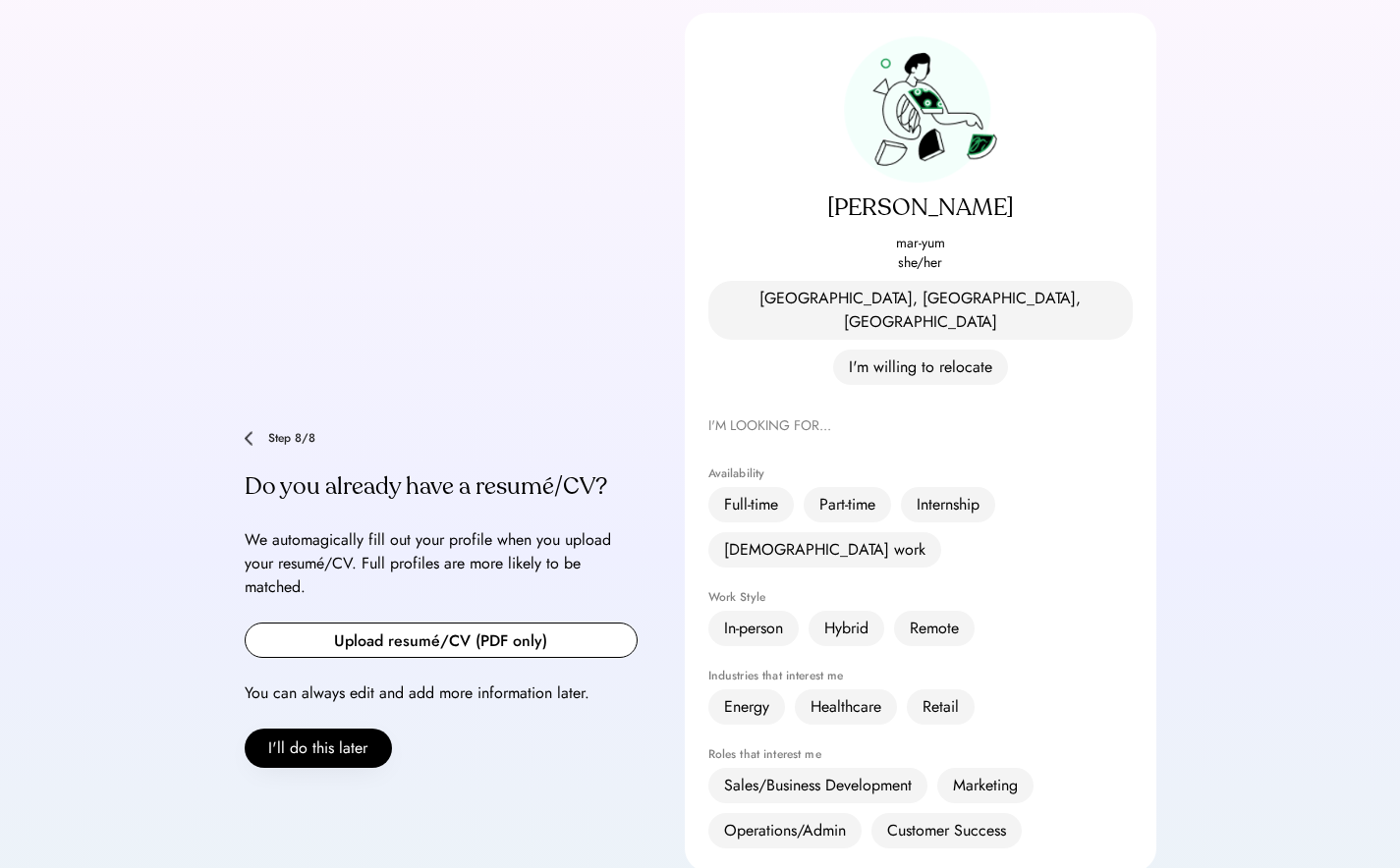 type 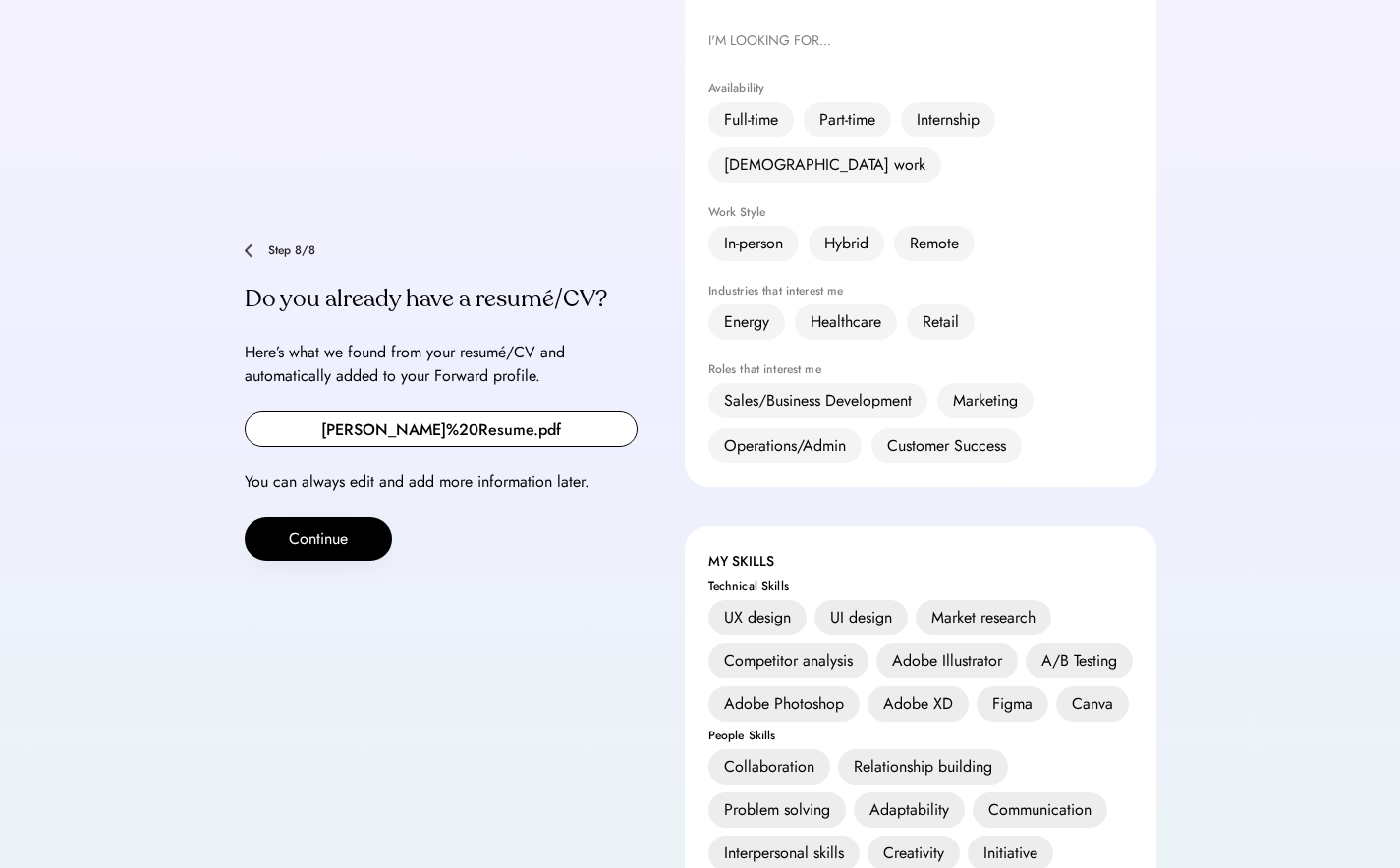 scroll, scrollTop: 525, scrollLeft: 0, axis: vertical 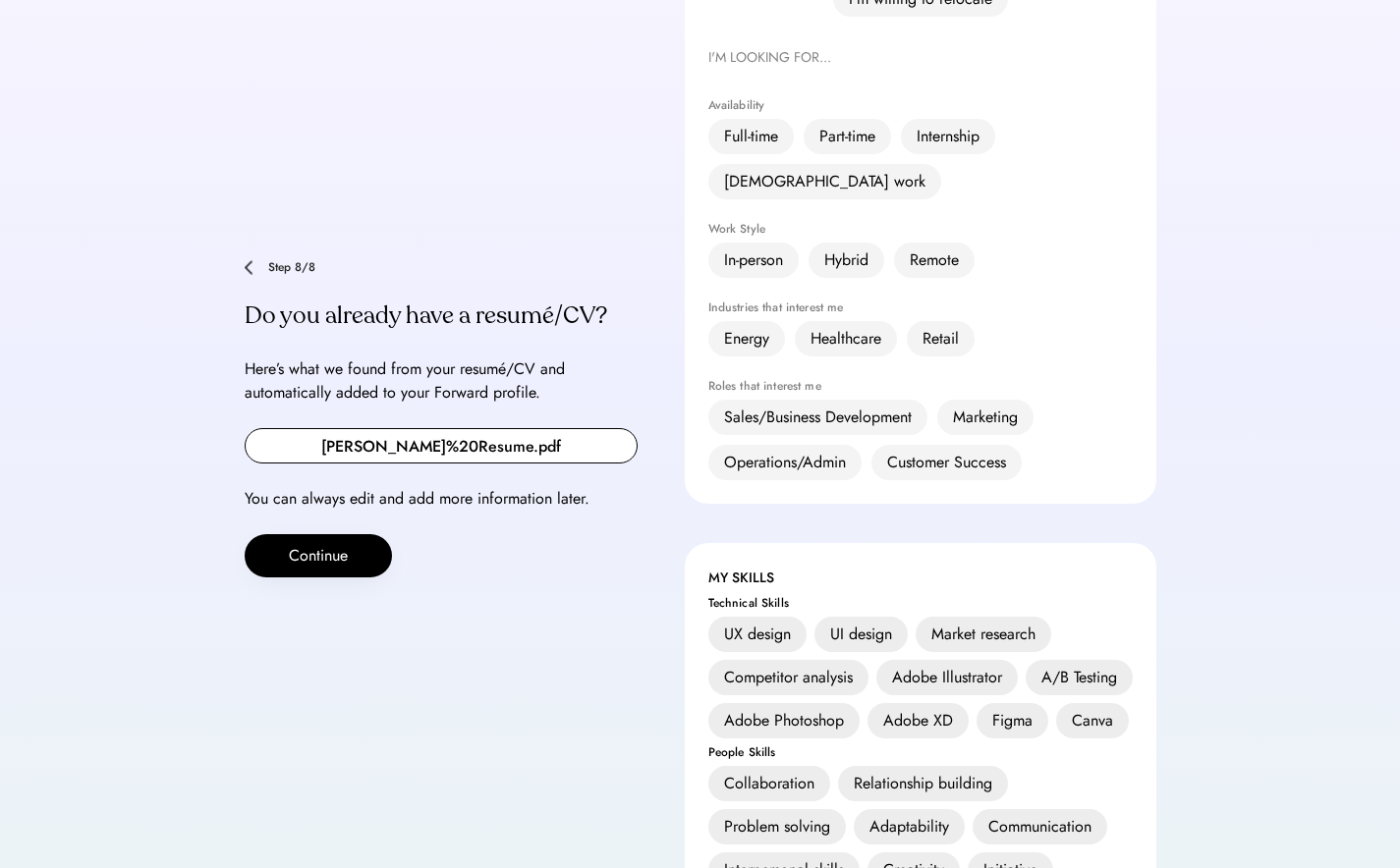 click on "**********" at bounding box center [700, 418] 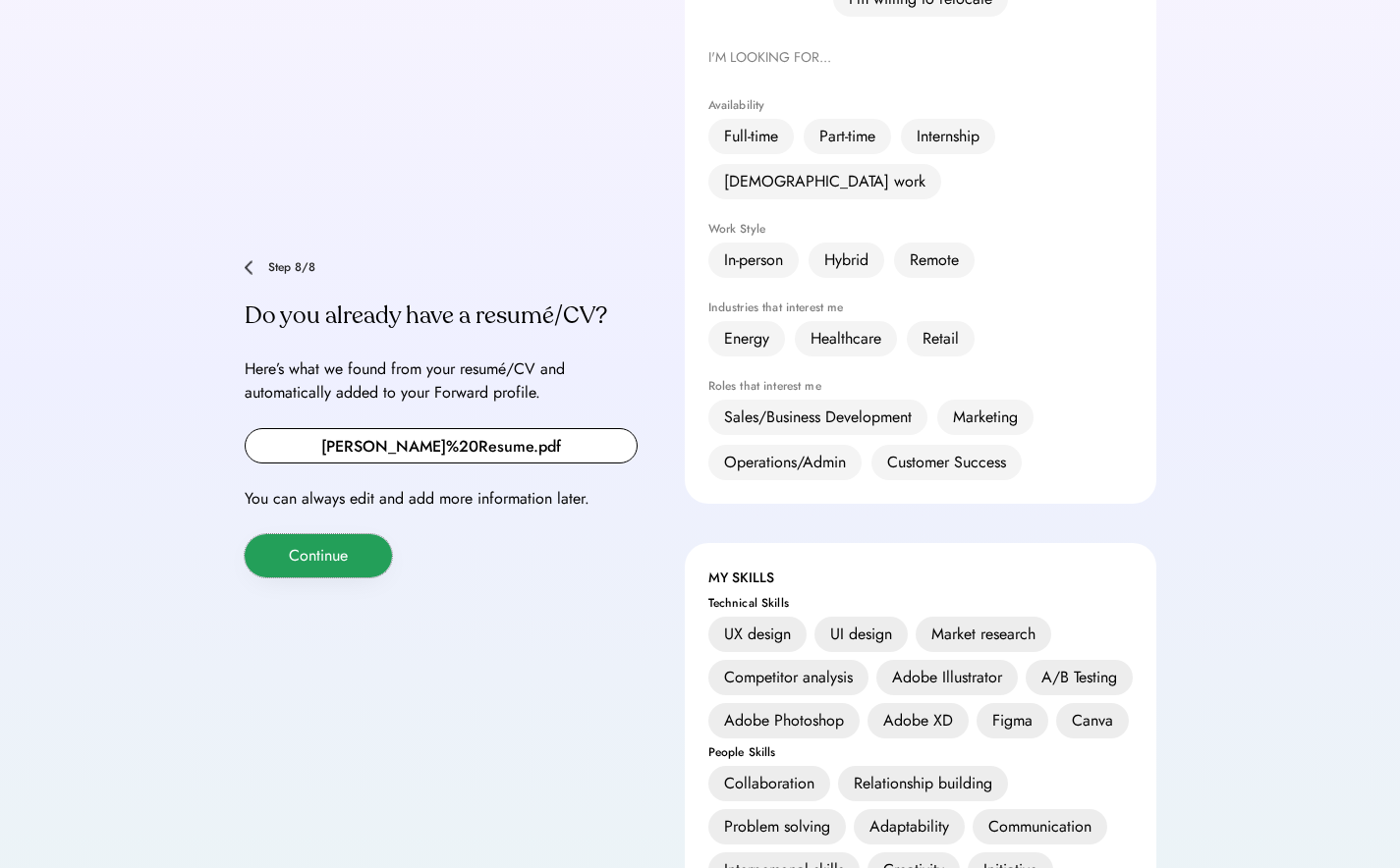 click on "Continue" at bounding box center (318, 556) 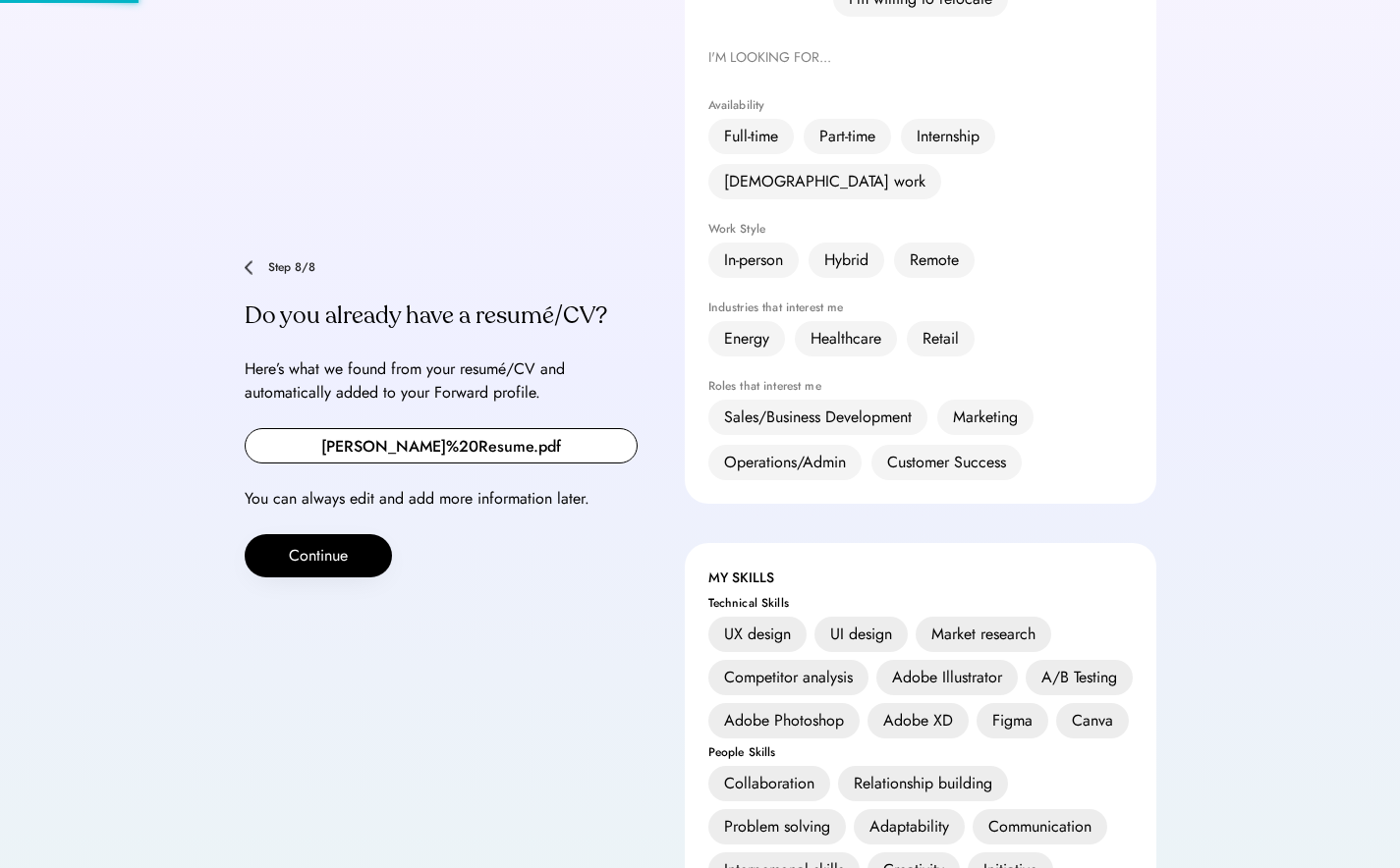scroll, scrollTop: 0, scrollLeft: 0, axis: both 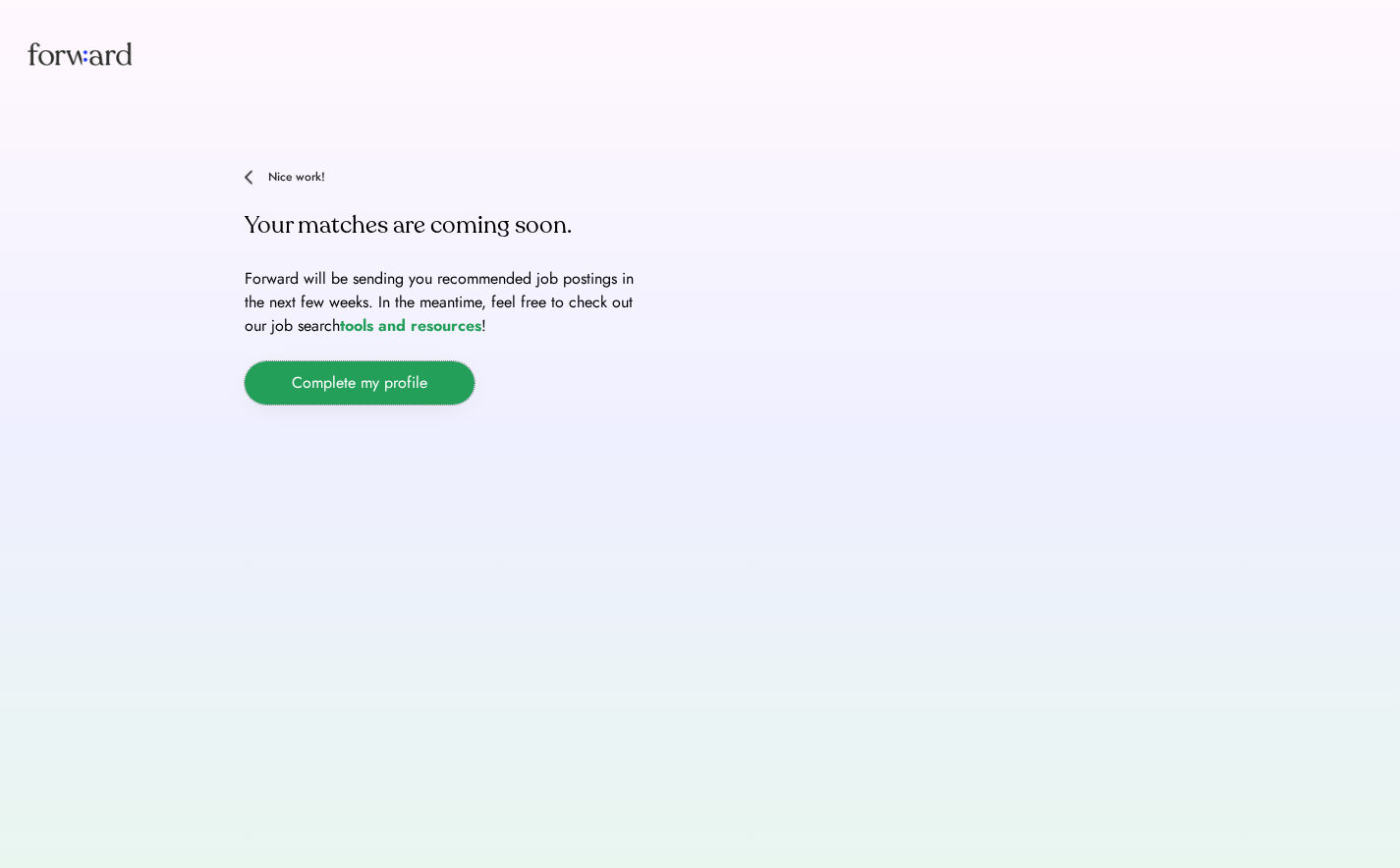 click on "Complete my profile" at bounding box center [360, 383] 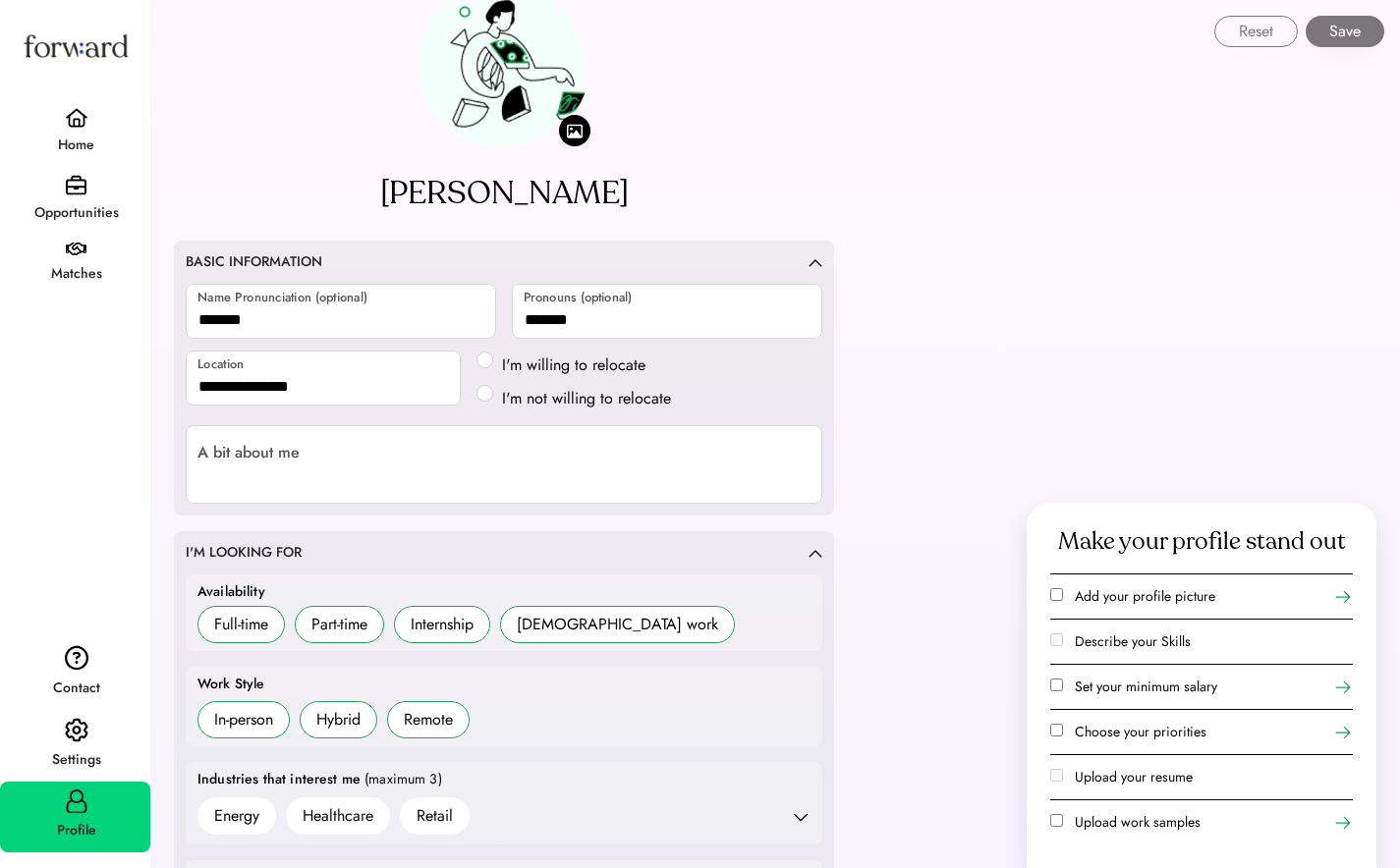 scroll, scrollTop: 48, scrollLeft: 0, axis: vertical 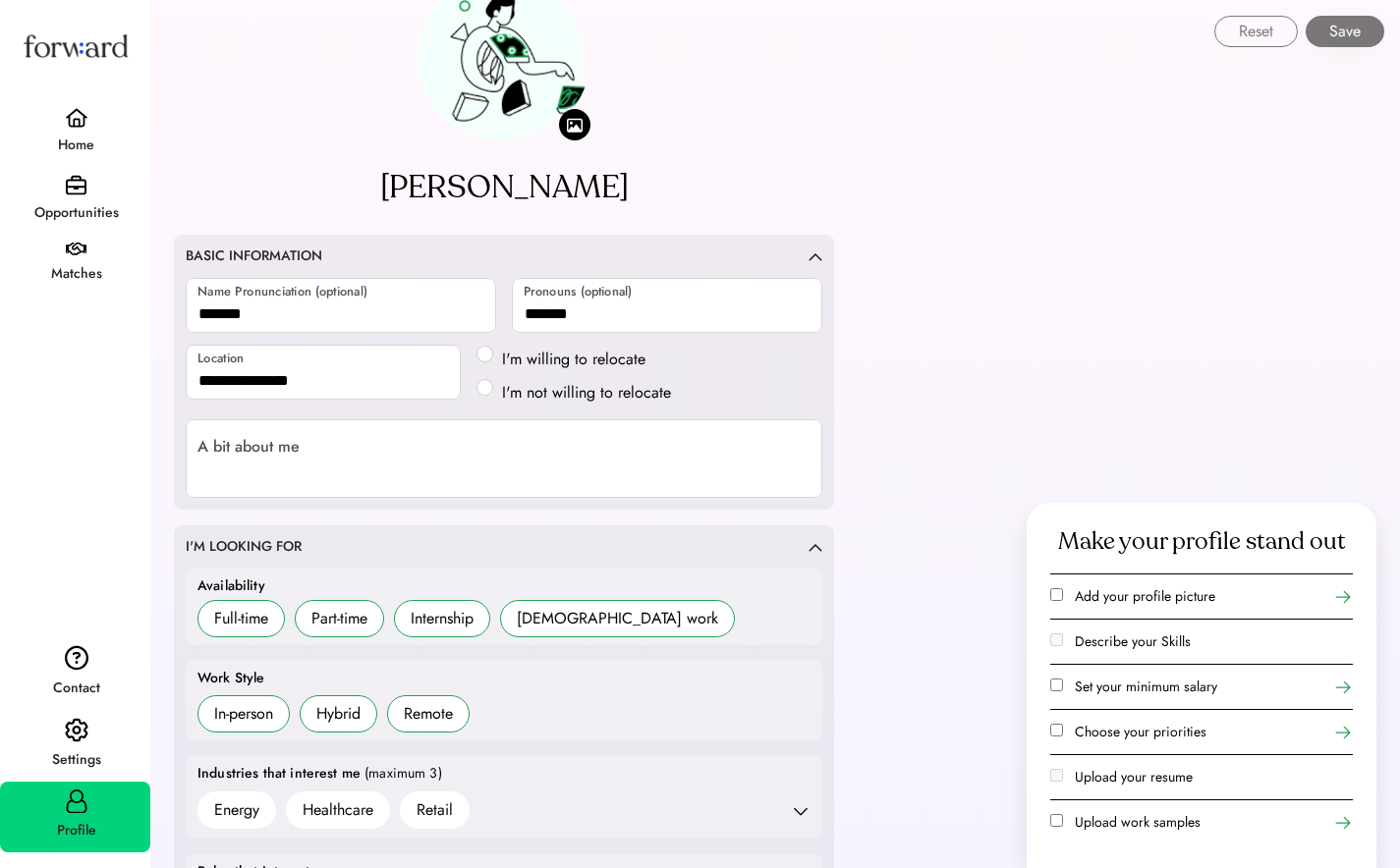 click on "Settings" at bounding box center [76, 760] 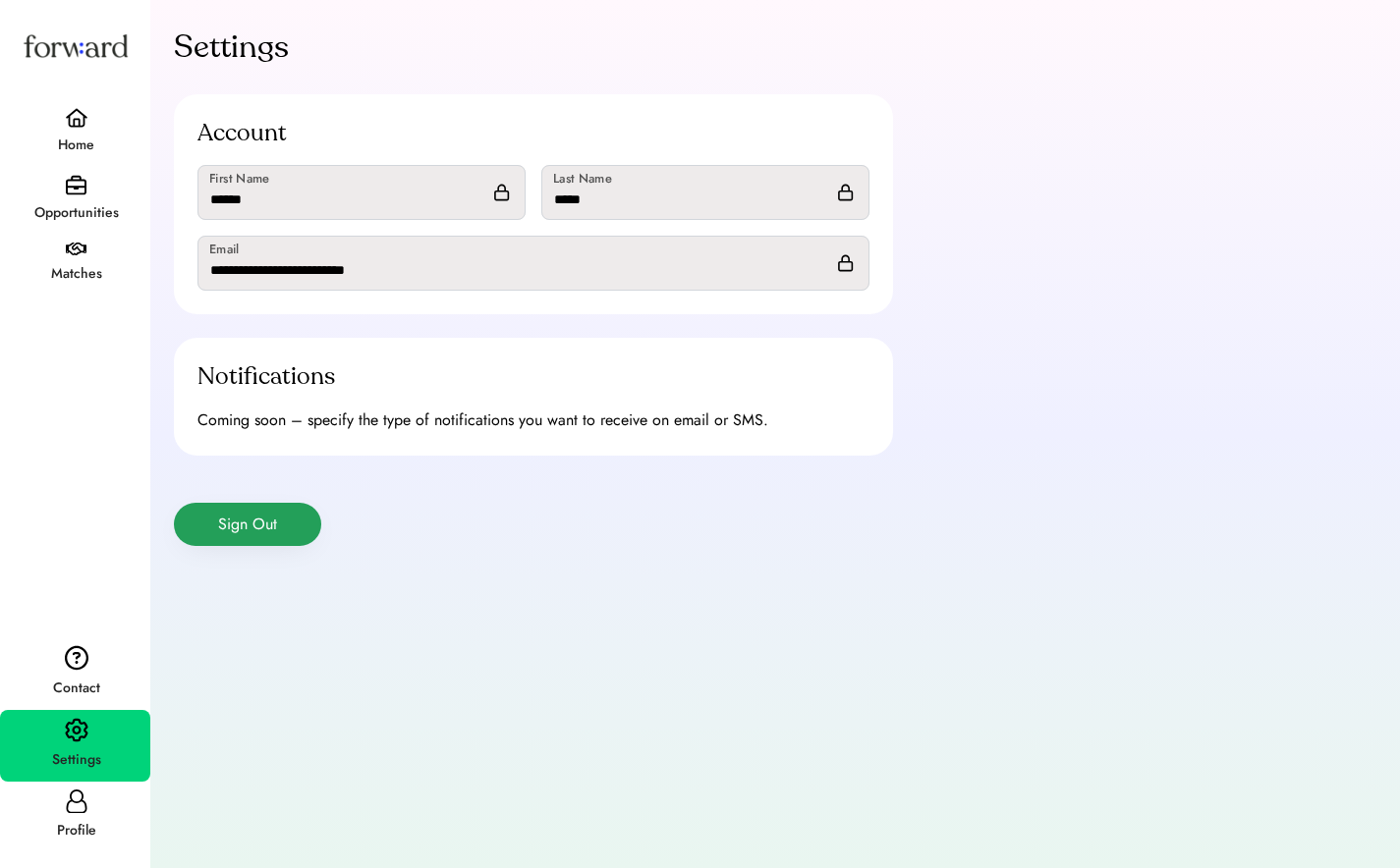 click on "Sign Out" at bounding box center [248, 524] 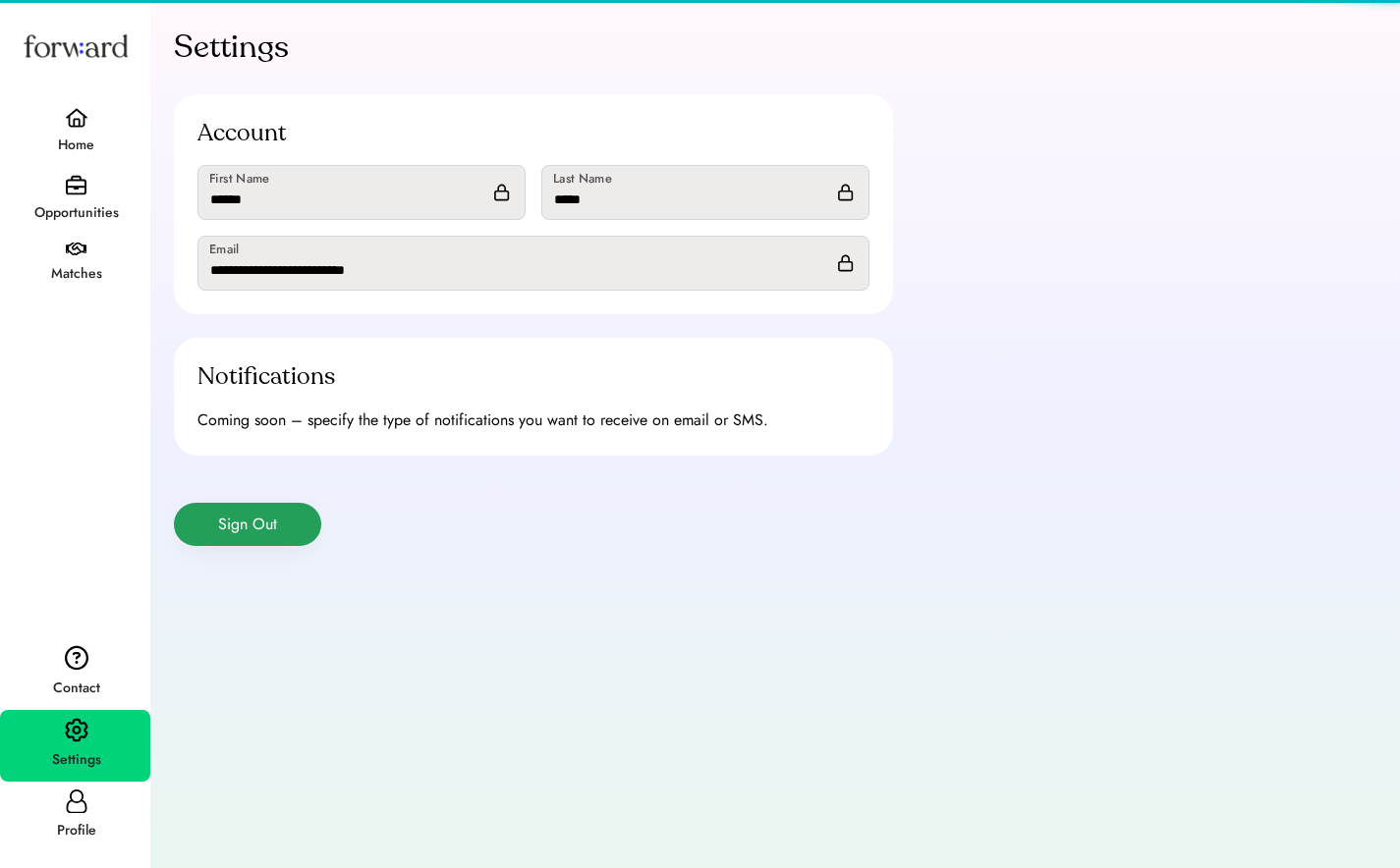 type 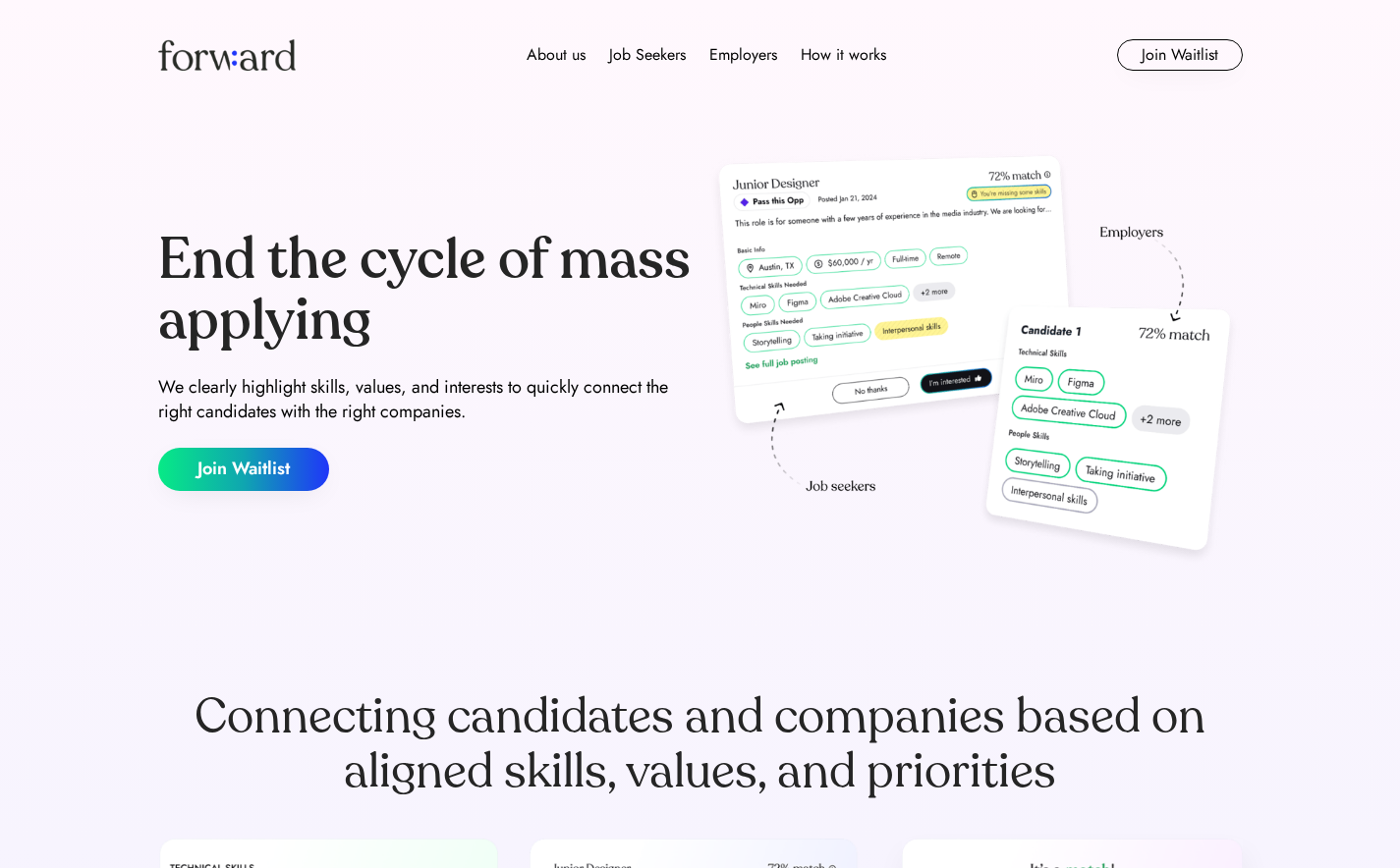 scroll, scrollTop: 0, scrollLeft: 0, axis: both 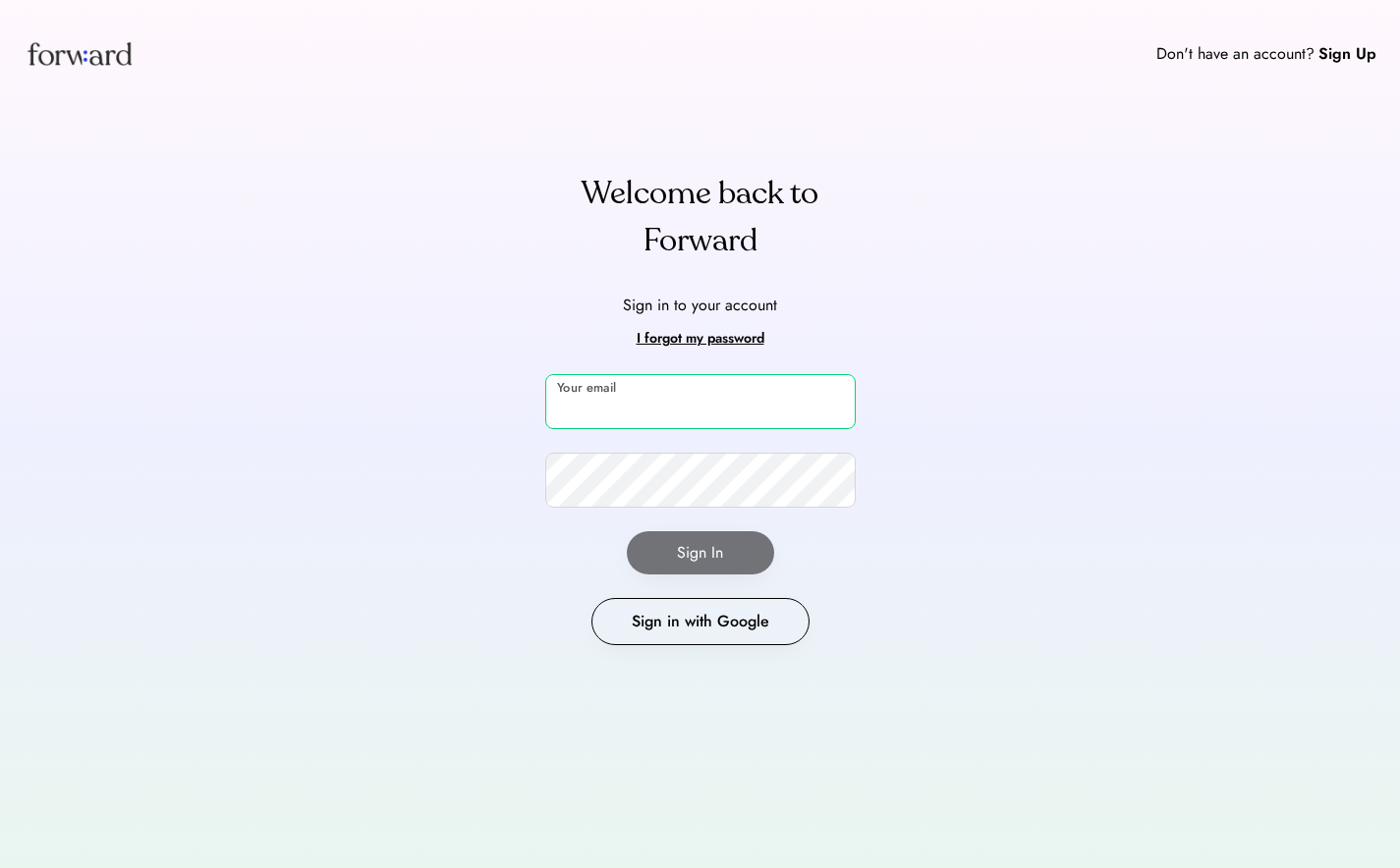 click at bounding box center [700, 402] 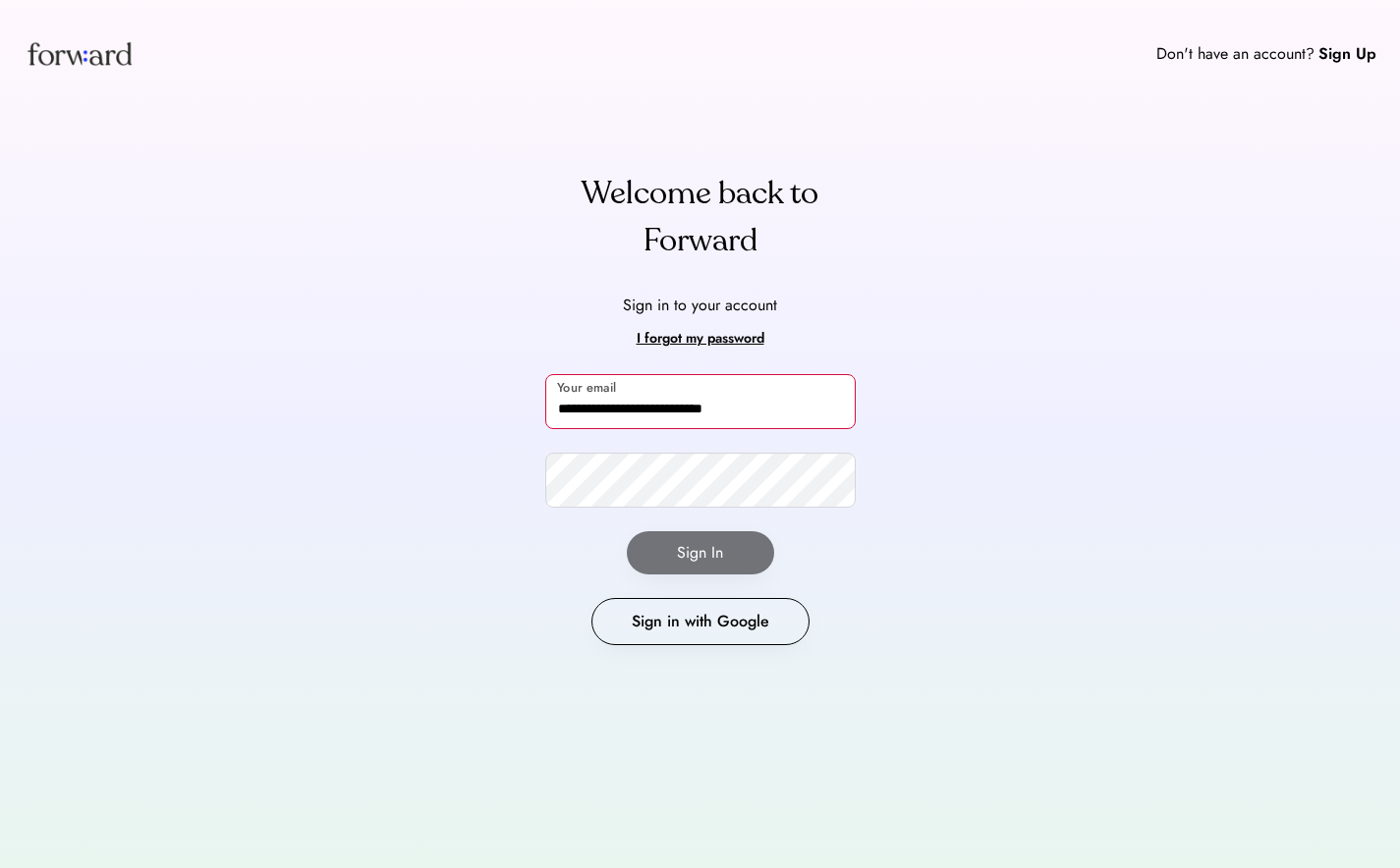 type on "**********" 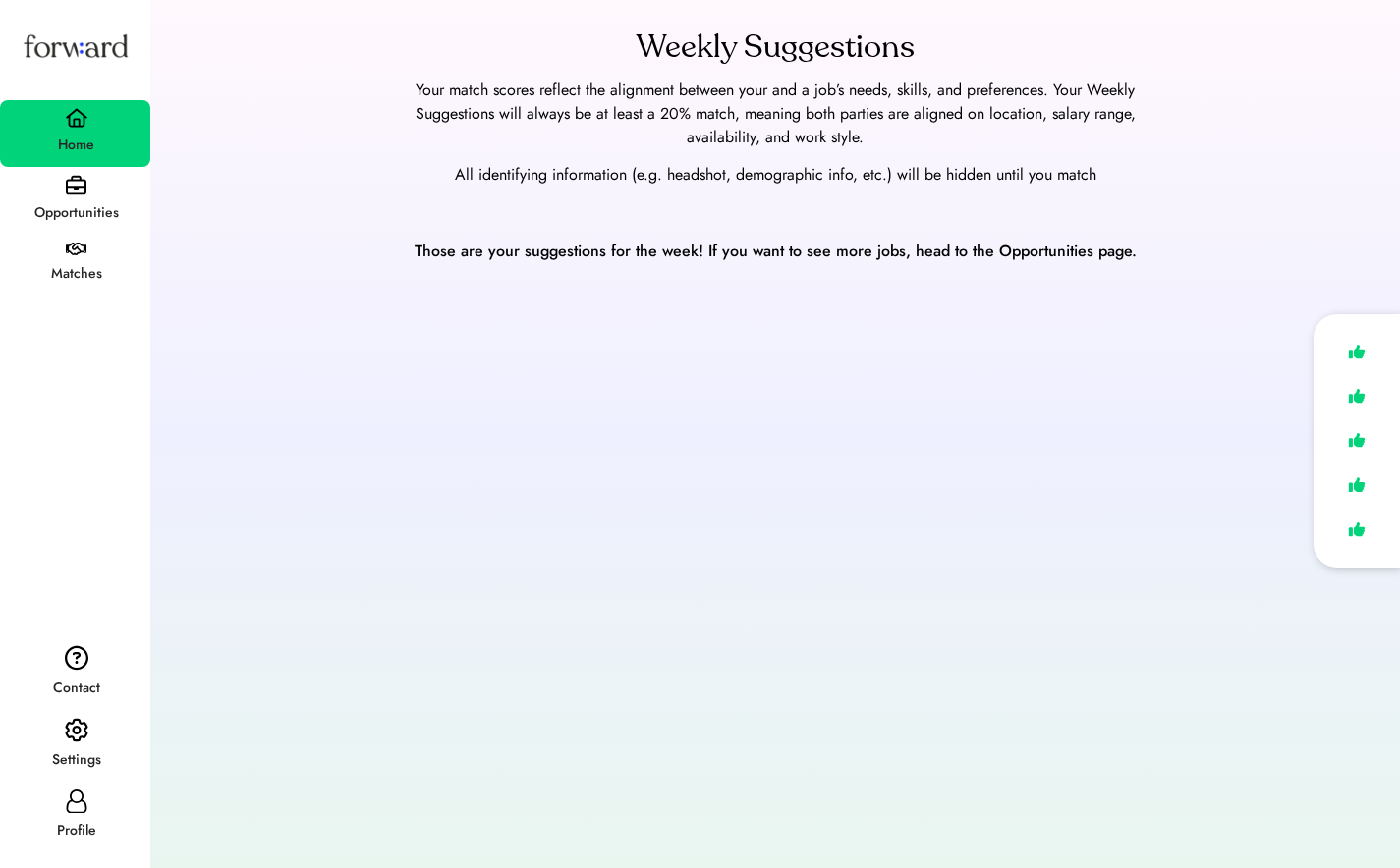 scroll, scrollTop: 0, scrollLeft: 0, axis: both 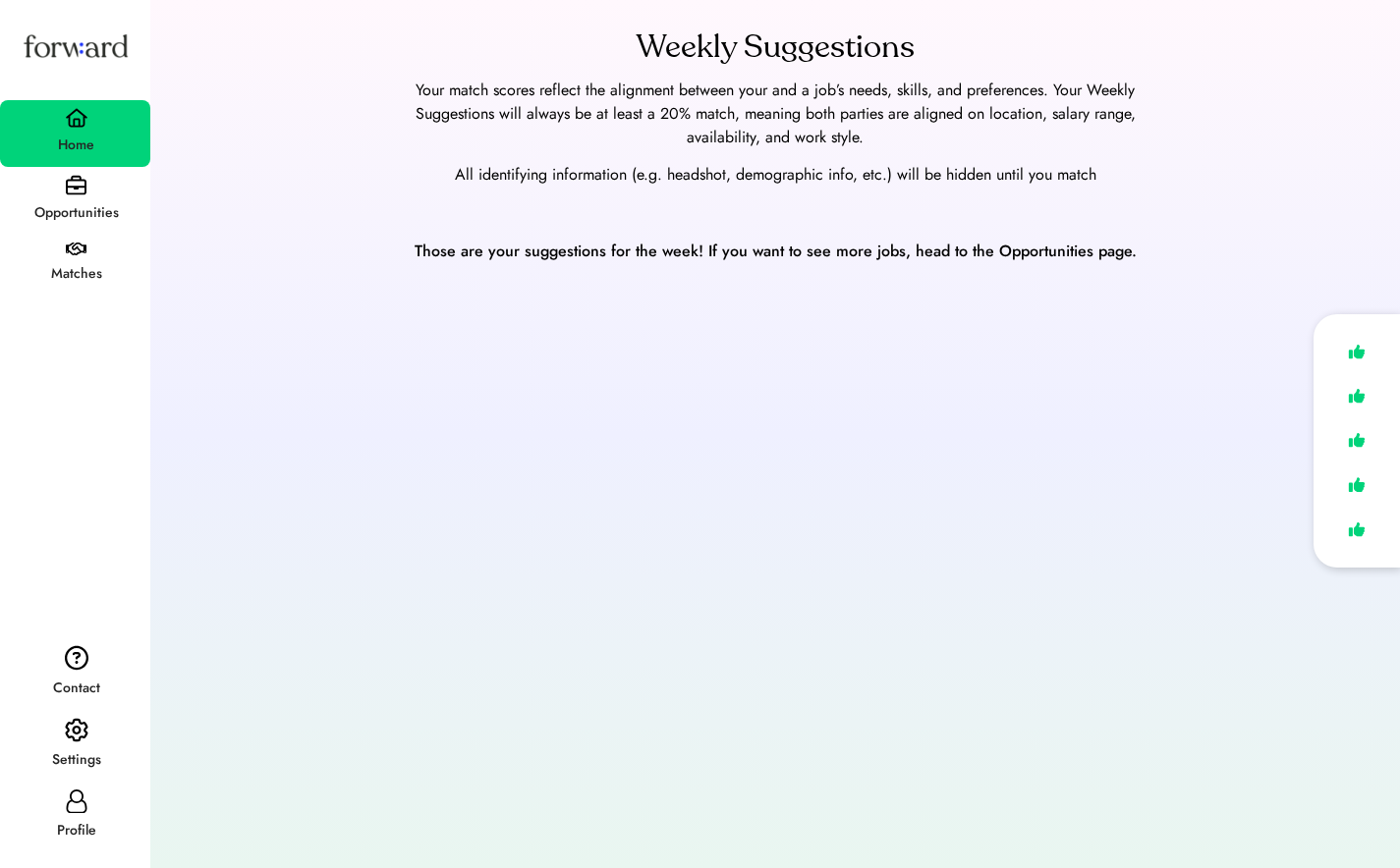click 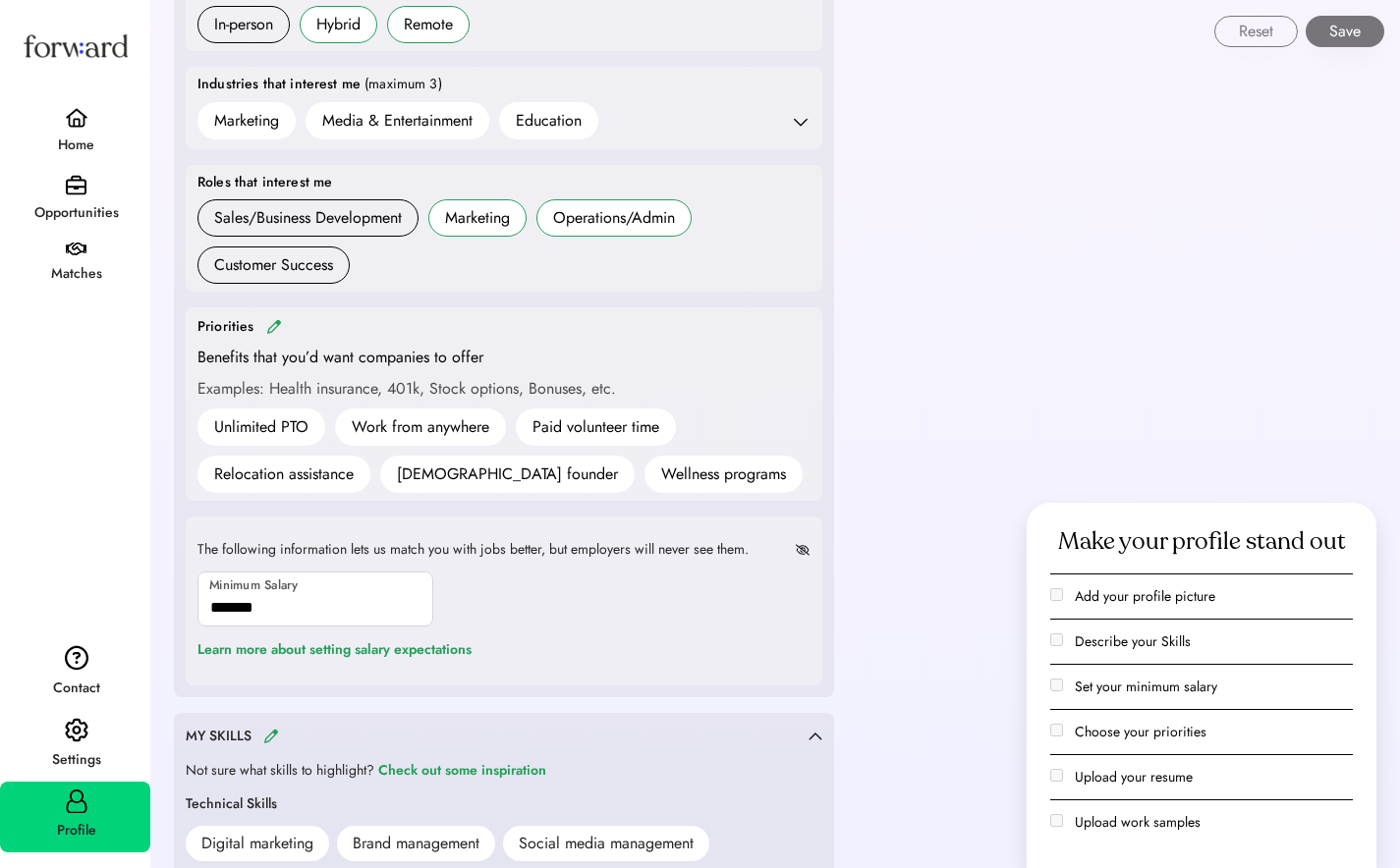 scroll, scrollTop: 803, scrollLeft: 0, axis: vertical 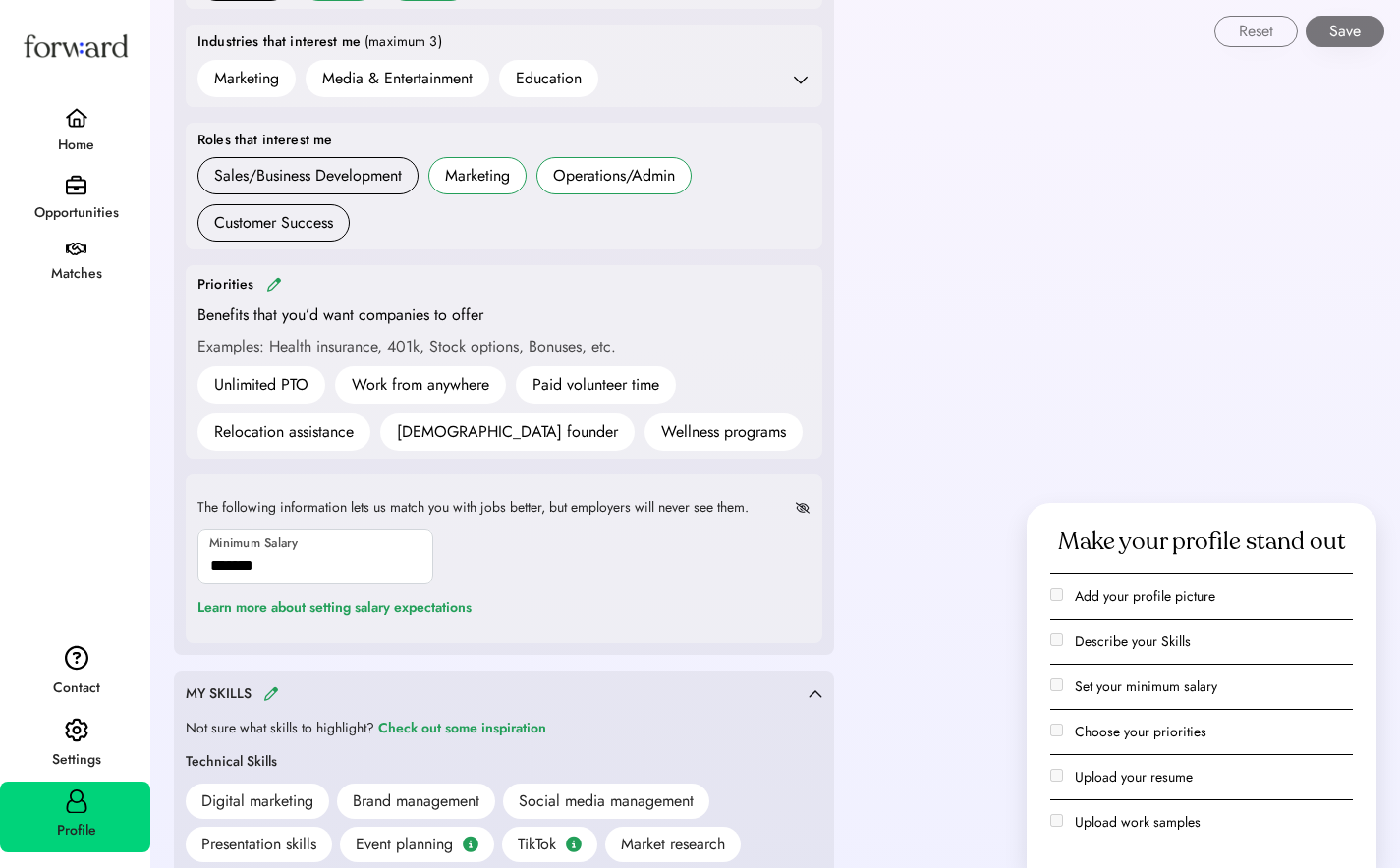 click on "Priorities" at bounding box center (504, 284) 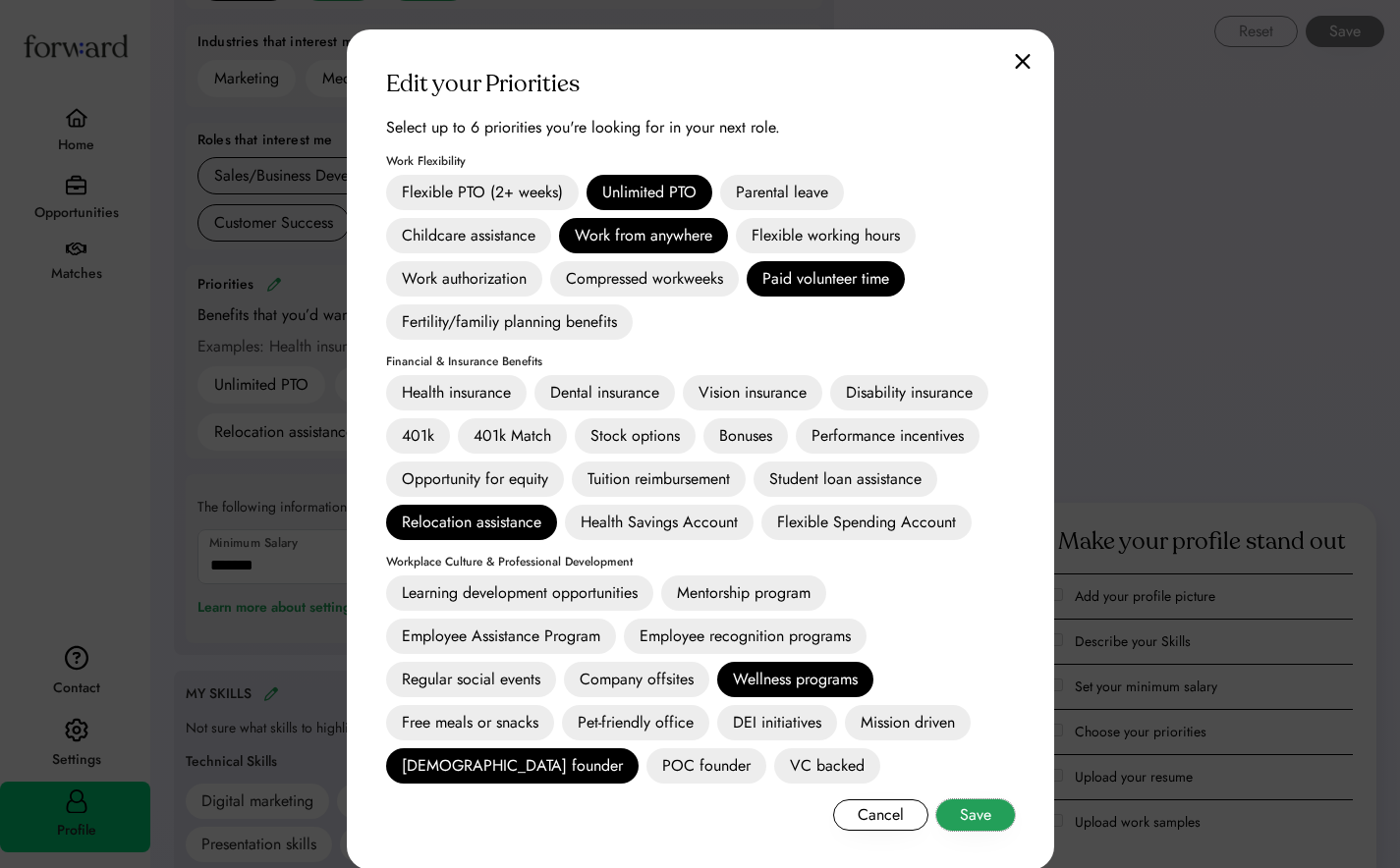click on "Save" at bounding box center [976, 815] 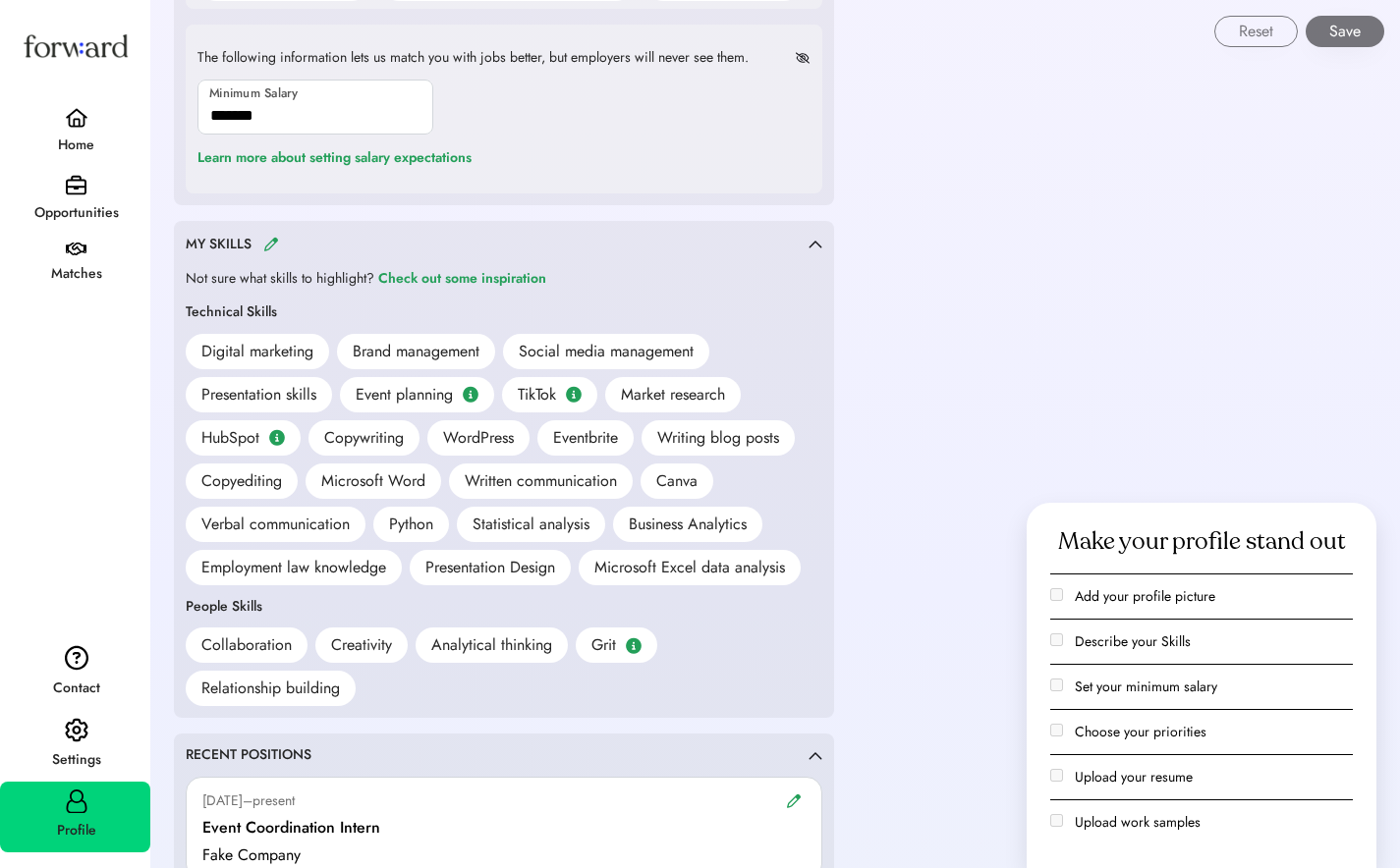 scroll, scrollTop: 1266, scrollLeft: 0, axis: vertical 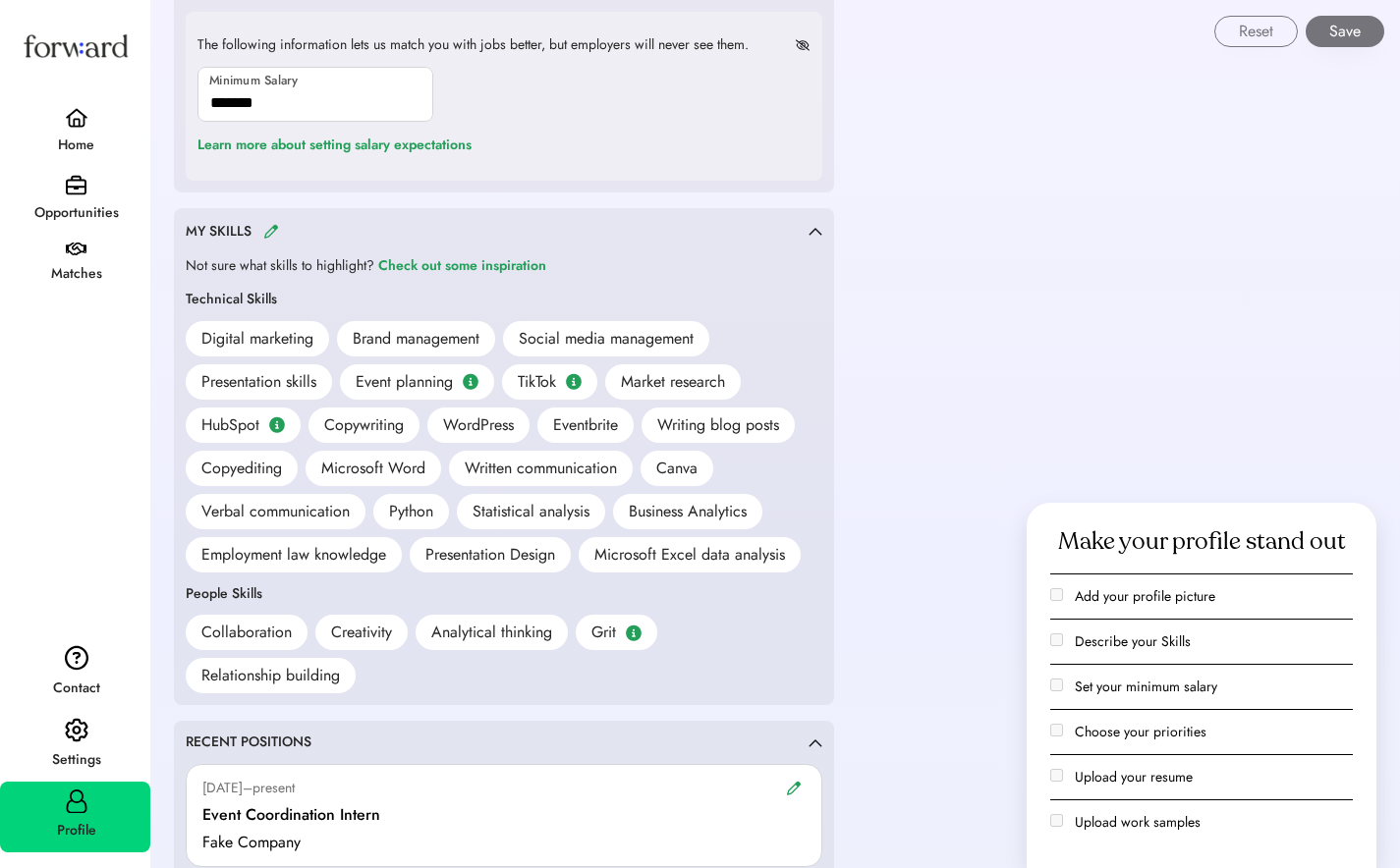 click on "MY SKILLS" at bounding box center [497, 231] 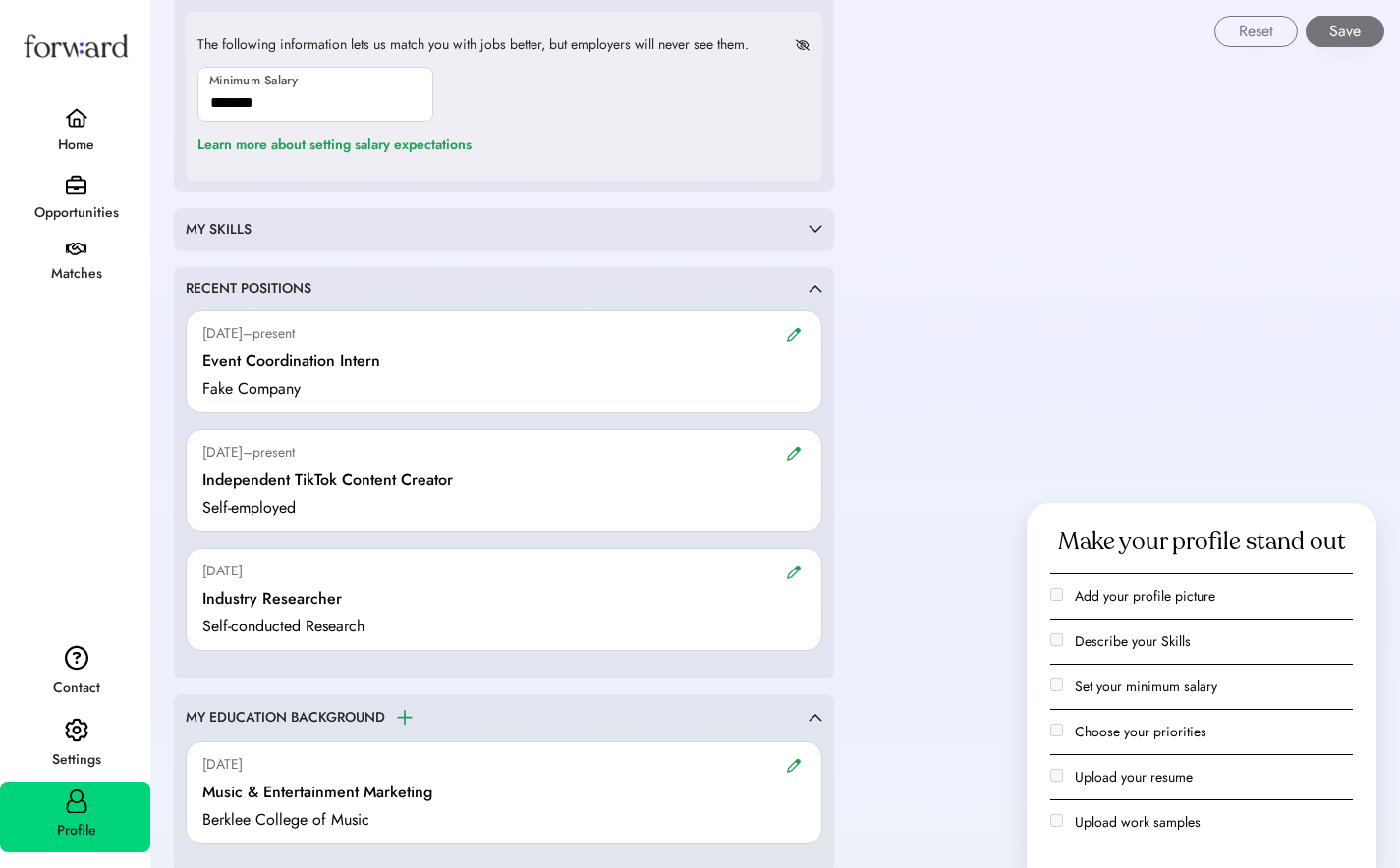 click on "MY SKILLS" at bounding box center (497, 230) 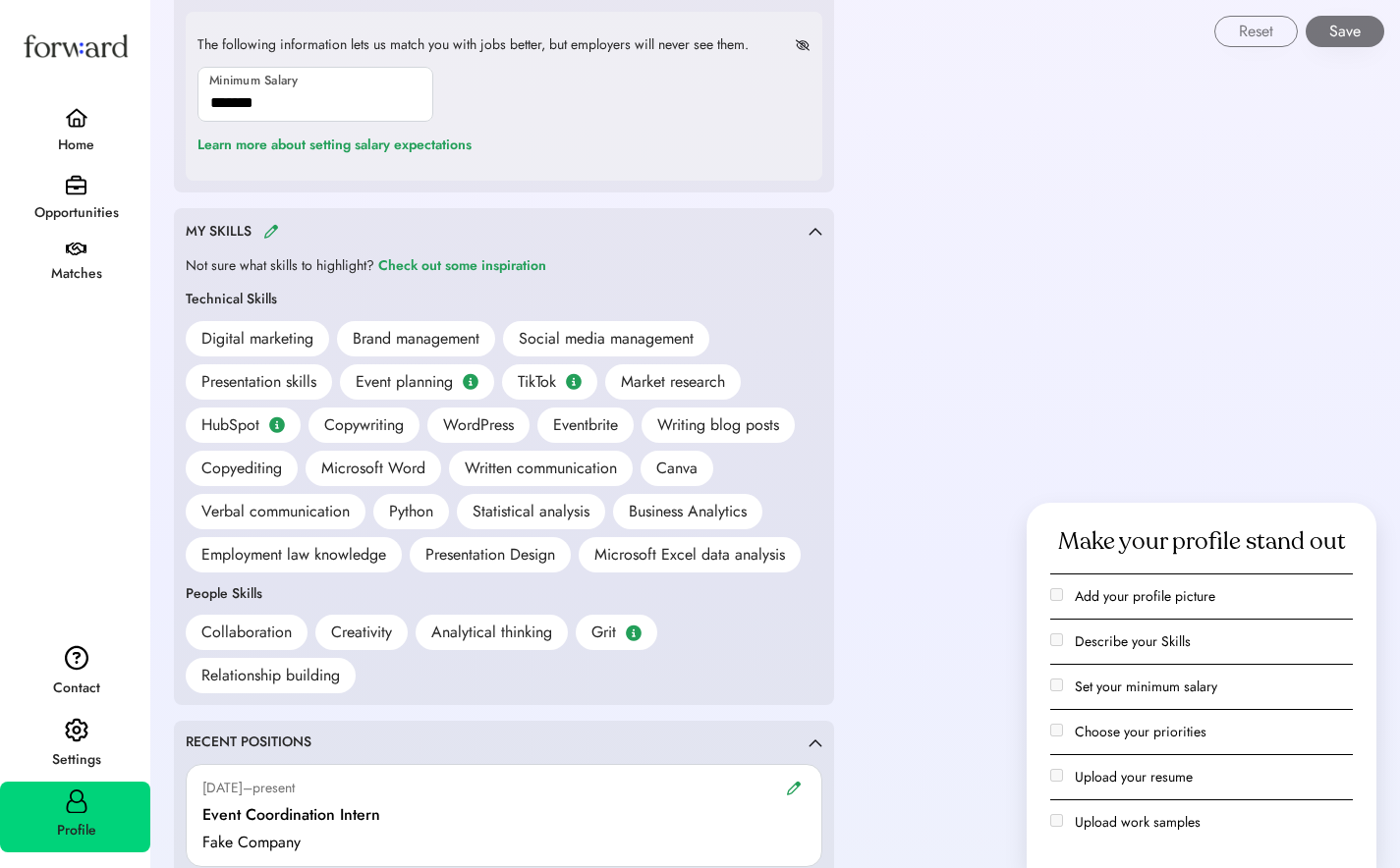 click at bounding box center (271, 231) 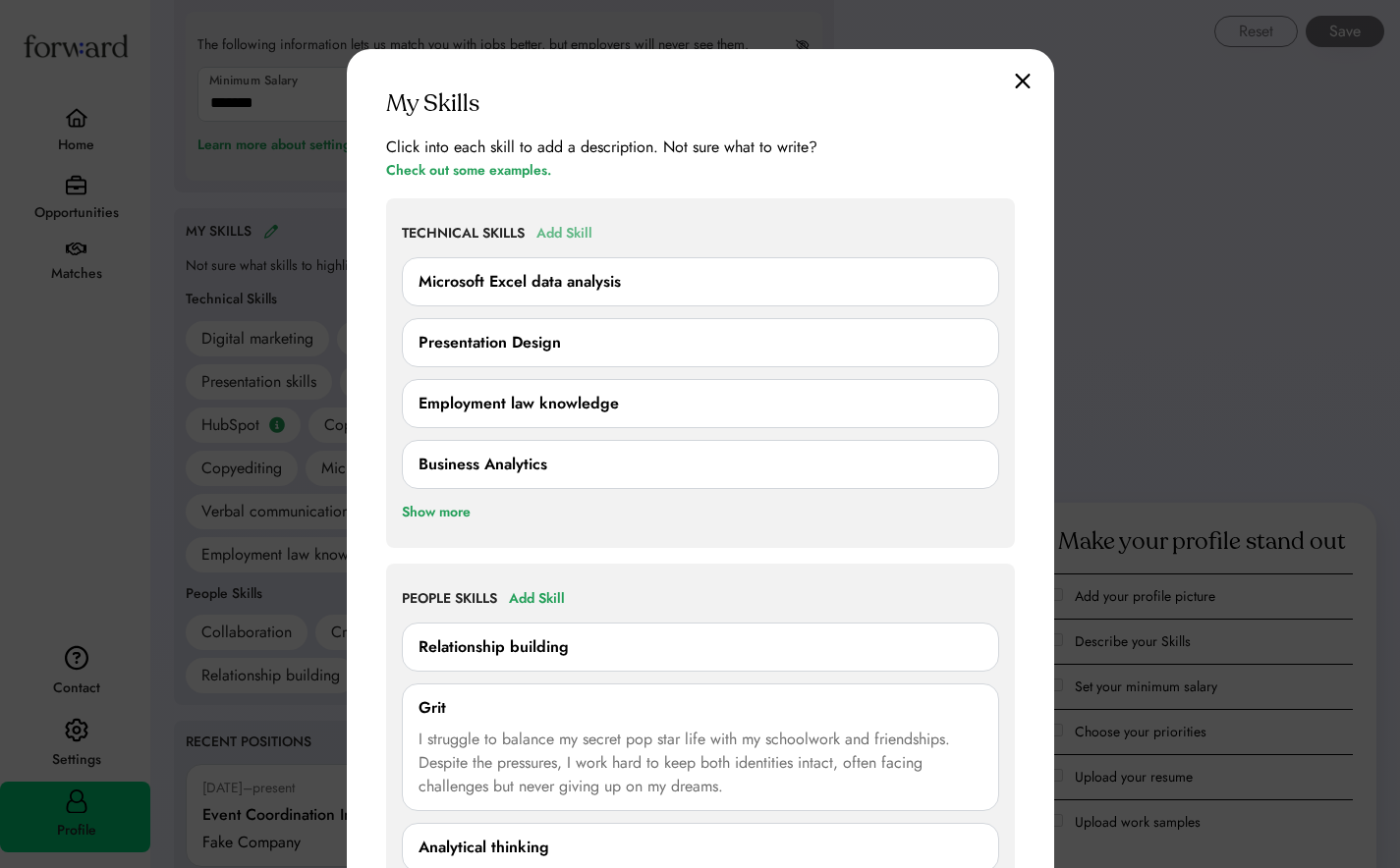 click on "Add Skill" at bounding box center [564, 234] 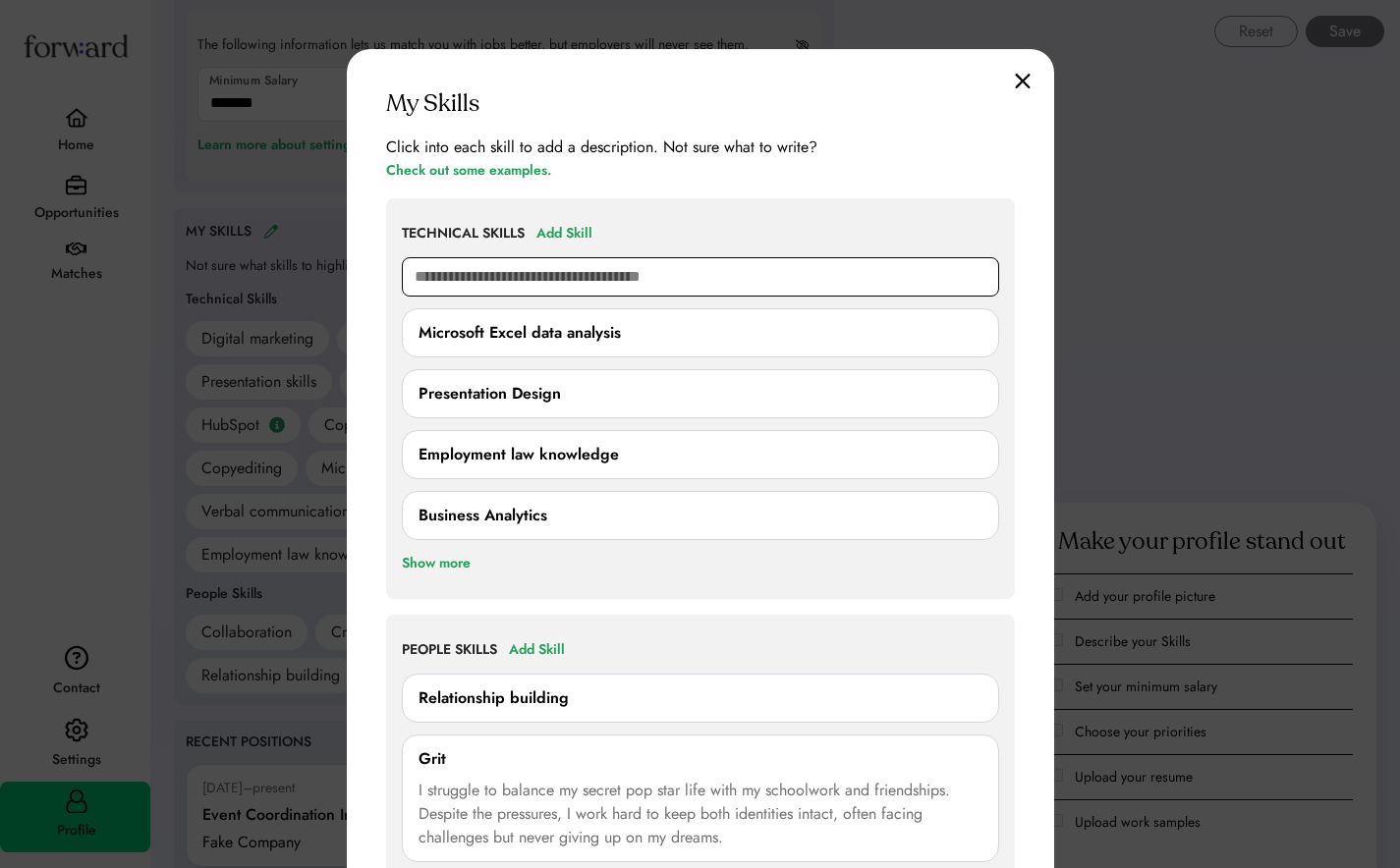 click at bounding box center (700, 277) 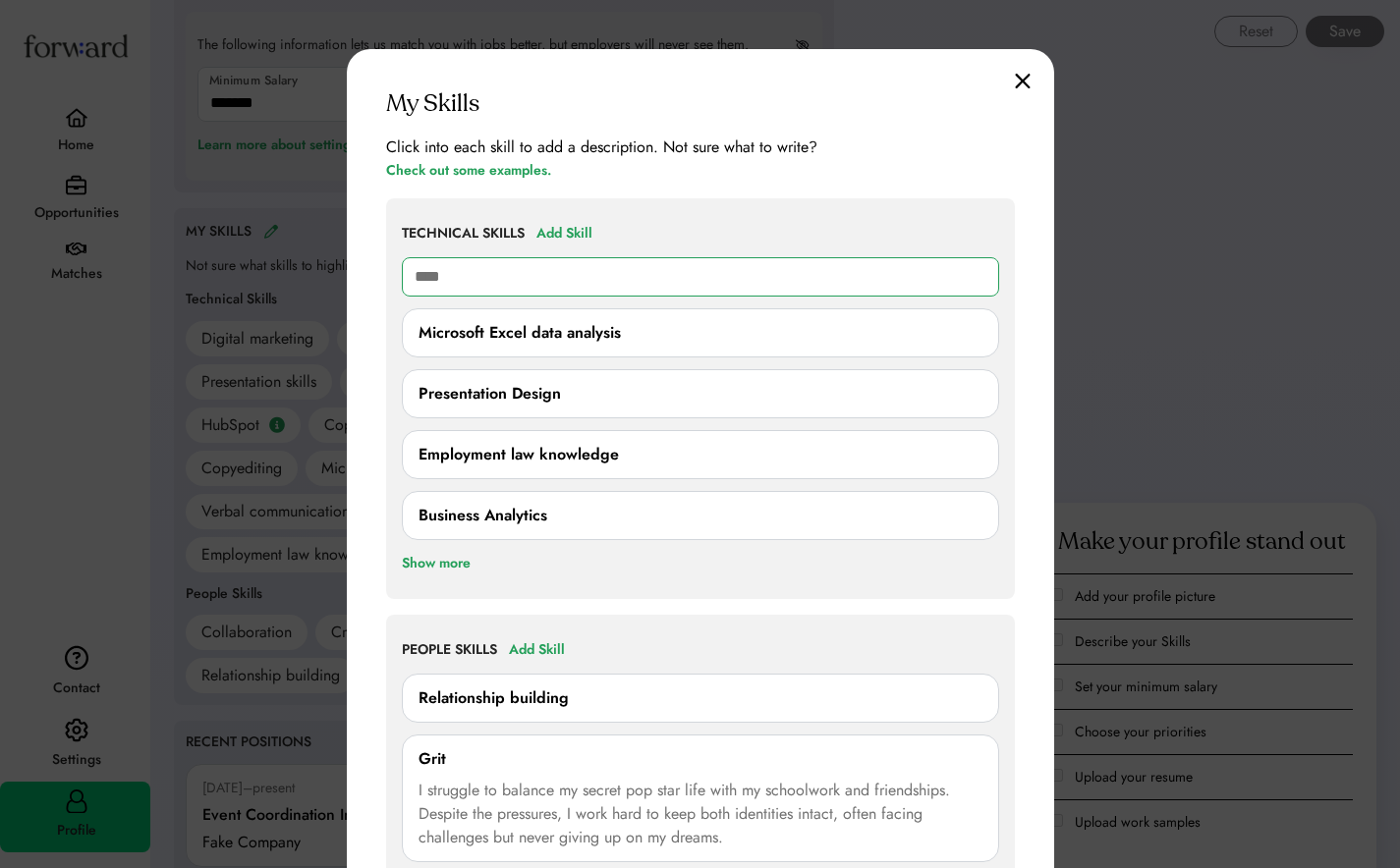 type on "*****" 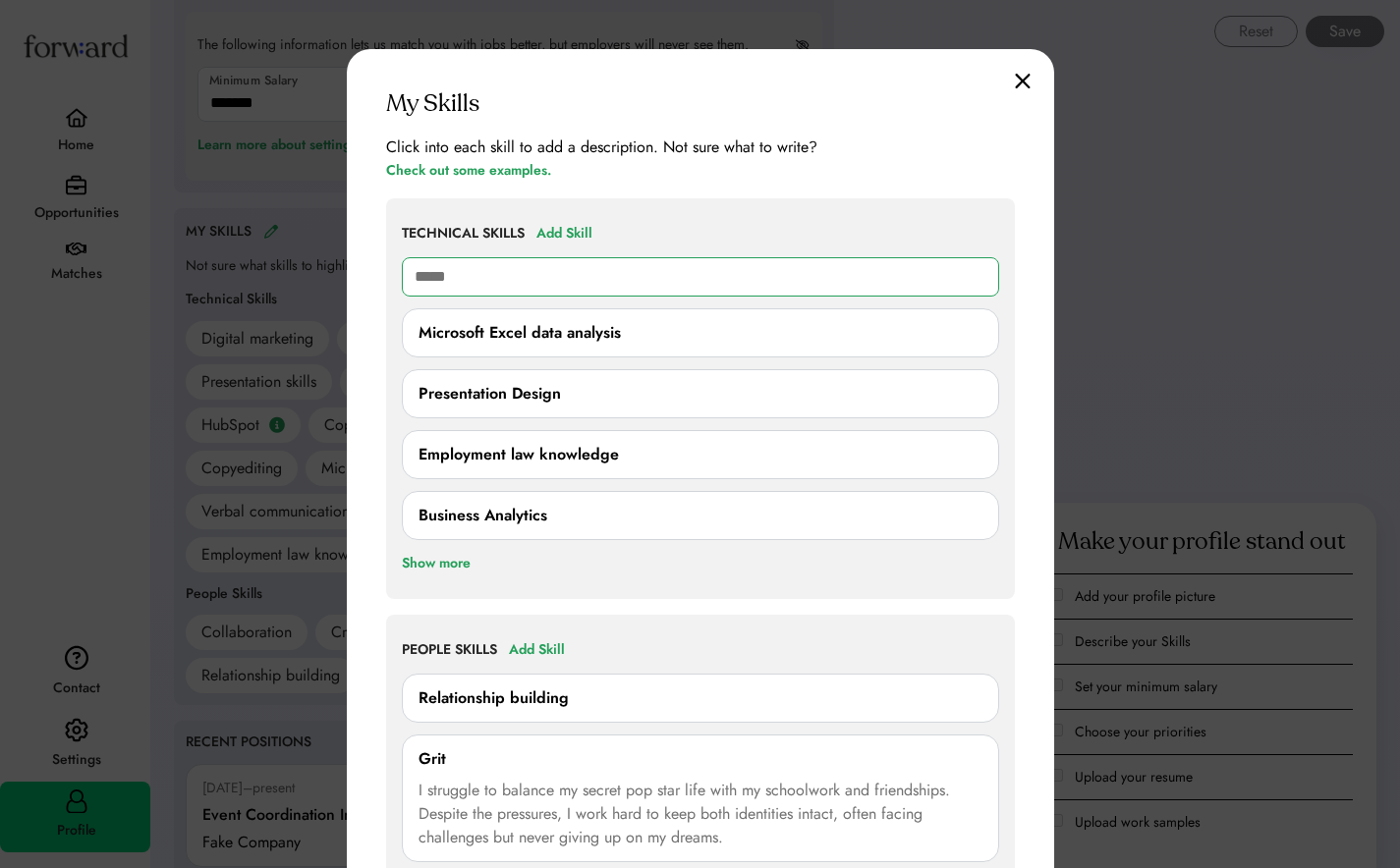 type on "**********" 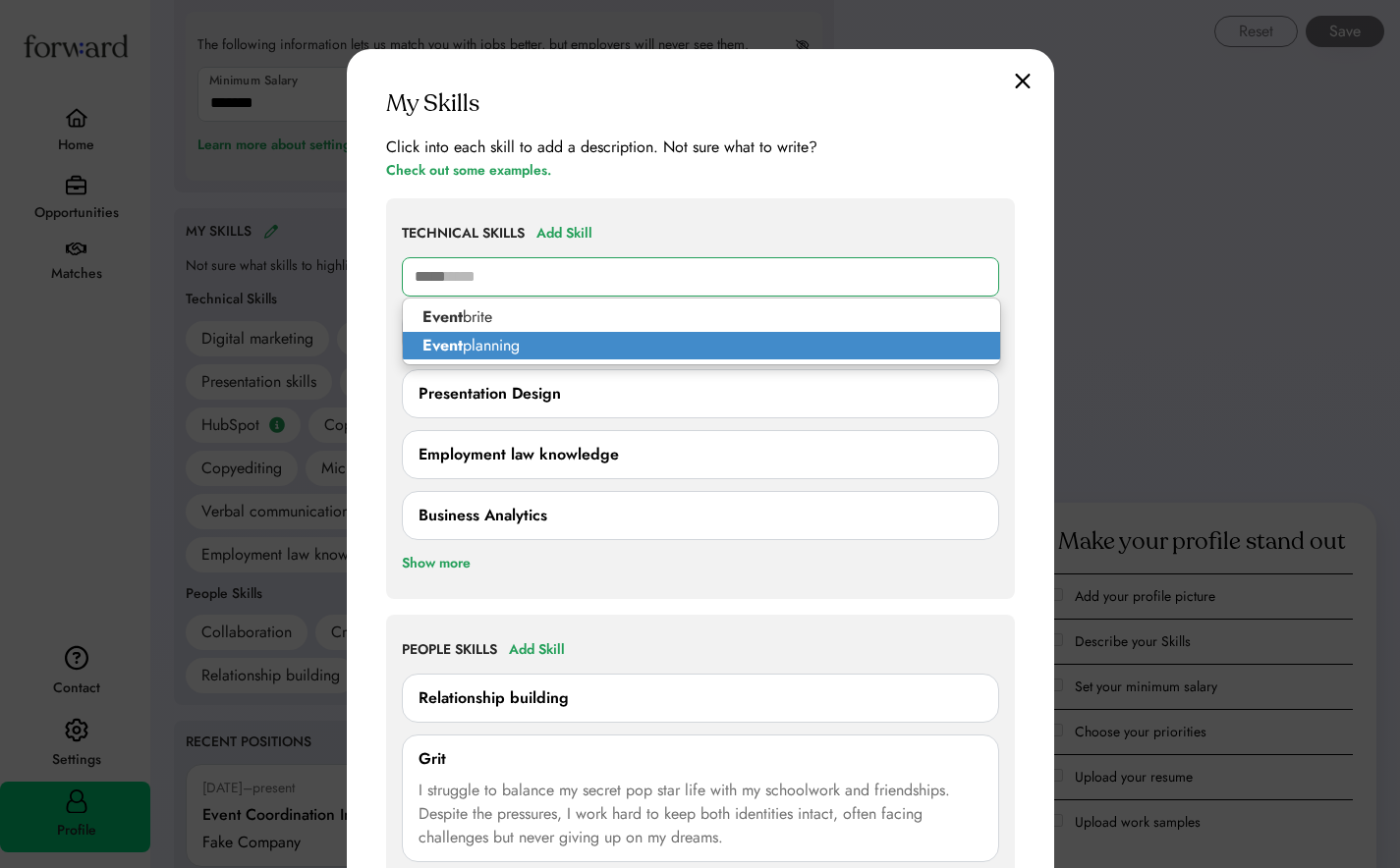 click on "Event  planning" at bounding box center (701, 346) 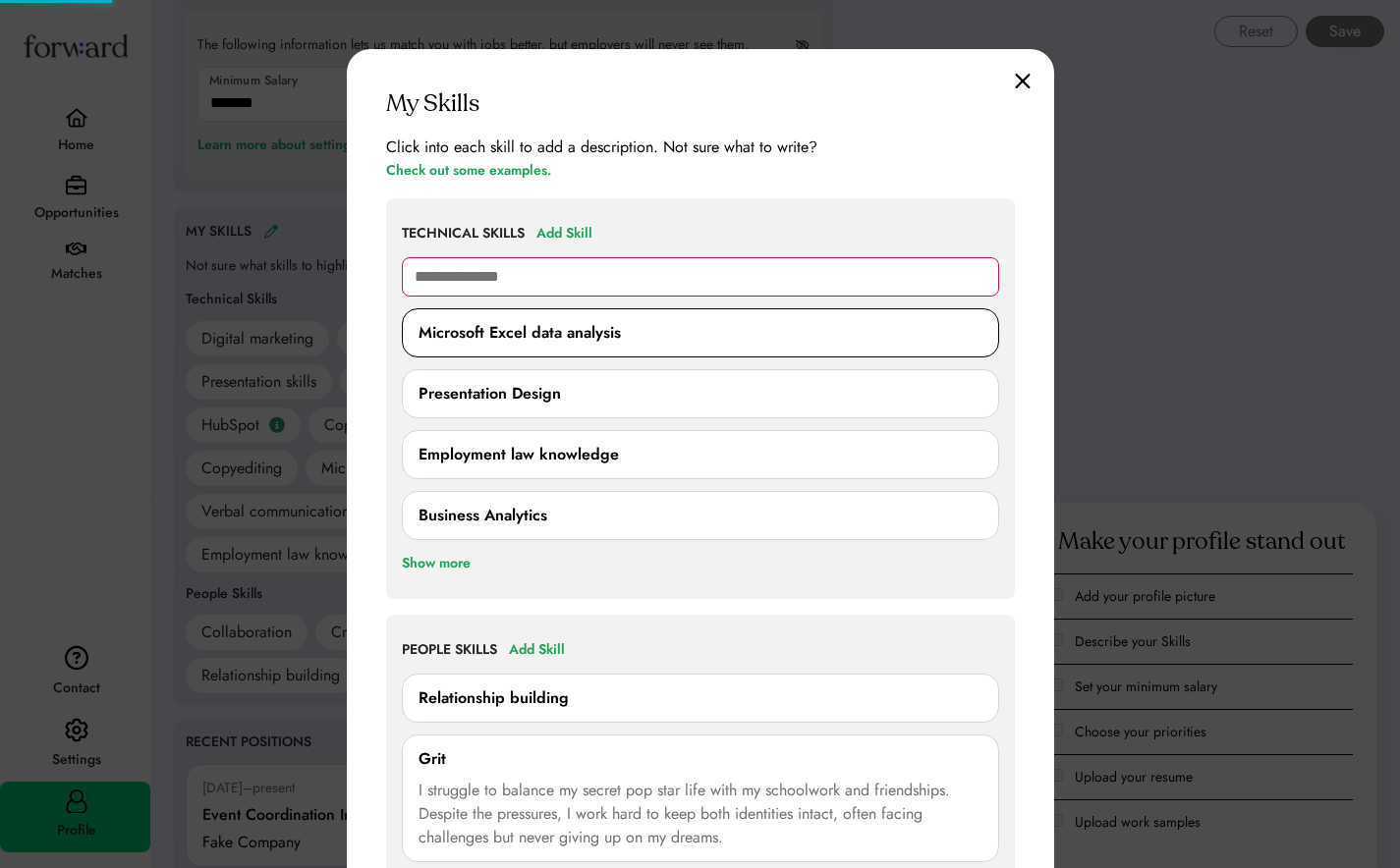 type 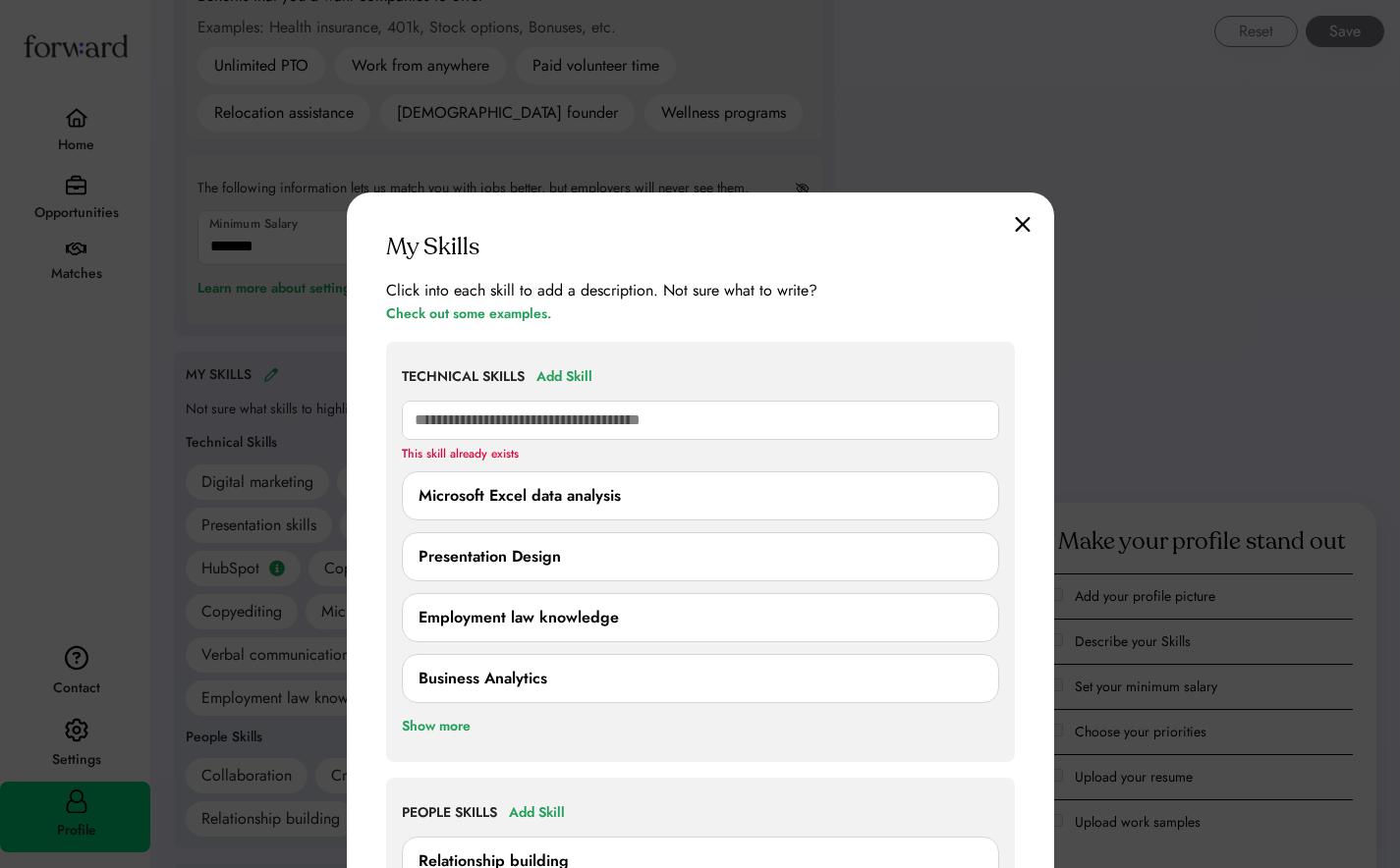 scroll, scrollTop: 1143, scrollLeft: 0, axis: vertical 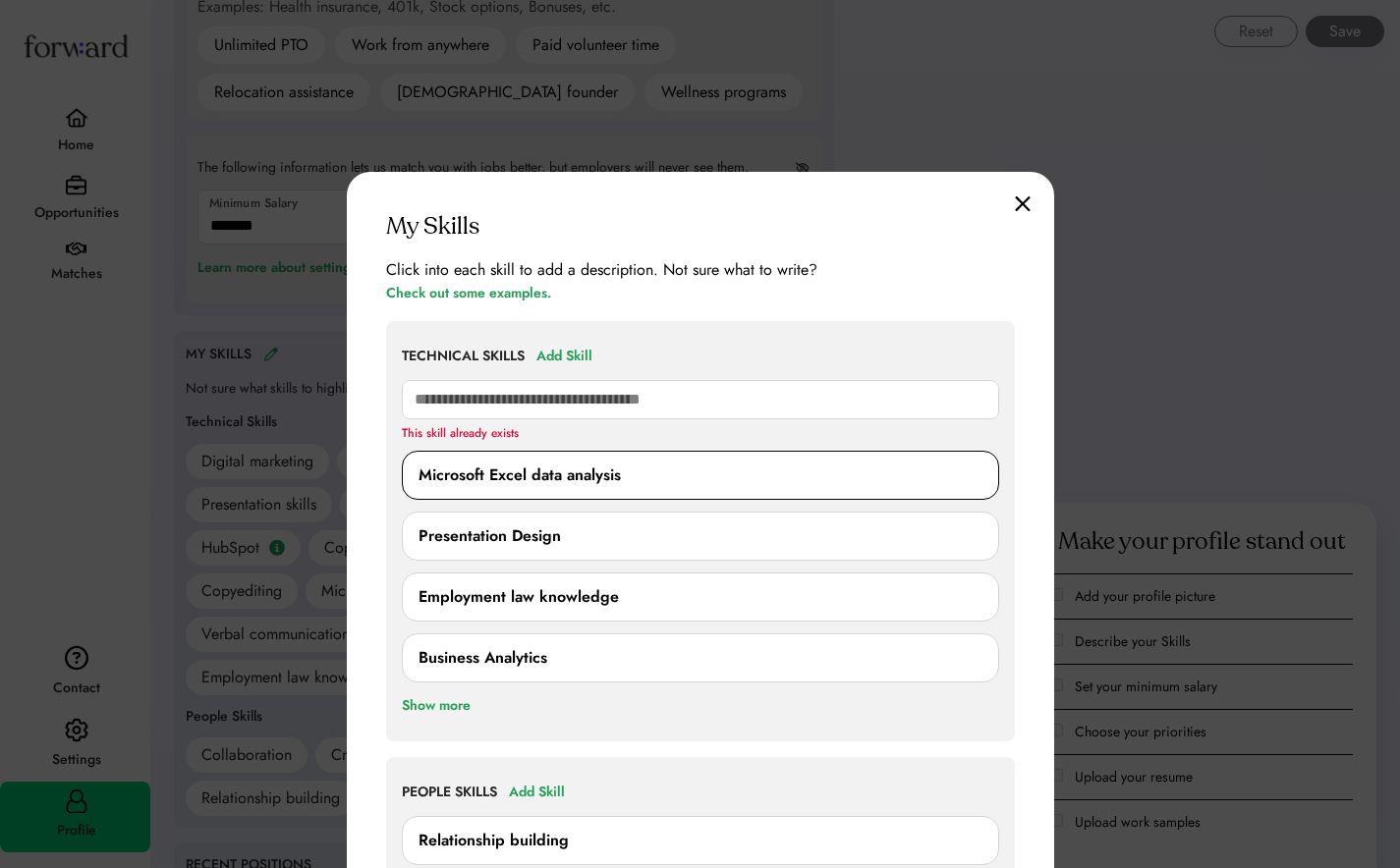 click on "Microsoft Excel data analysis" at bounding box center (700, 475) 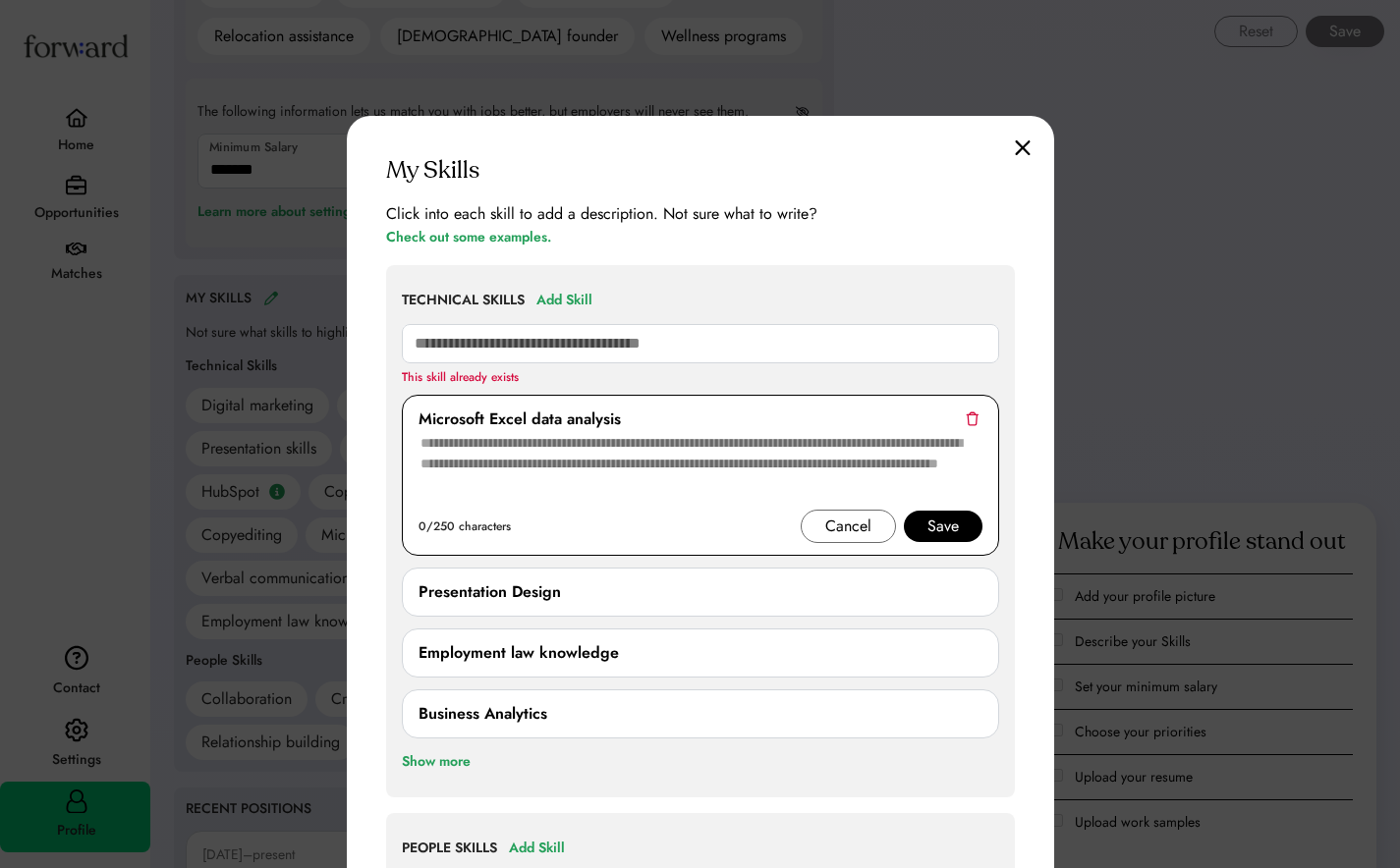 scroll, scrollTop: 1204, scrollLeft: 0, axis: vertical 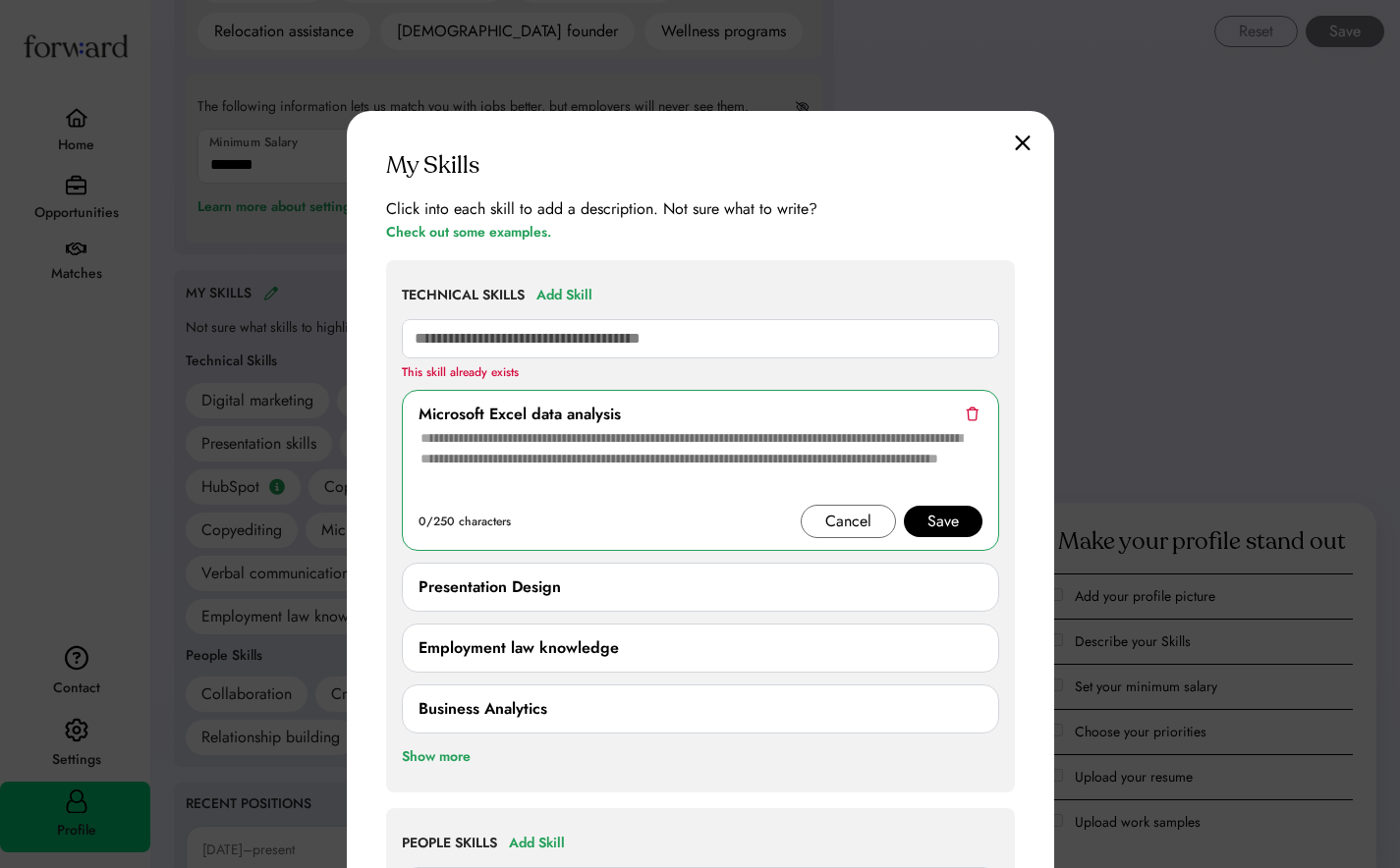 click on "My Skills Click into each skill to add a description. Not sure what to write? Check out some examples. TECHNICAL SKILLS Add Skill event This skill already exists Microsoft Excel data analysis 0/250 characters Cancel Save Presentation Design Employment law knowledge Business Analytics Show more PEOPLE SKILLS Add Skill Relationship building Grit I struggle to balance my secret pop star life with my schoolwork and friendships. Despite the pressures, I work hard to keep both identities intact, often facing challenges but never giving up on my dreams. Analytical thinking Creativity Show more Don't see the skill you're looking for?  Contact us or see all skills" at bounding box center [700, 712] 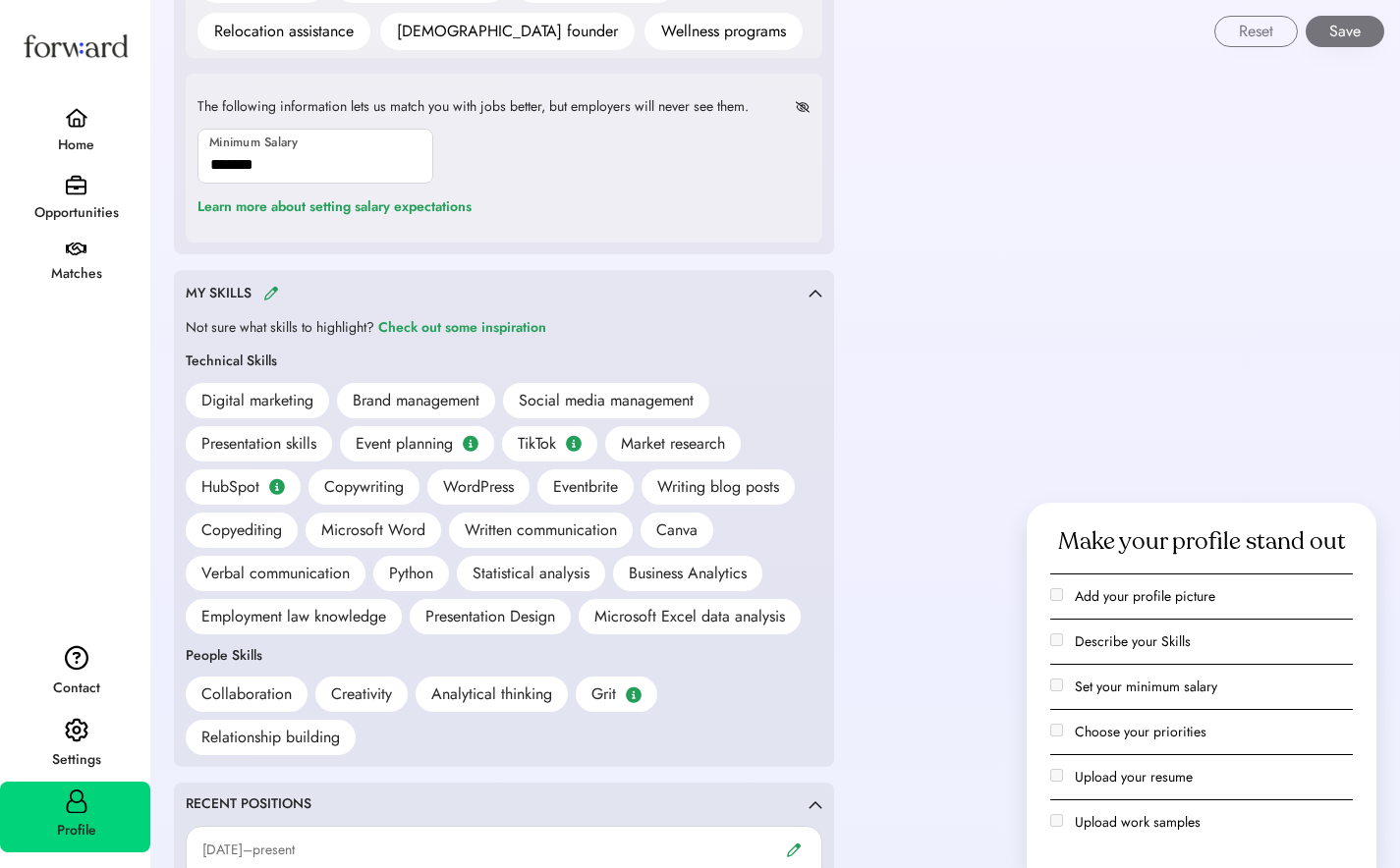 scroll, scrollTop: 1236, scrollLeft: 0, axis: vertical 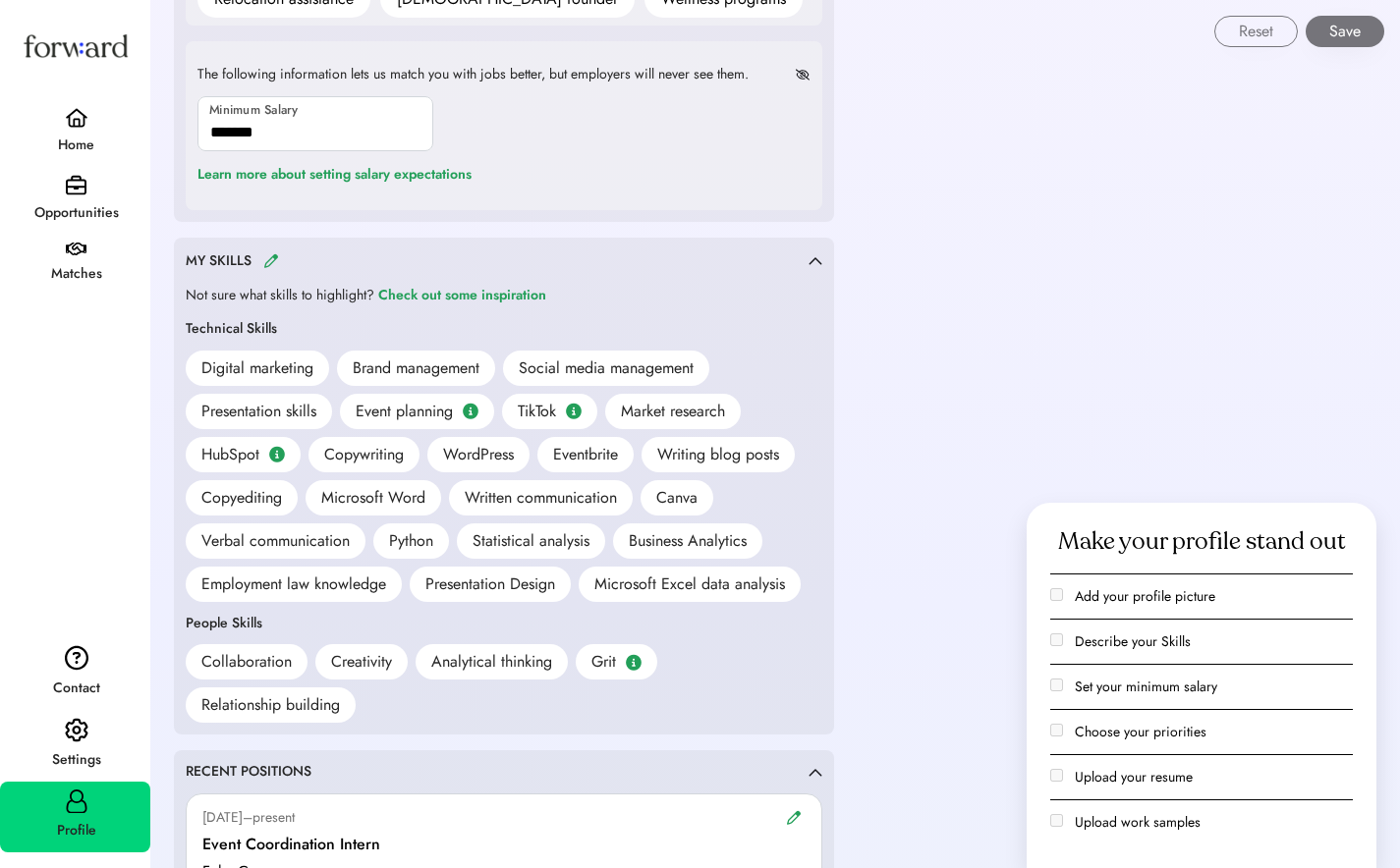click at bounding box center [271, 260] 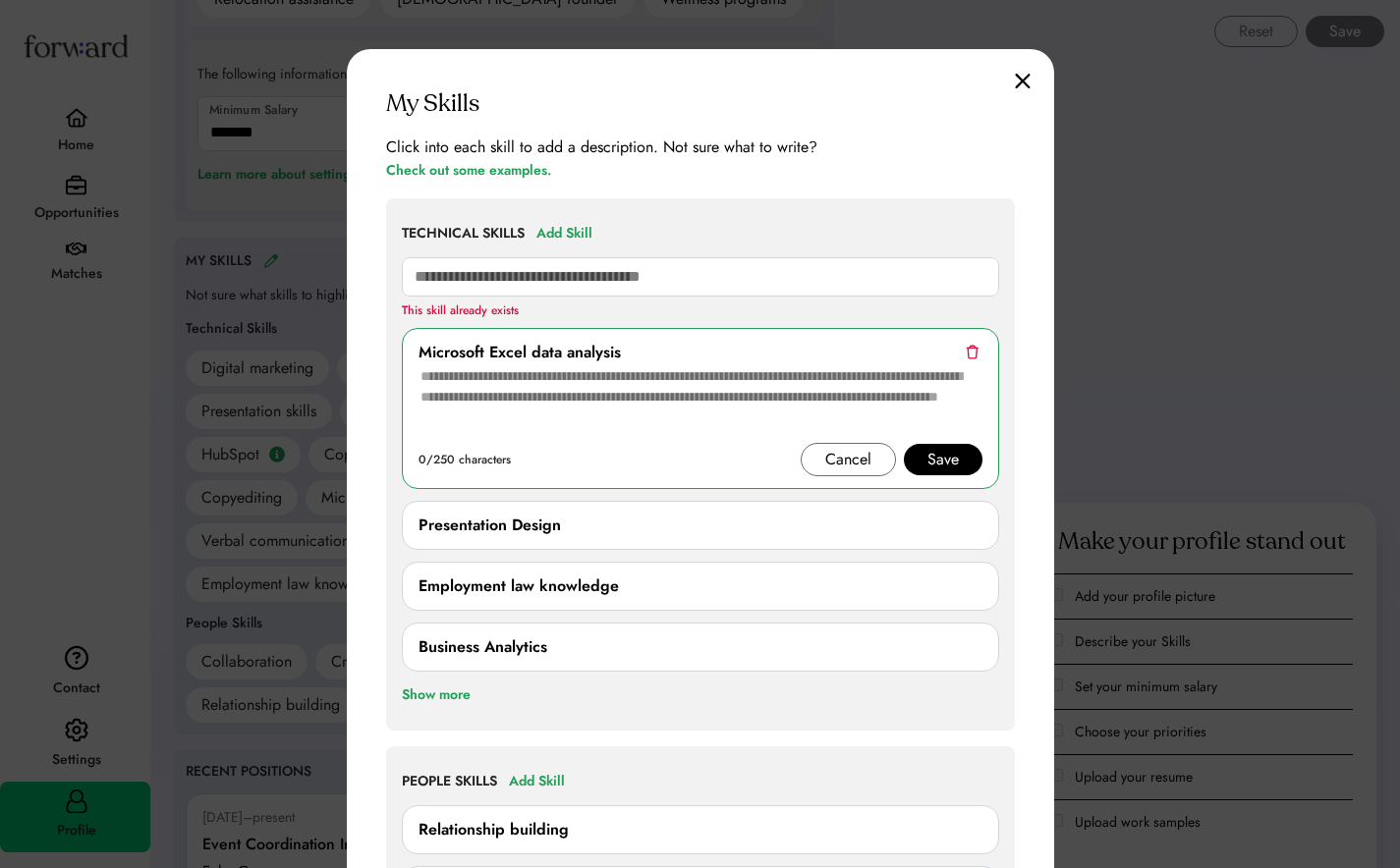 click at bounding box center (1023, 81) 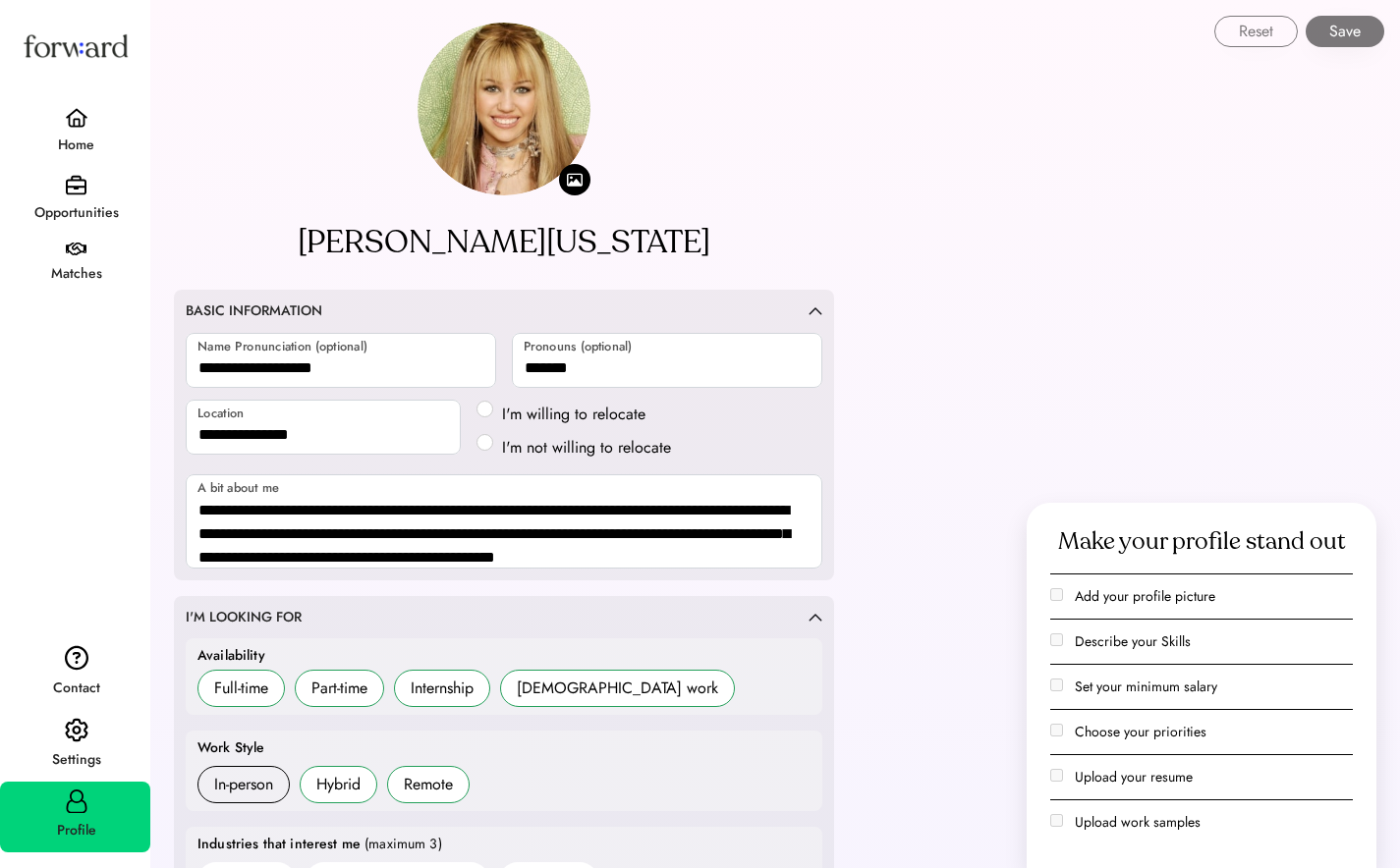 scroll, scrollTop: 0, scrollLeft: 0, axis: both 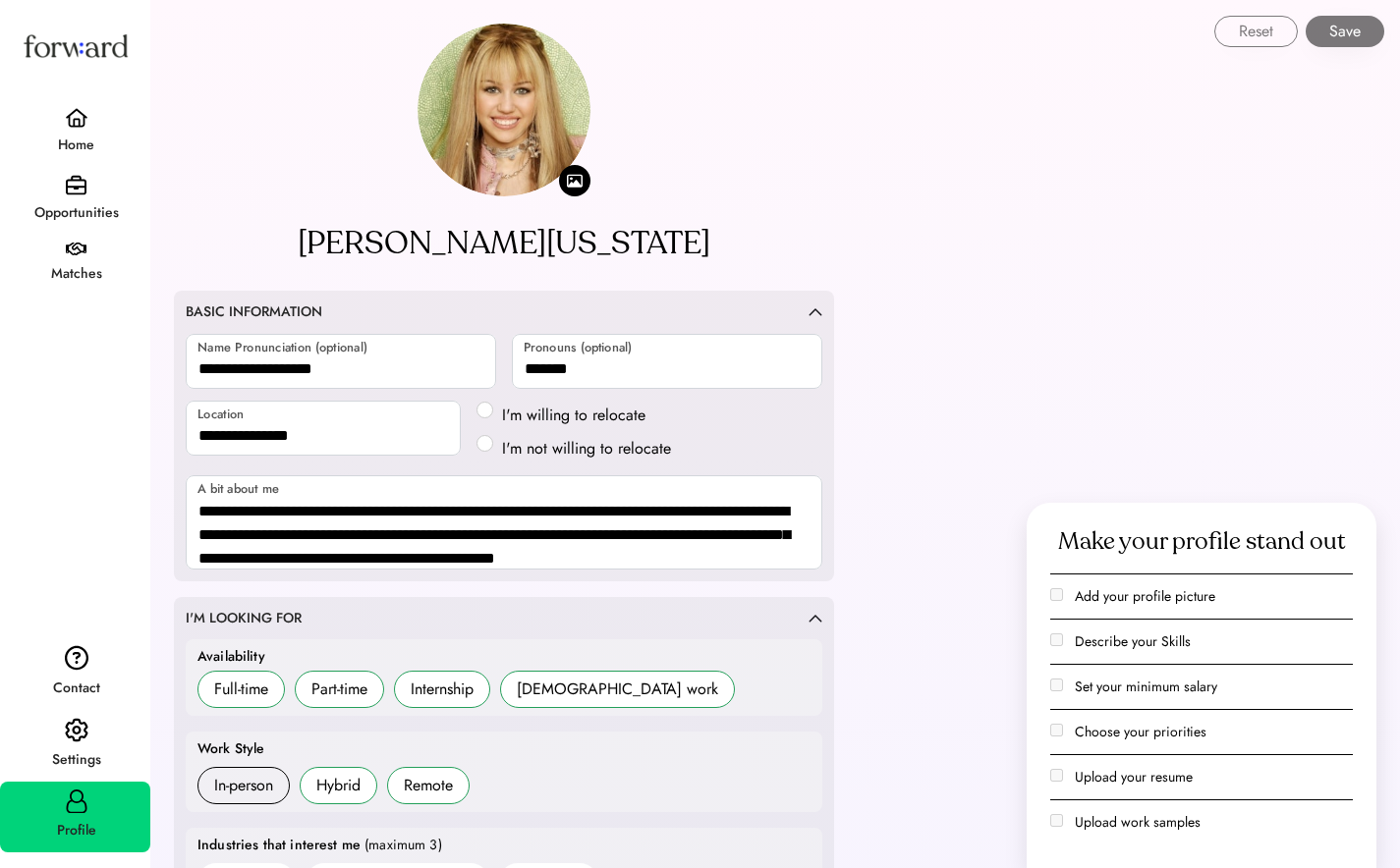 click on "Home" at bounding box center [76, 145] 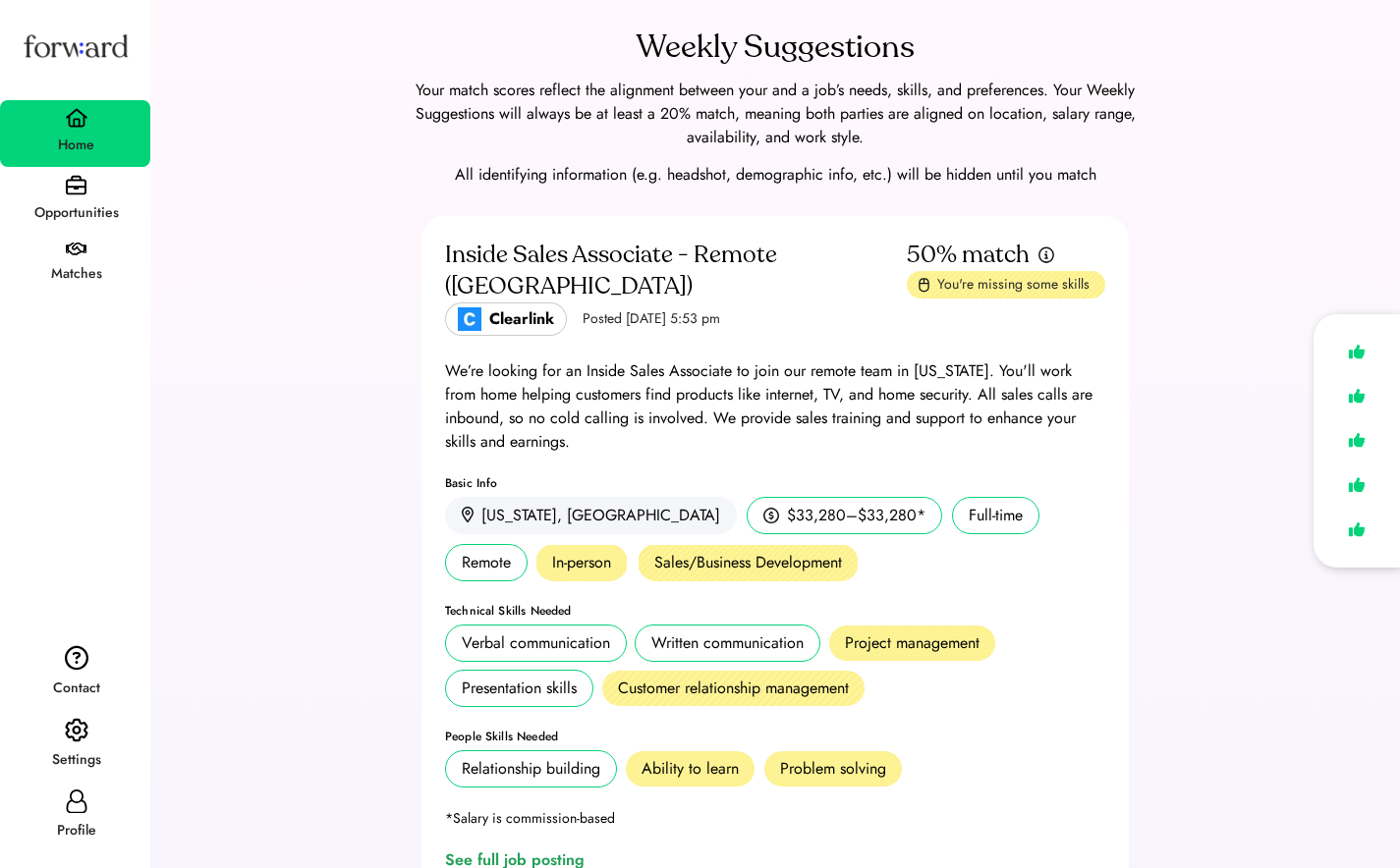 click on "Opportunities" at bounding box center (75, 200) 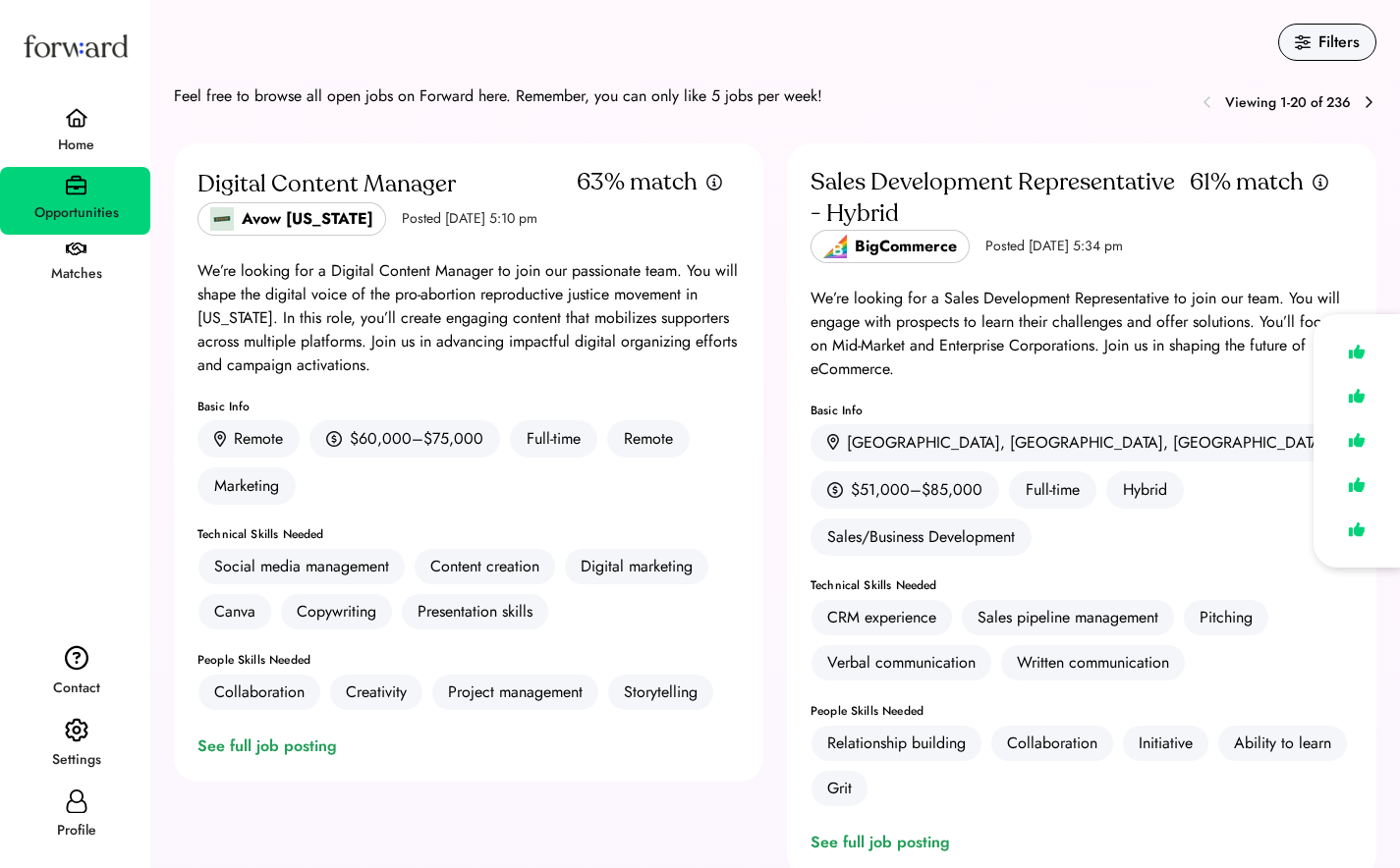 click on "Home" at bounding box center (76, 145) 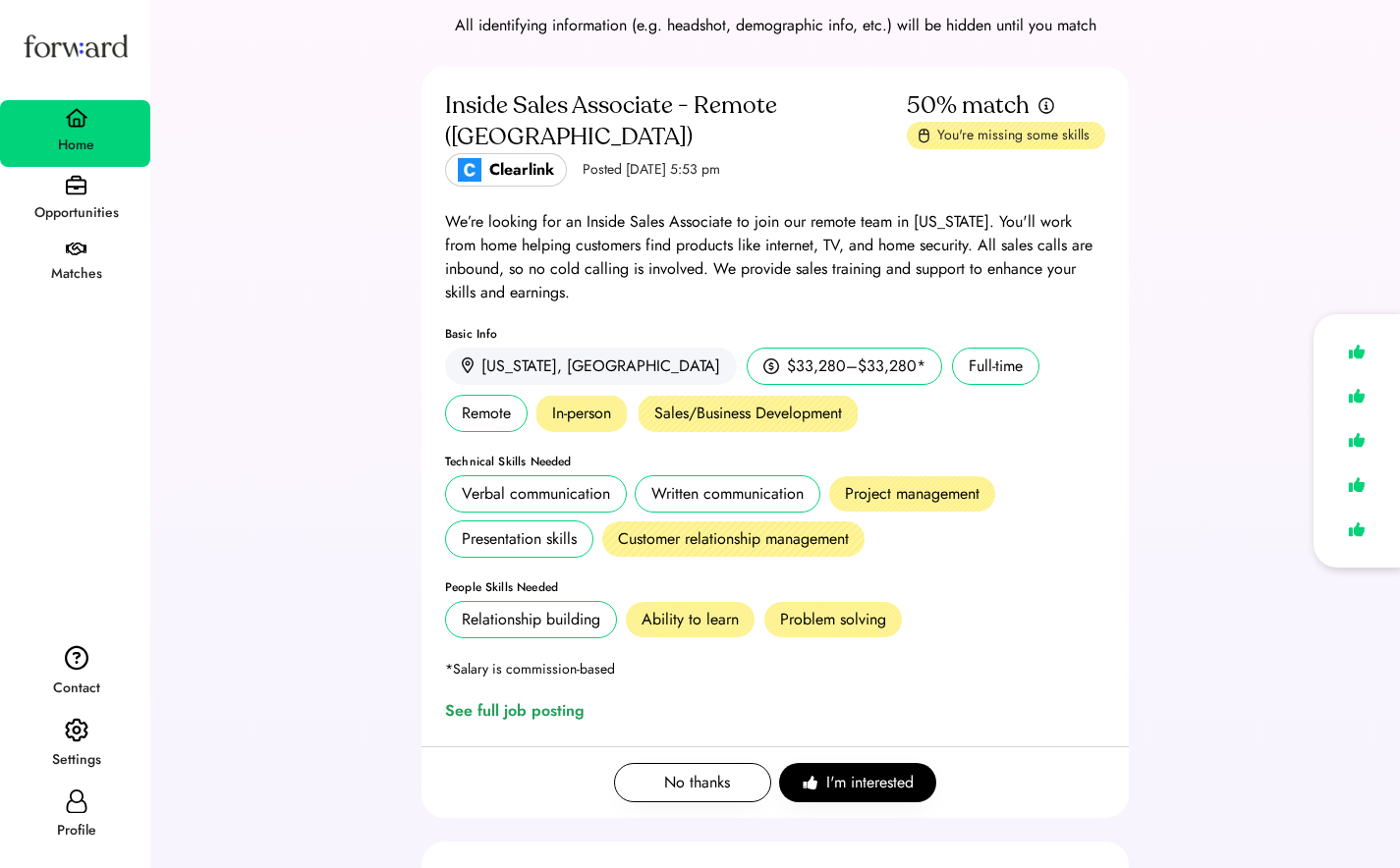 scroll, scrollTop: 0, scrollLeft: 0, axis: both 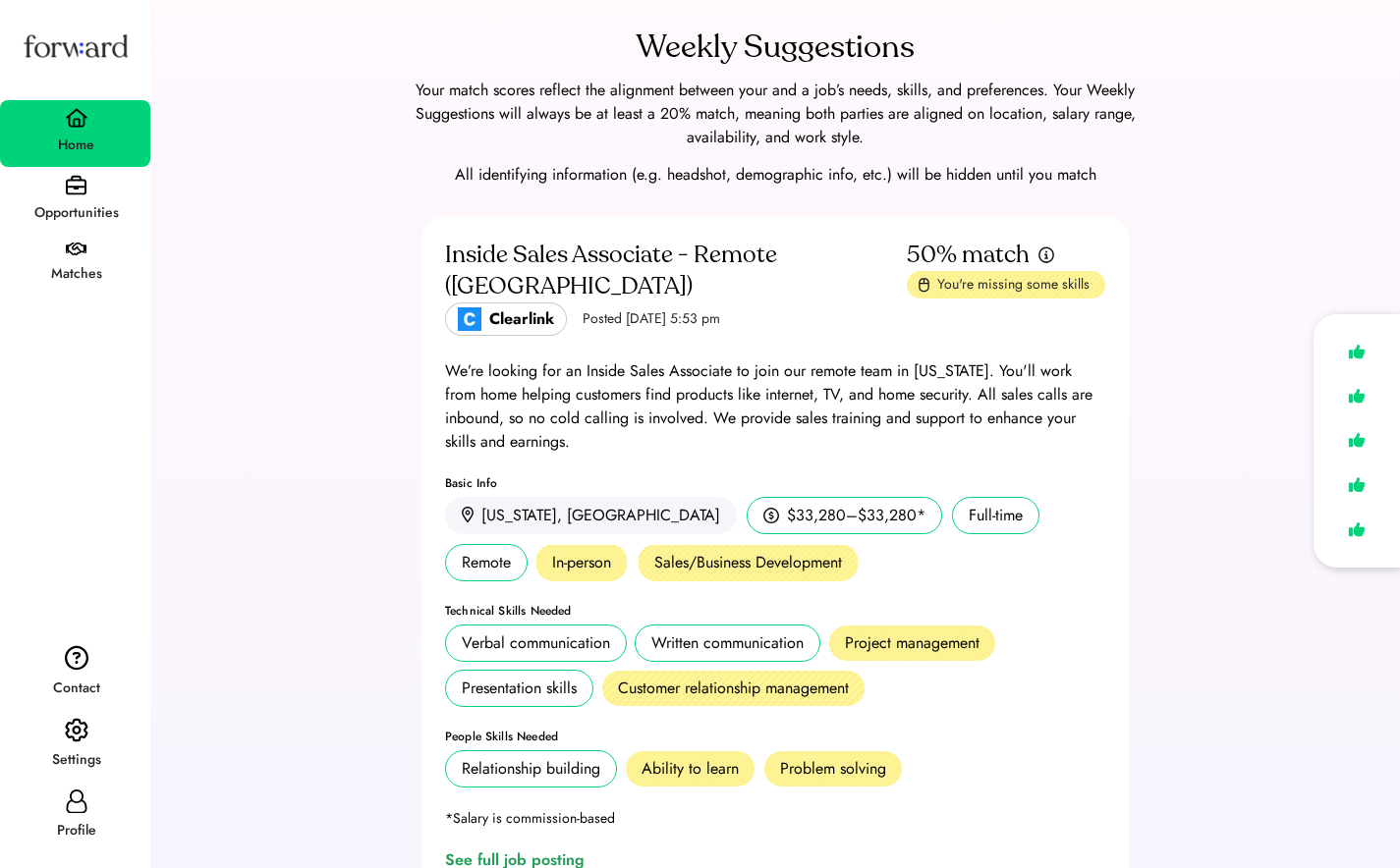 click on "Opportunities" at bounding box center [75, 200] 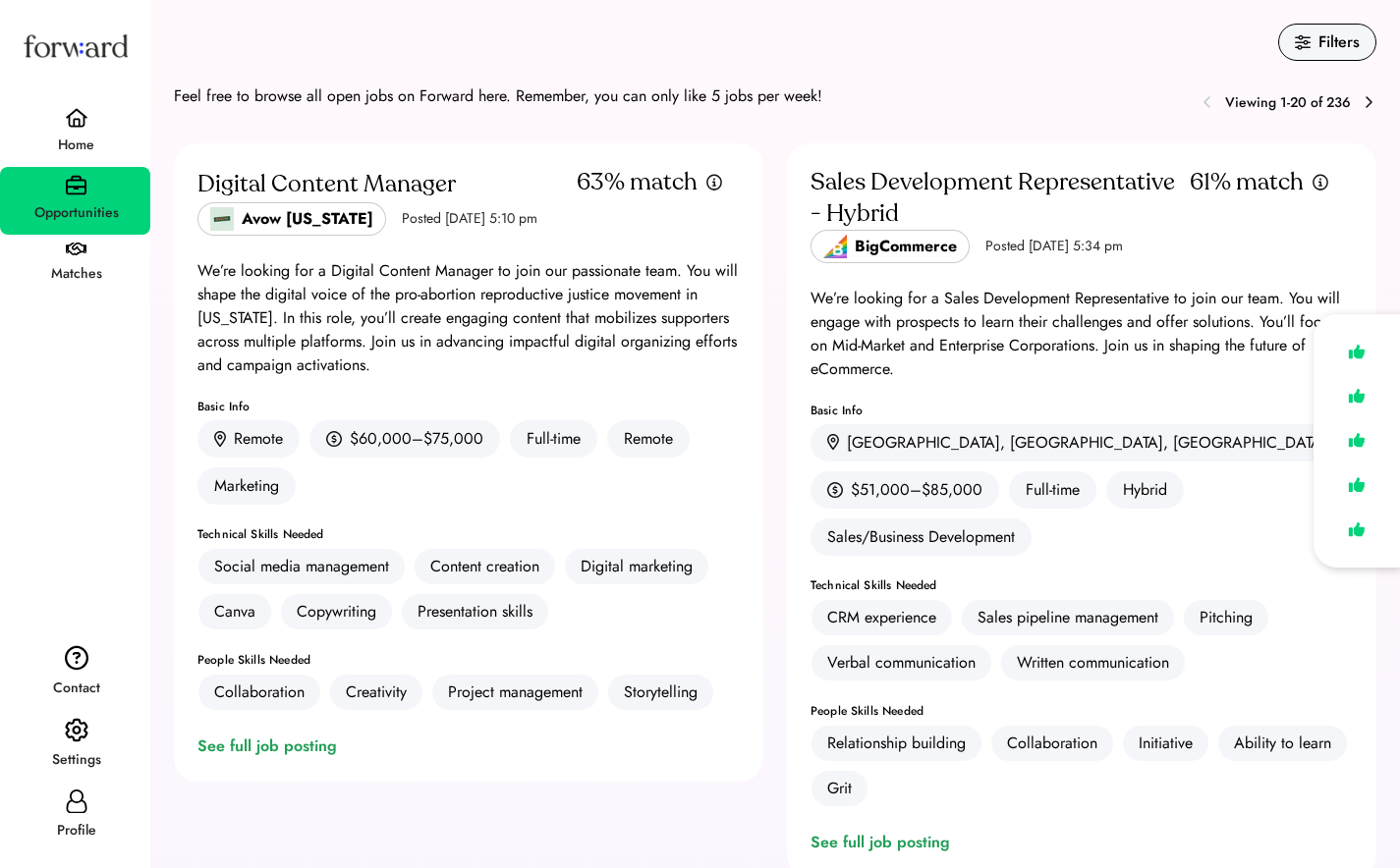 drag, startPoint x: 105, startPoint y: 126, endPoint x: 102, endPoint y: 161, distance: 35.128336 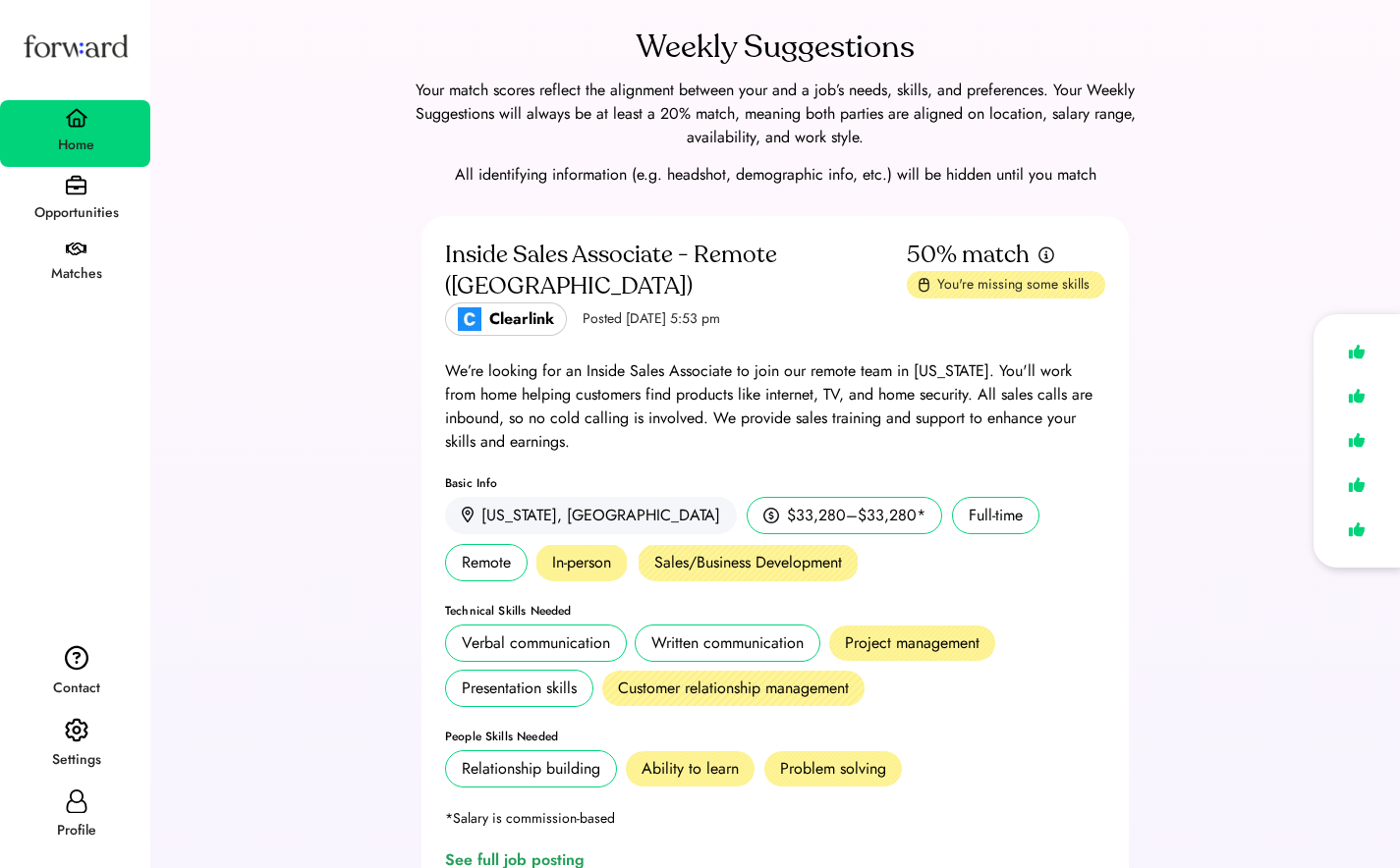 click on "Opportunities" at bounding box center (76, 213) 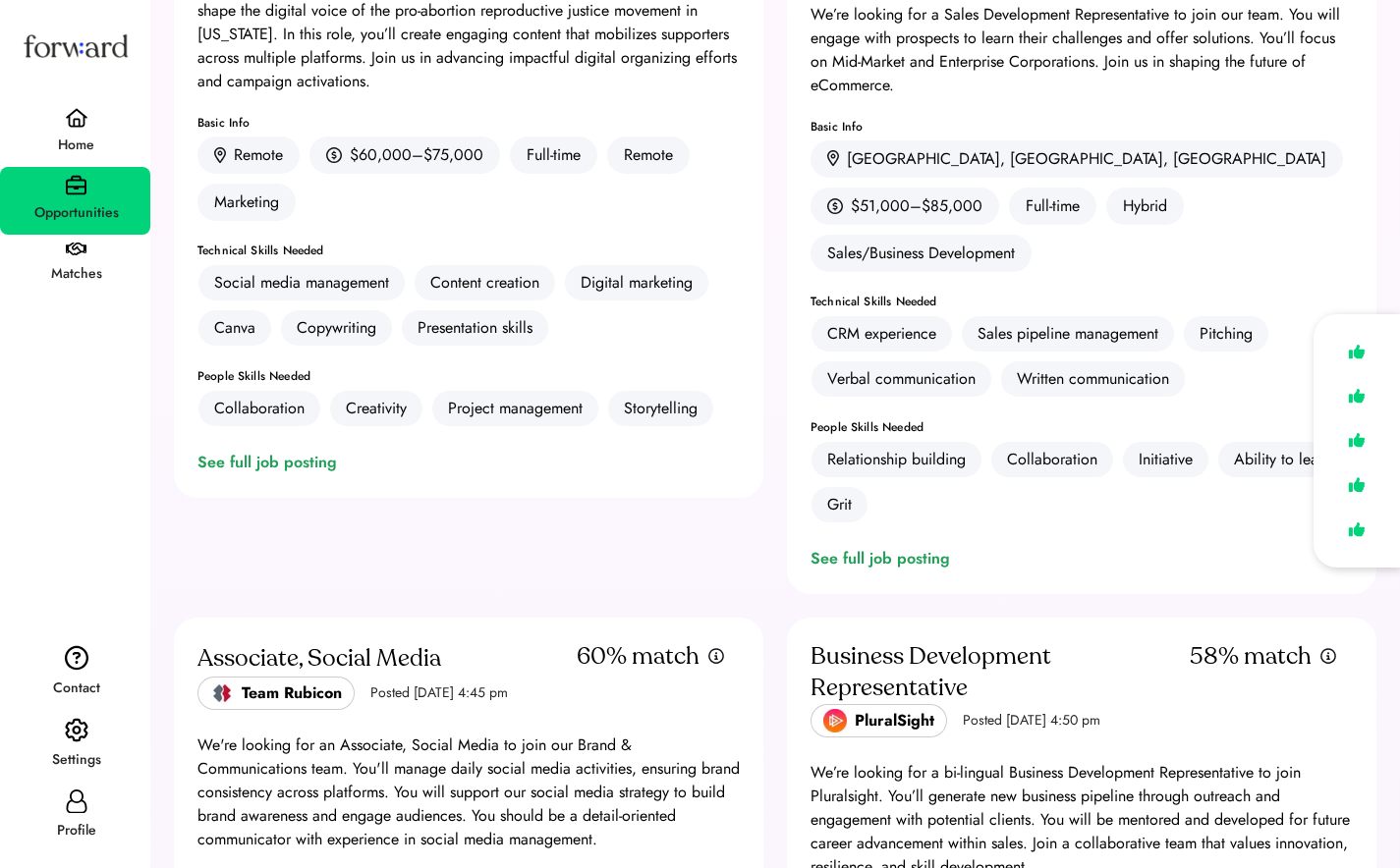scroll, scrollTop: 0, scrollLeft: 0, axis: both 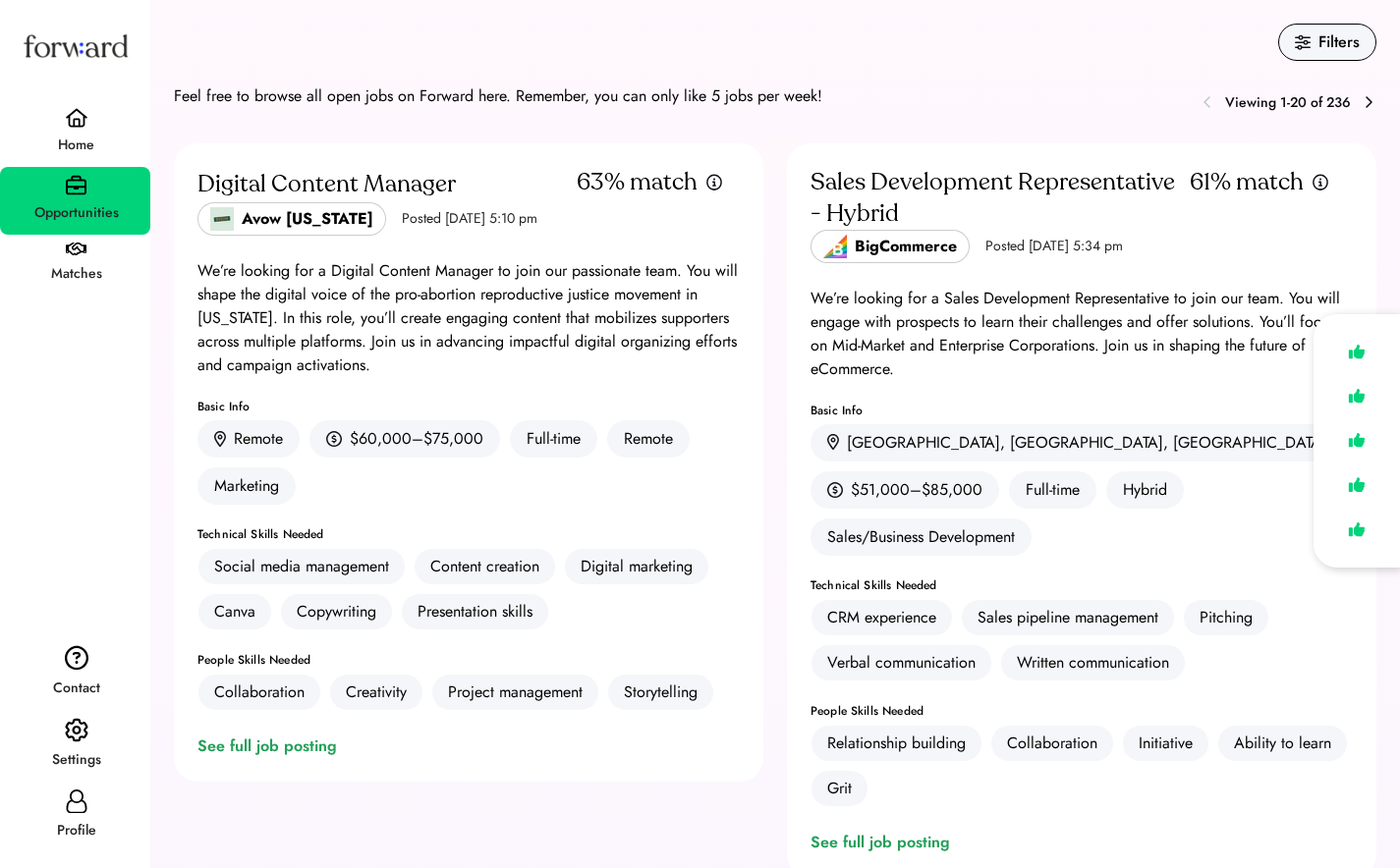 click on "Digital Content Manager Avow Texas Posted Jun 20, 2025 5:10 pm 63% match We’re looking for a Digital Content Manager to join our passionate team. You will shape the digital voice of the pro-abortion reproductive justice movement in Texas. In this role, you’ll create engaging content that mobilizes supporters across multiple platforms. Join us in advancing impactful digital organizing efforts and campaign activations. Basic Info Remote $60,000–$75,000 Full-time Remote Marketing Technical Skills Needed Social media management Content creation Digital marketing Canva Copywriting Presentation skills People Skills Needed Collaboration Creativity Project management Storytelling See full job posting You said you're not interested" at bounding box center [469, 462] 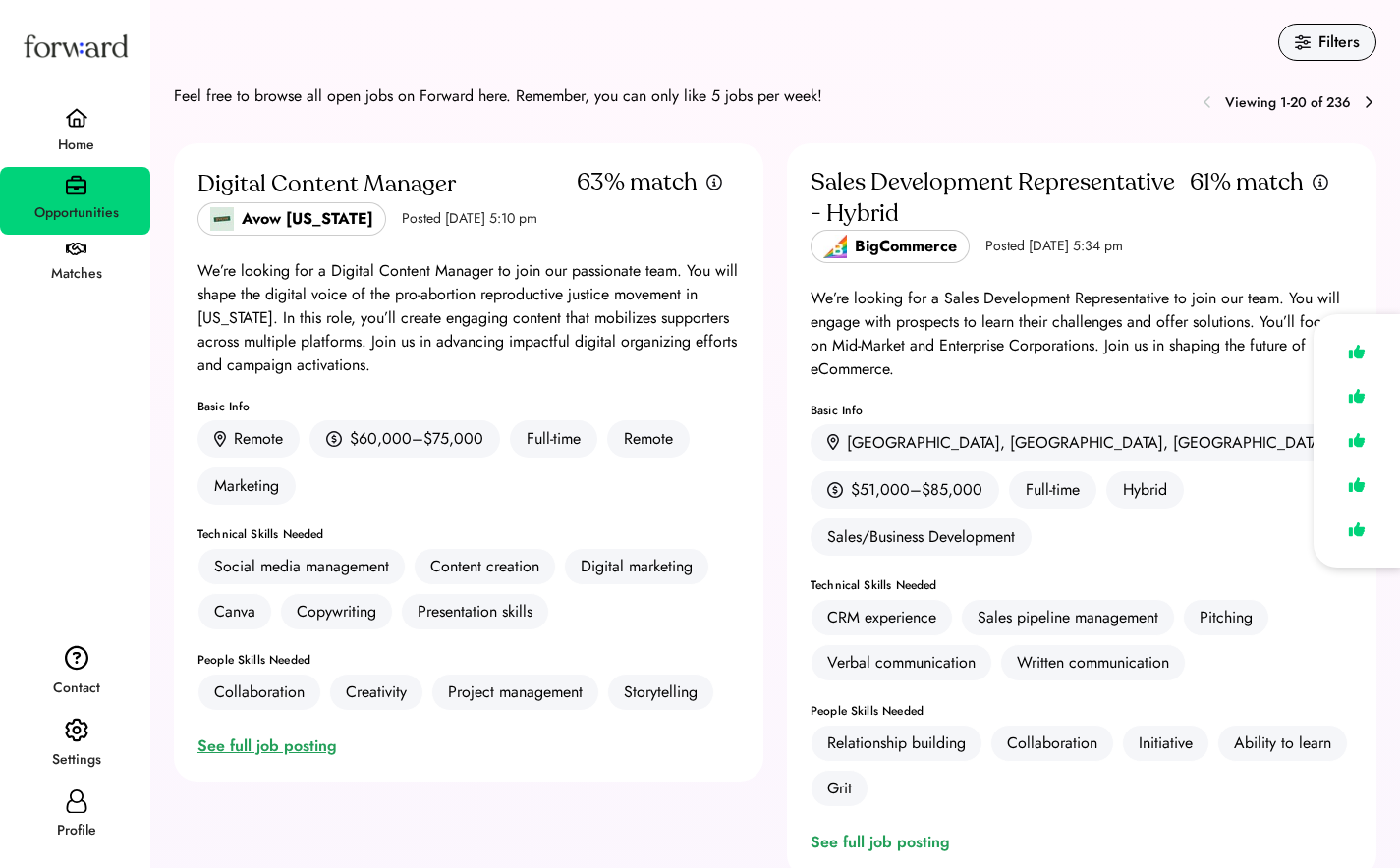 click on "See full job posting" at bounding box center [271, 746] 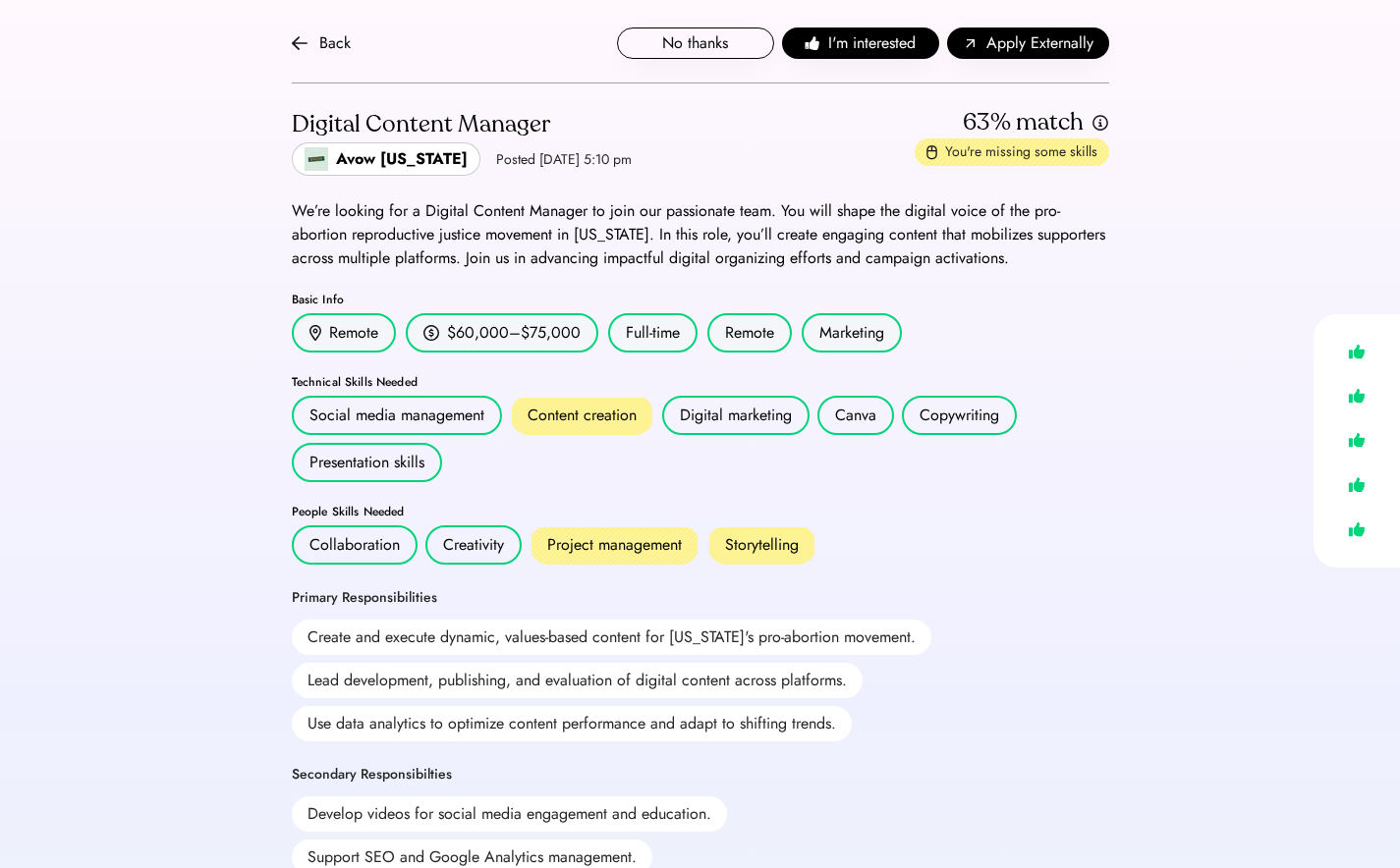 scroll, scrollTop: 0, scrollLeft: 0, axis: both 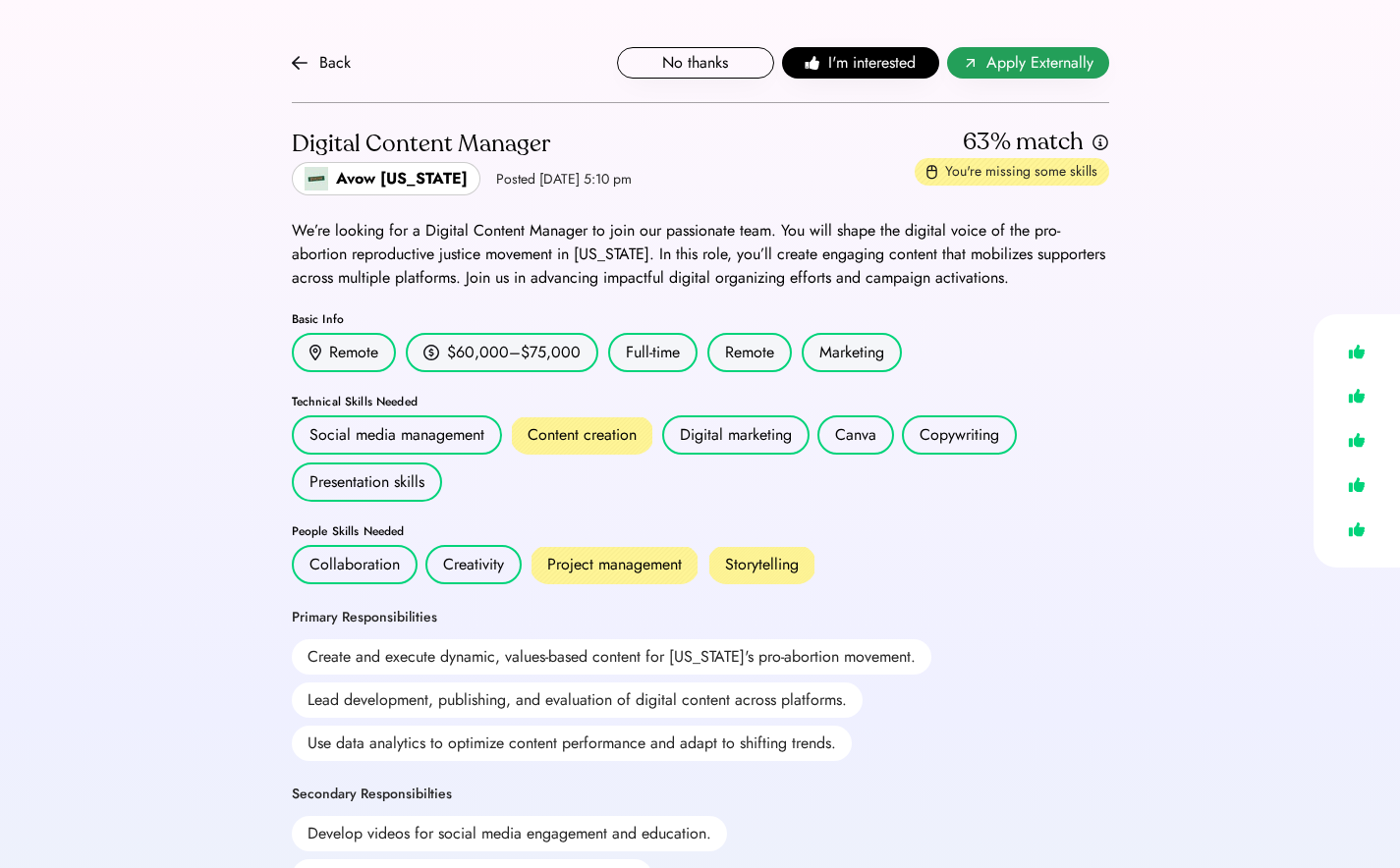 click on "Apply Externally" at bounding box center [1028, 63] 